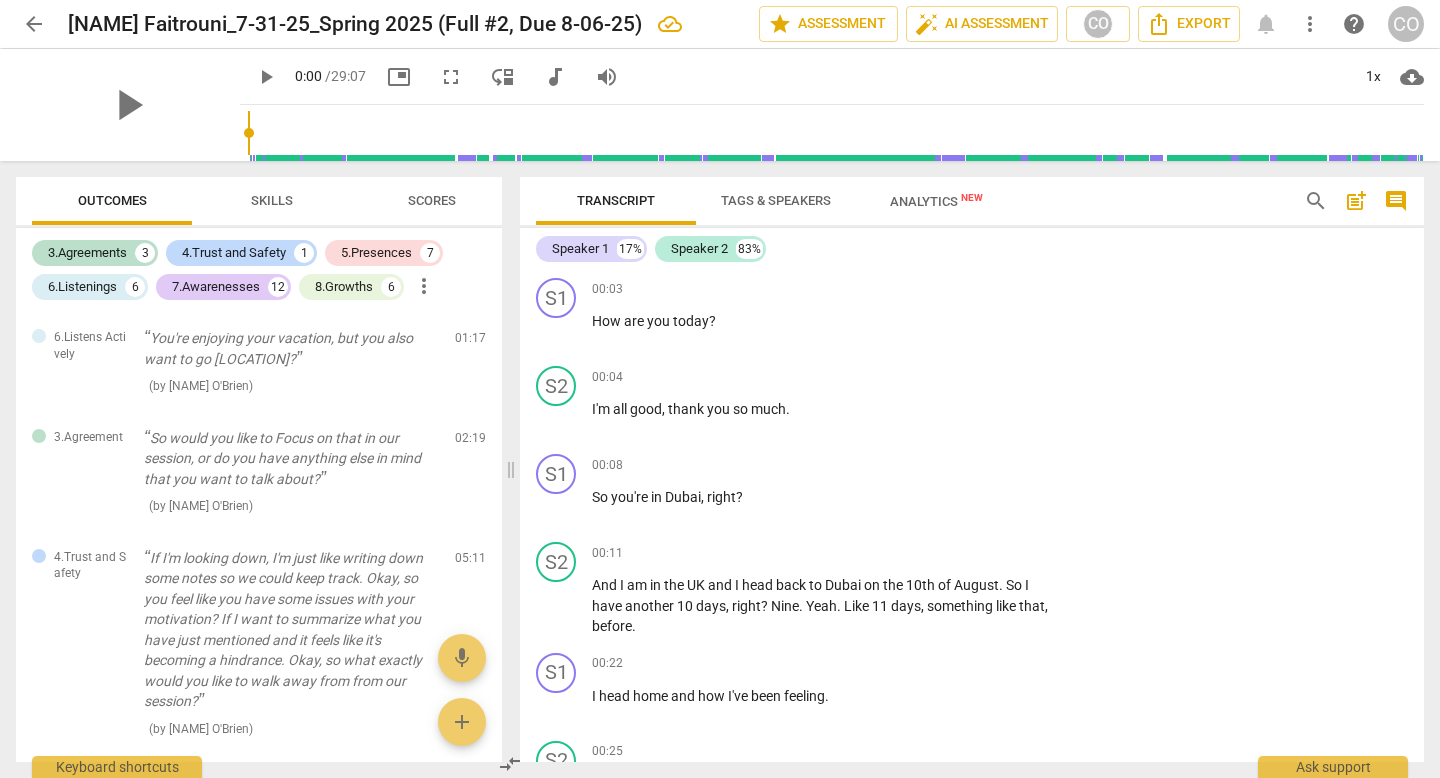 scroll, scrollTop: 0, scrollLeft: 0, axis: both 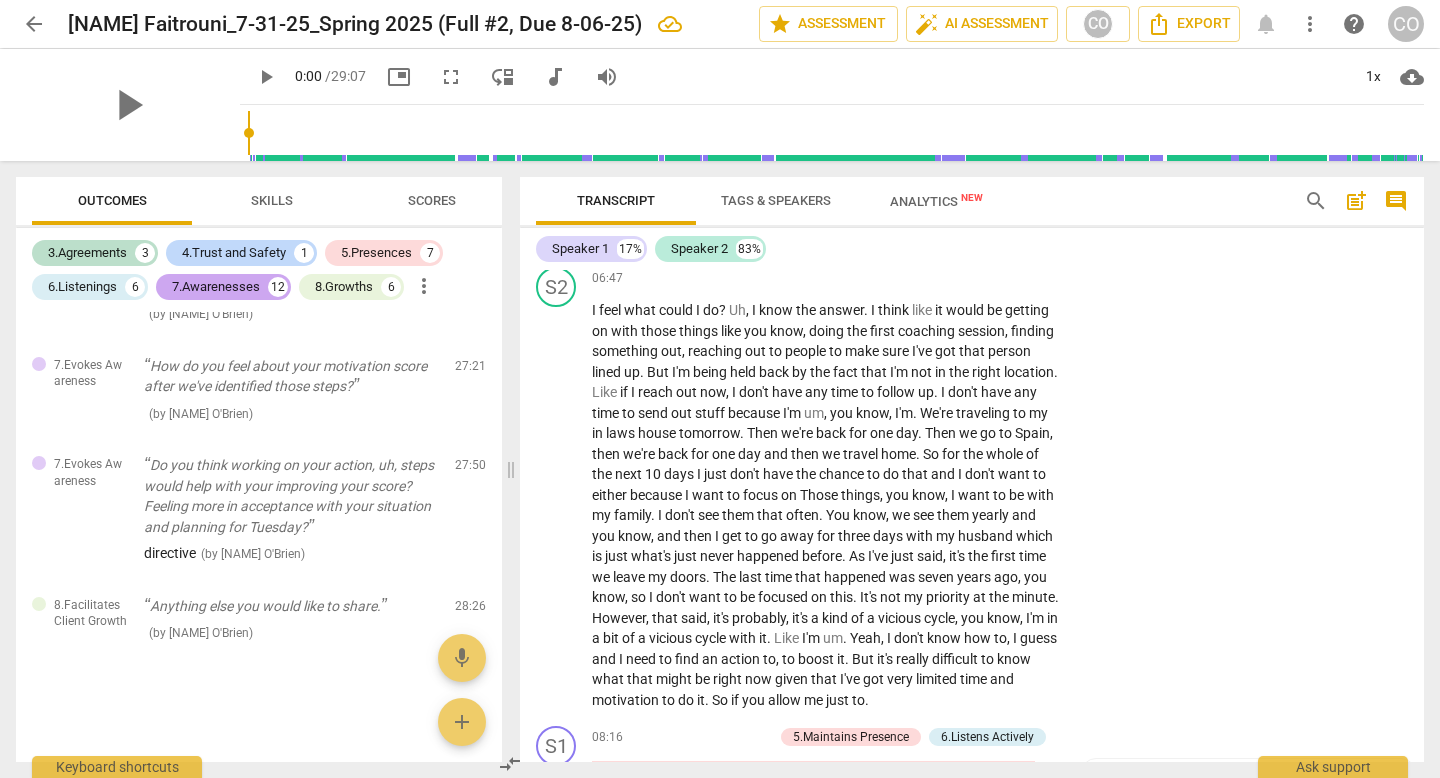 click on "7.Awarenesses" at bounding box center [216, 287] 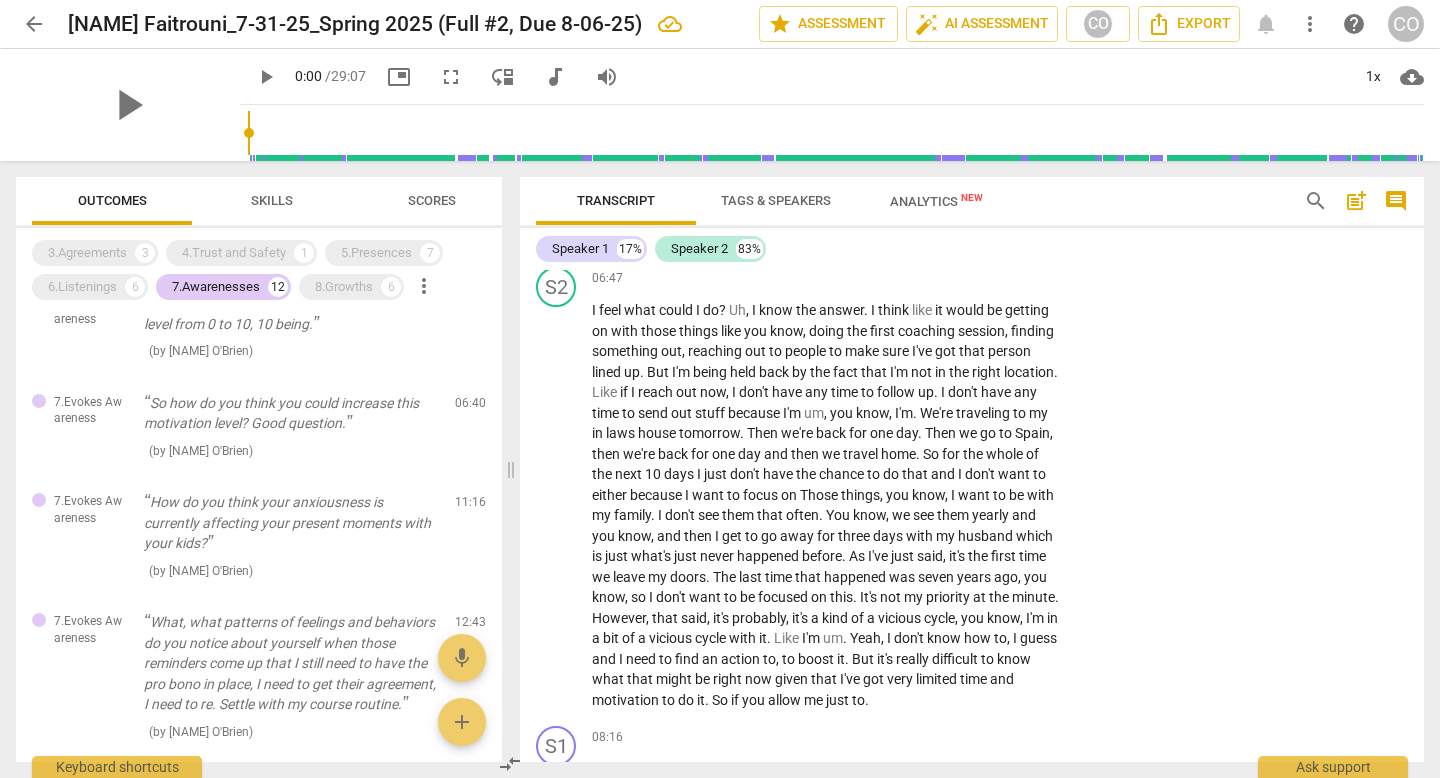 scroll, scrollTop: 0, scrollLeft: 0, axis: both 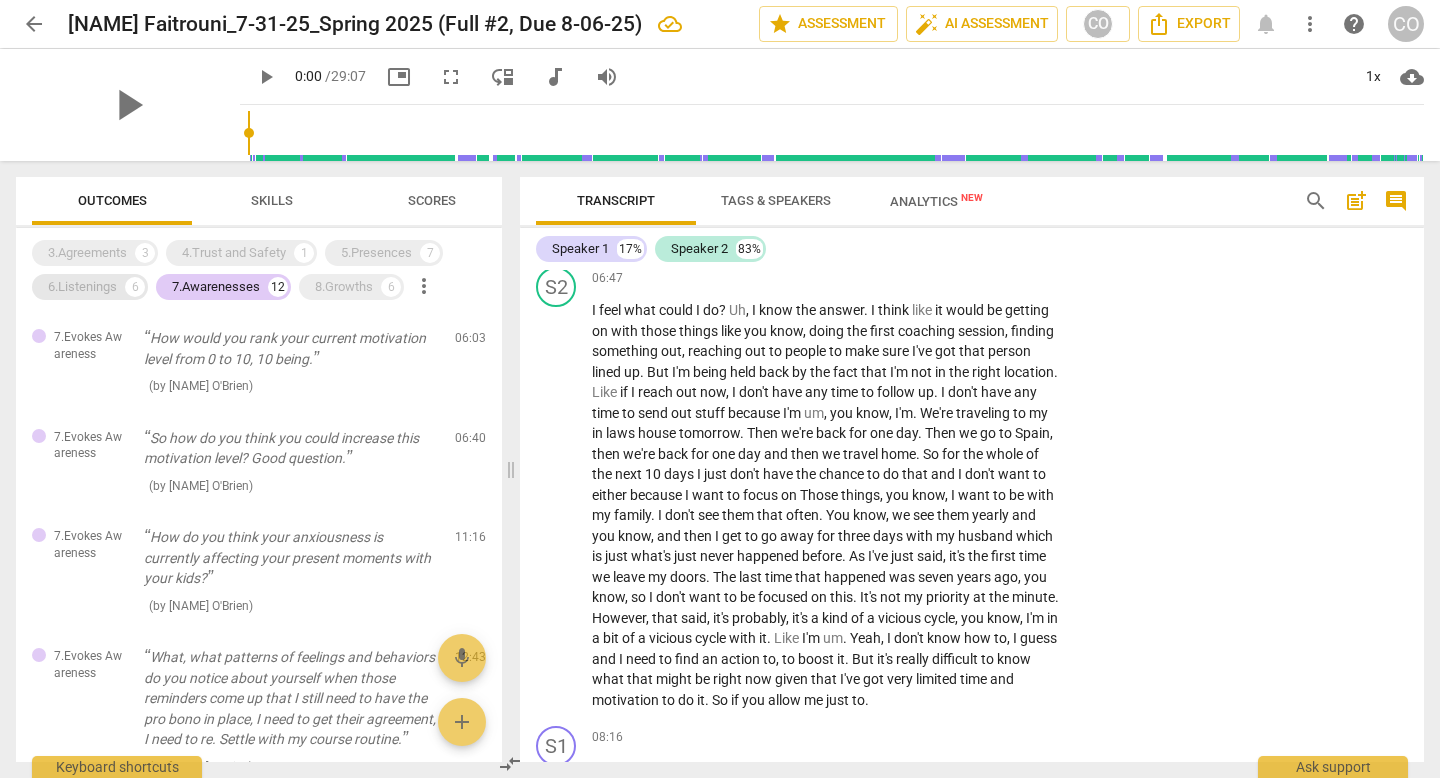 click on "6.Listenings" at bounding box center (82, 287) 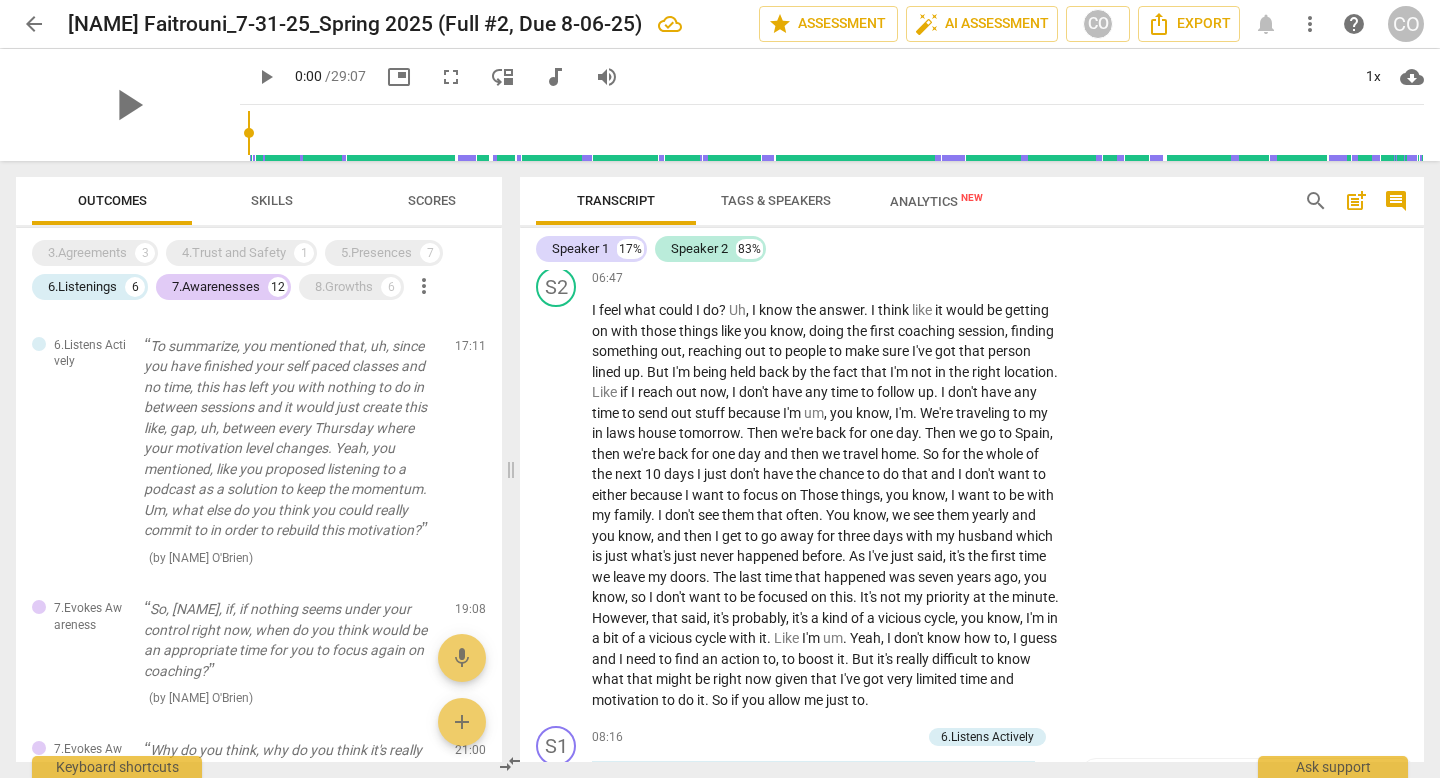 scroll, scrollTop: 1095, scrollLeft: 0, axis: vertical 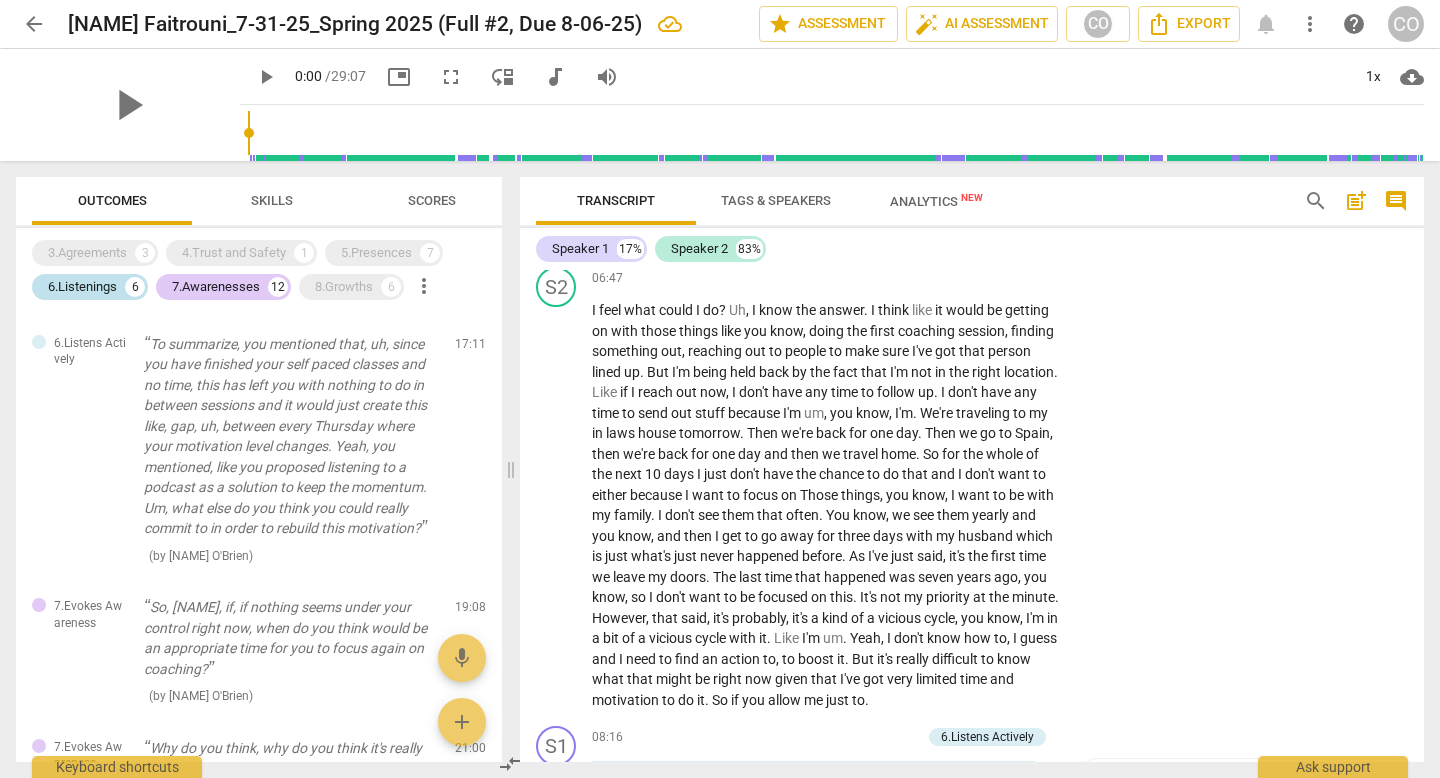 click on "6.Listenings" at bounding box center [82, 287] 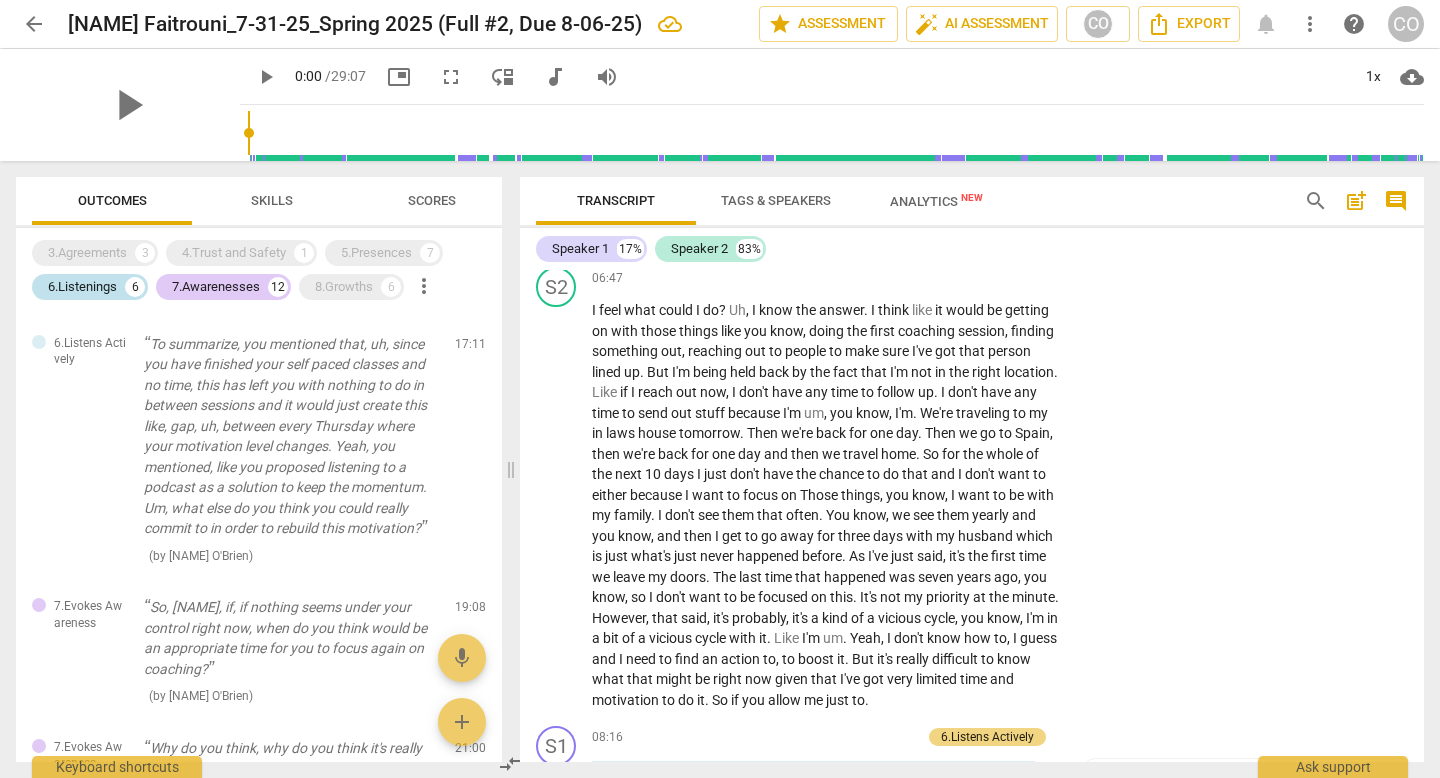 scroll, scrollTop: 331, scrollLeft: 0, axis: vertical 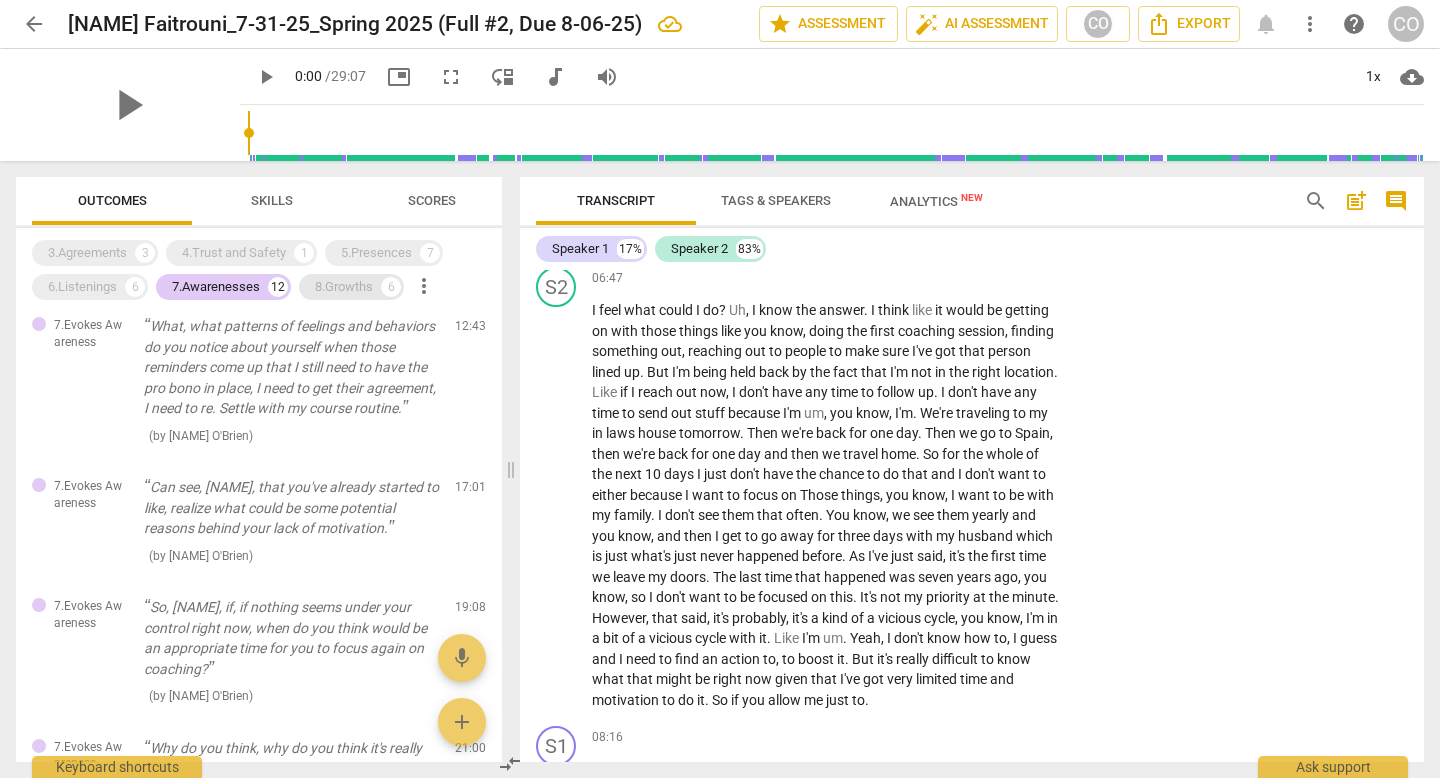 click on "8.Growths" at bounding box center (344, 287) 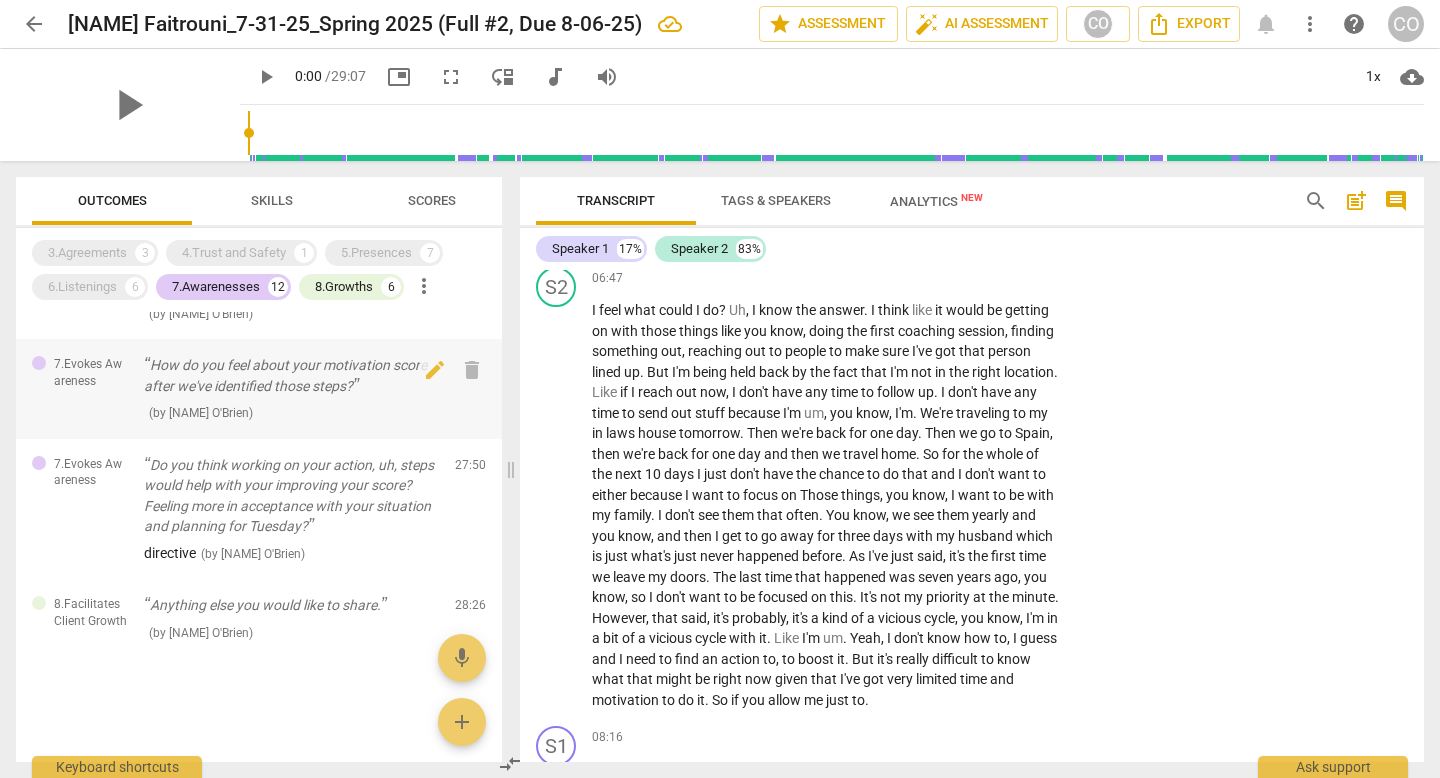 scroll, scrollTop: 2082, scrollLeft: 0, axis: vertical 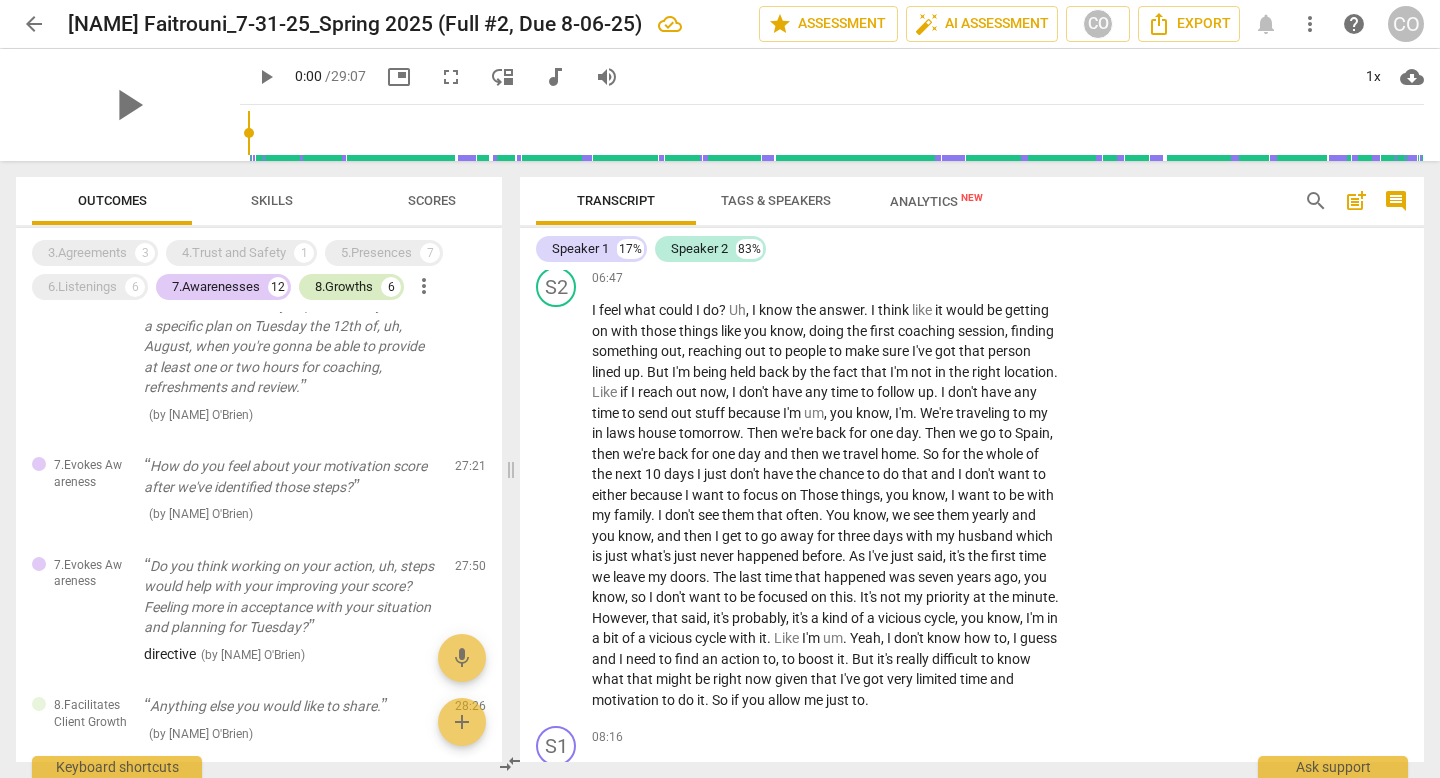 click on "8.Growths" at bounding box center (344, 287) 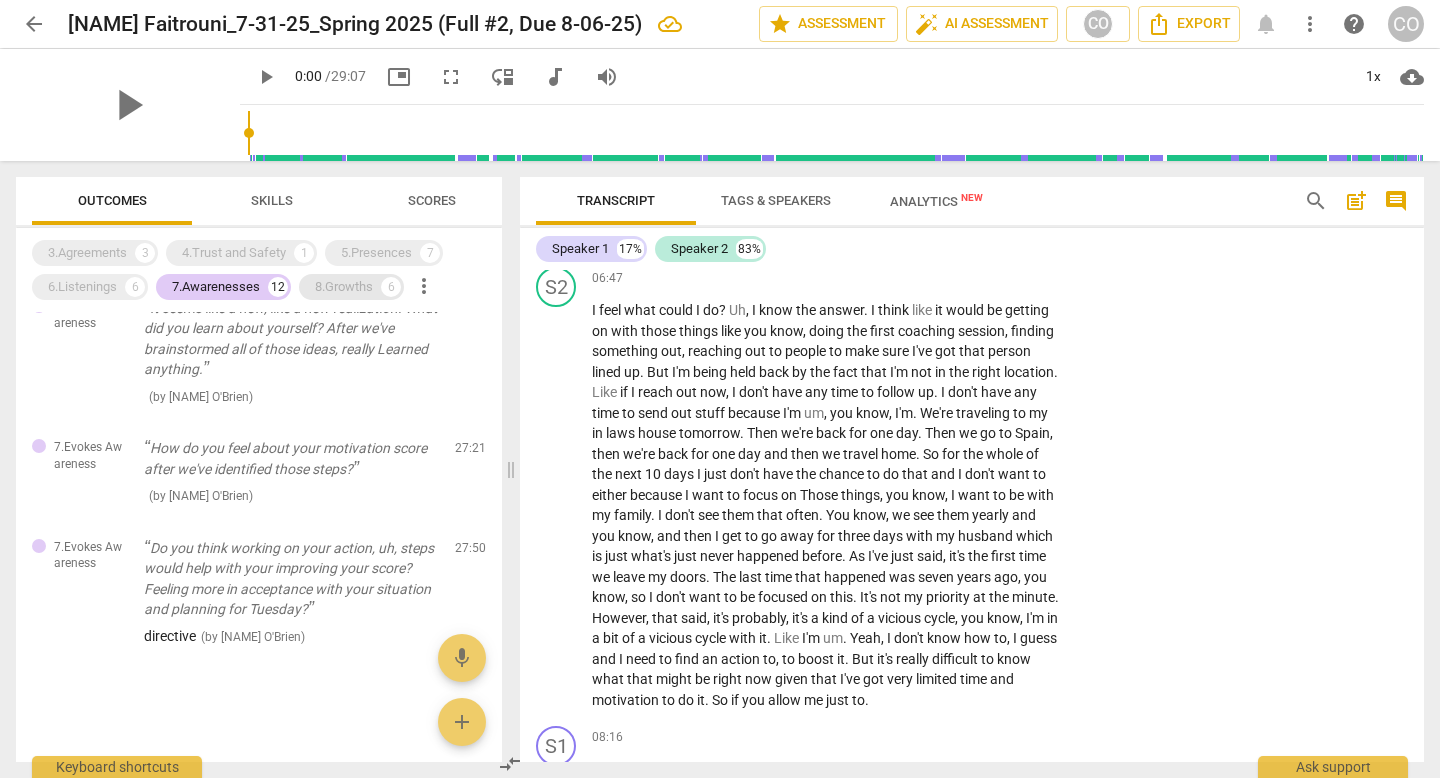 scroll, scrollTop: 1154, scrollLeft: 0, axis: vertical 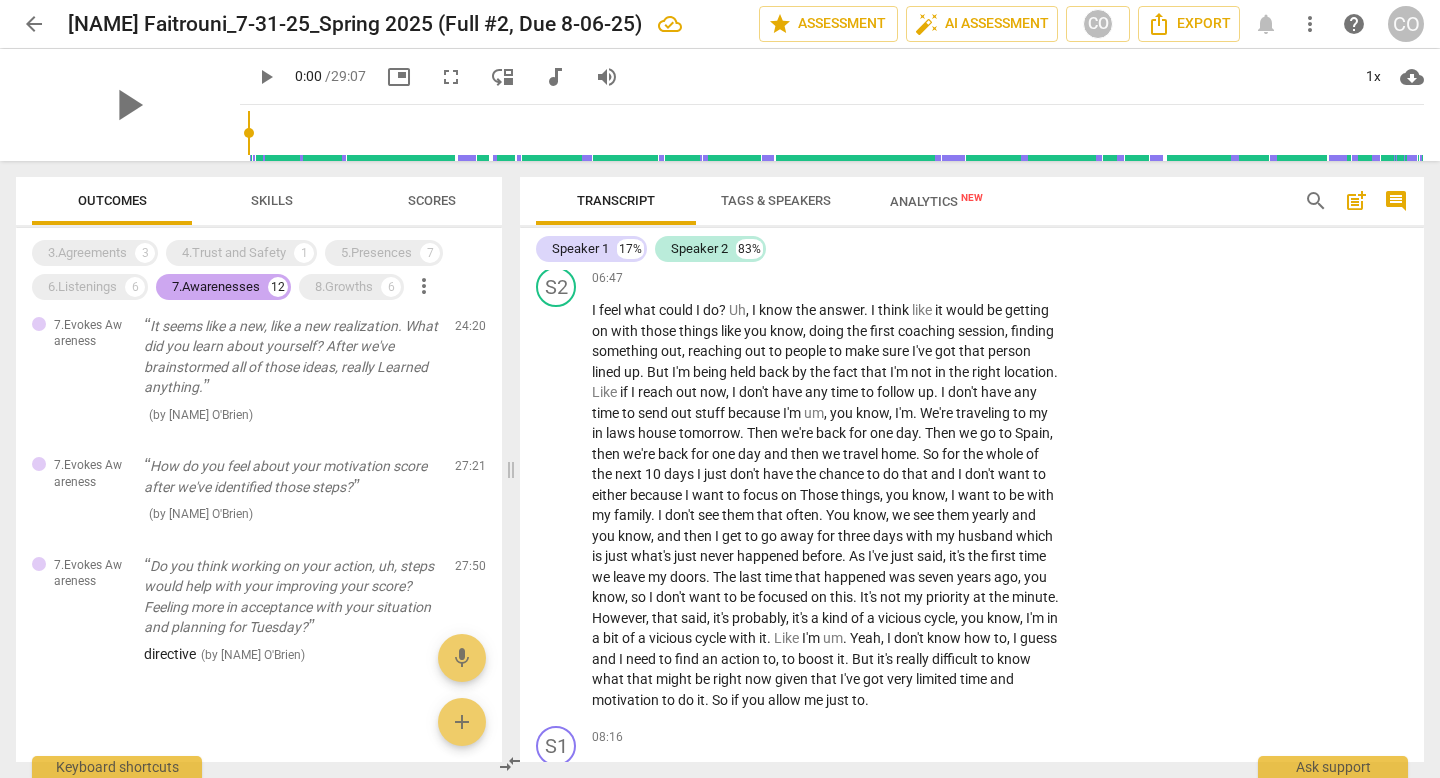 click on "7.Awarenesses" at bounding box center (216, 287) 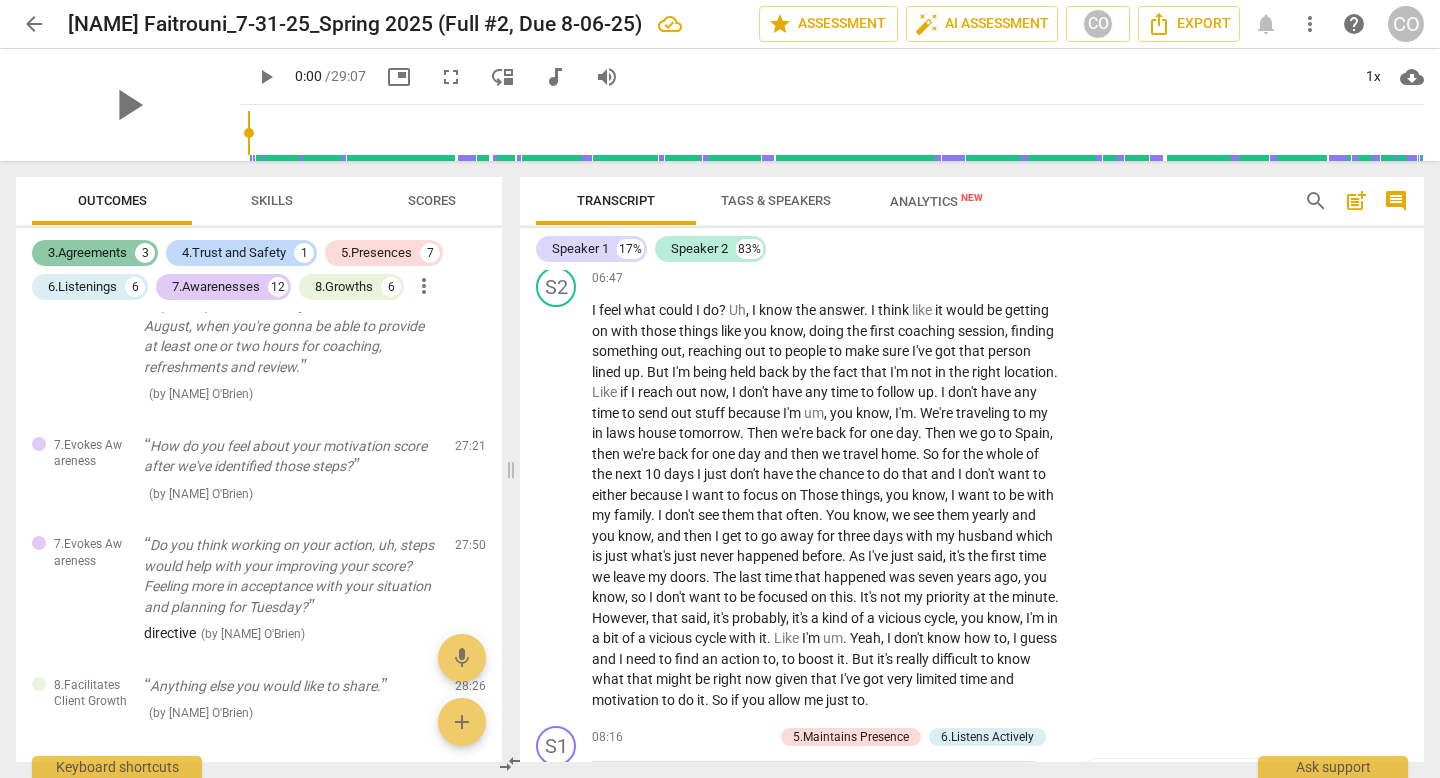 click on "3.Agreements" at bounding box center (87, 253) 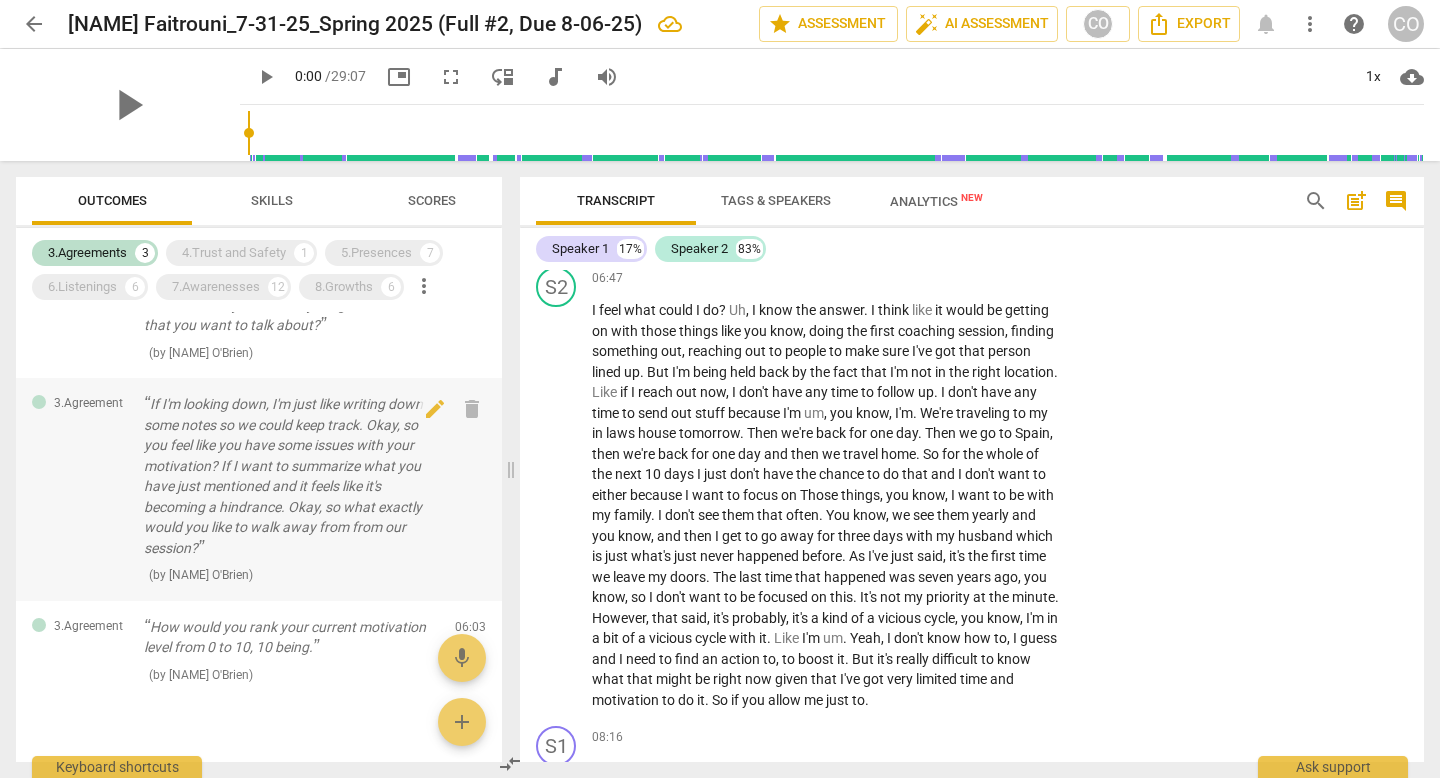 scroll, scrollTop: 0, scrollLeft: 0, axis: both 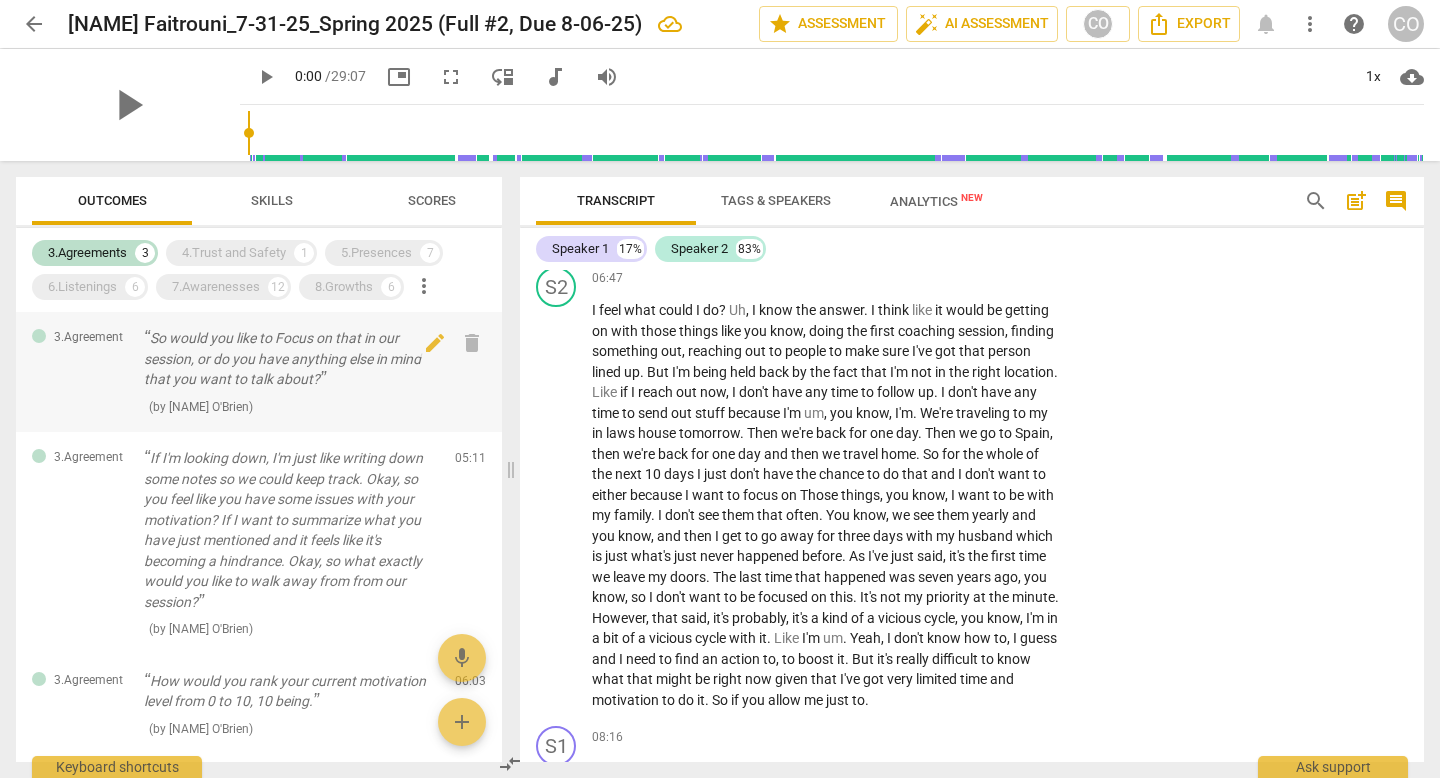 click on "So would you like to Focus on that in our session, or do you have anything else in mind that you want to talk about?" at bounding box center (291, 359) 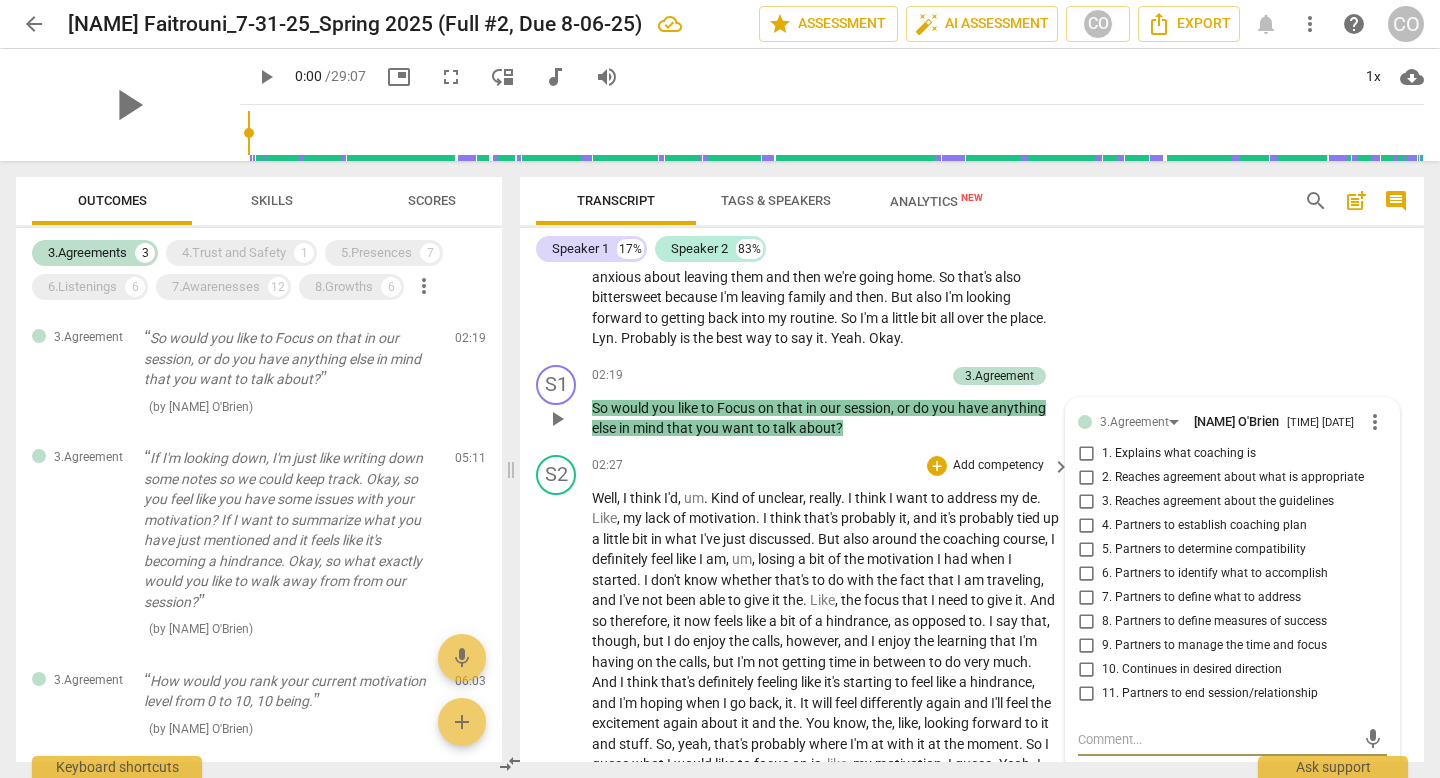 scroll, scrollTop: 1053, scrollLeft: 0, axis: vertical 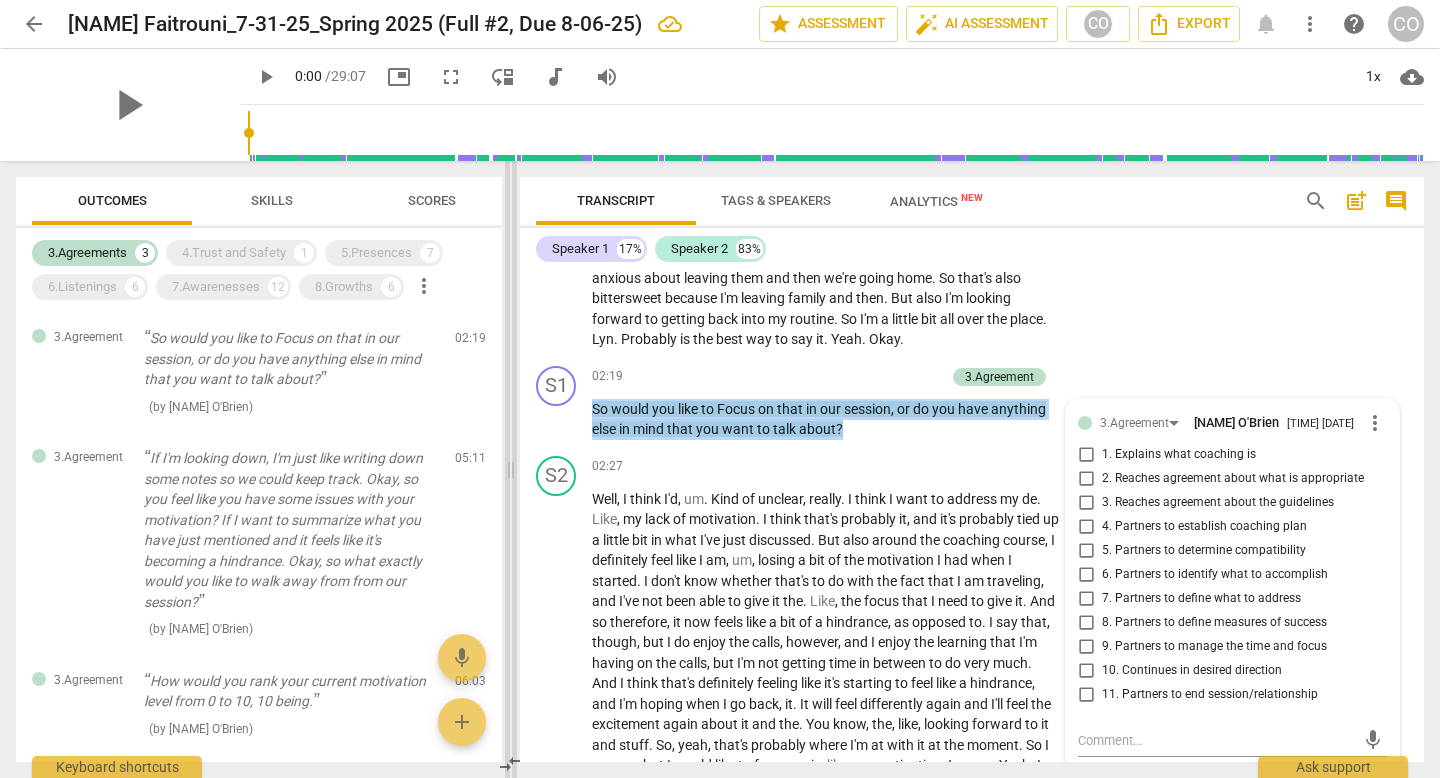 drag, startPoint x: 861, startPoint y: 451, endPoint x: 513, endPoint y: 426, distance: 348.89682 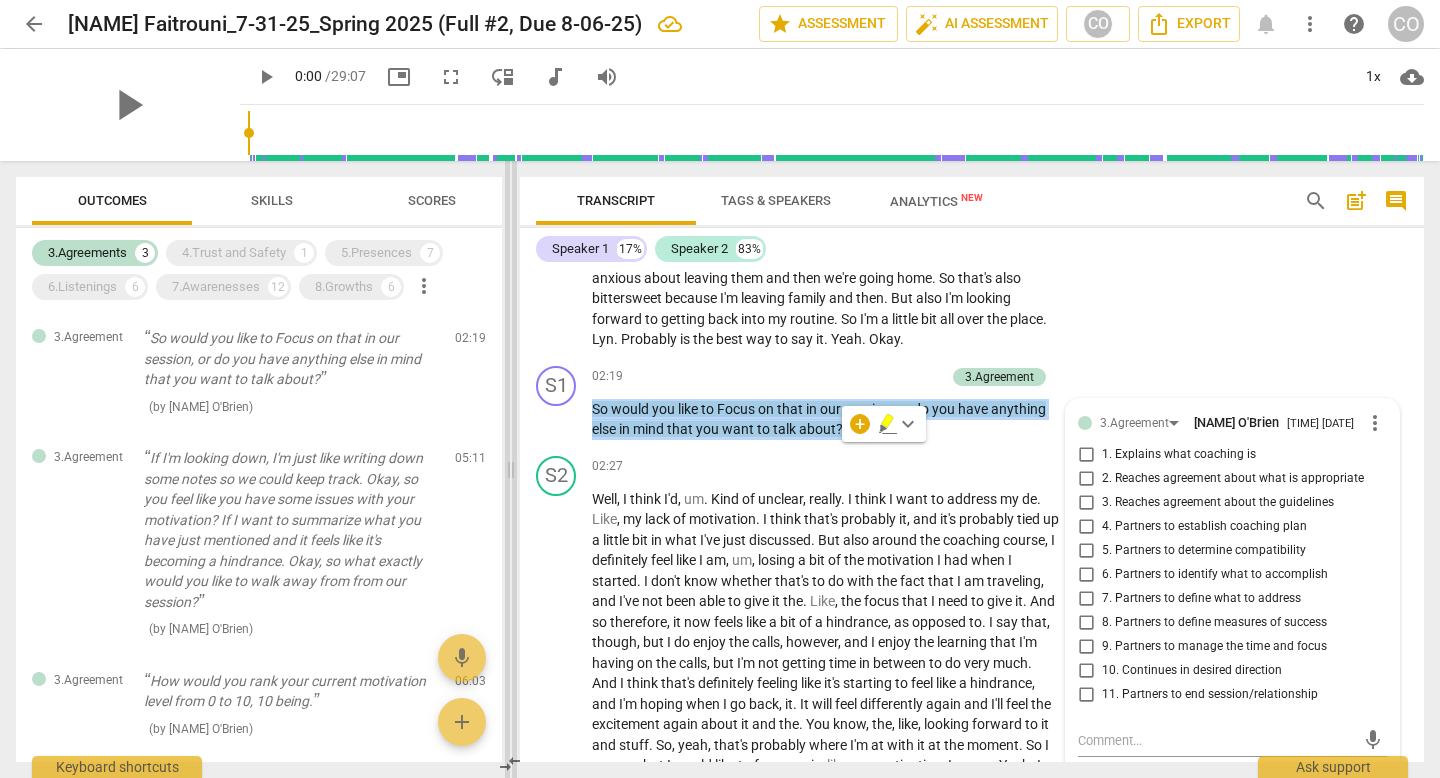copy on "So   would   you   like   to   Focus   on   that   in   our   session ,   or   do   you   have   anything   else   in   mind   that   you   want   to   talk   about ?" 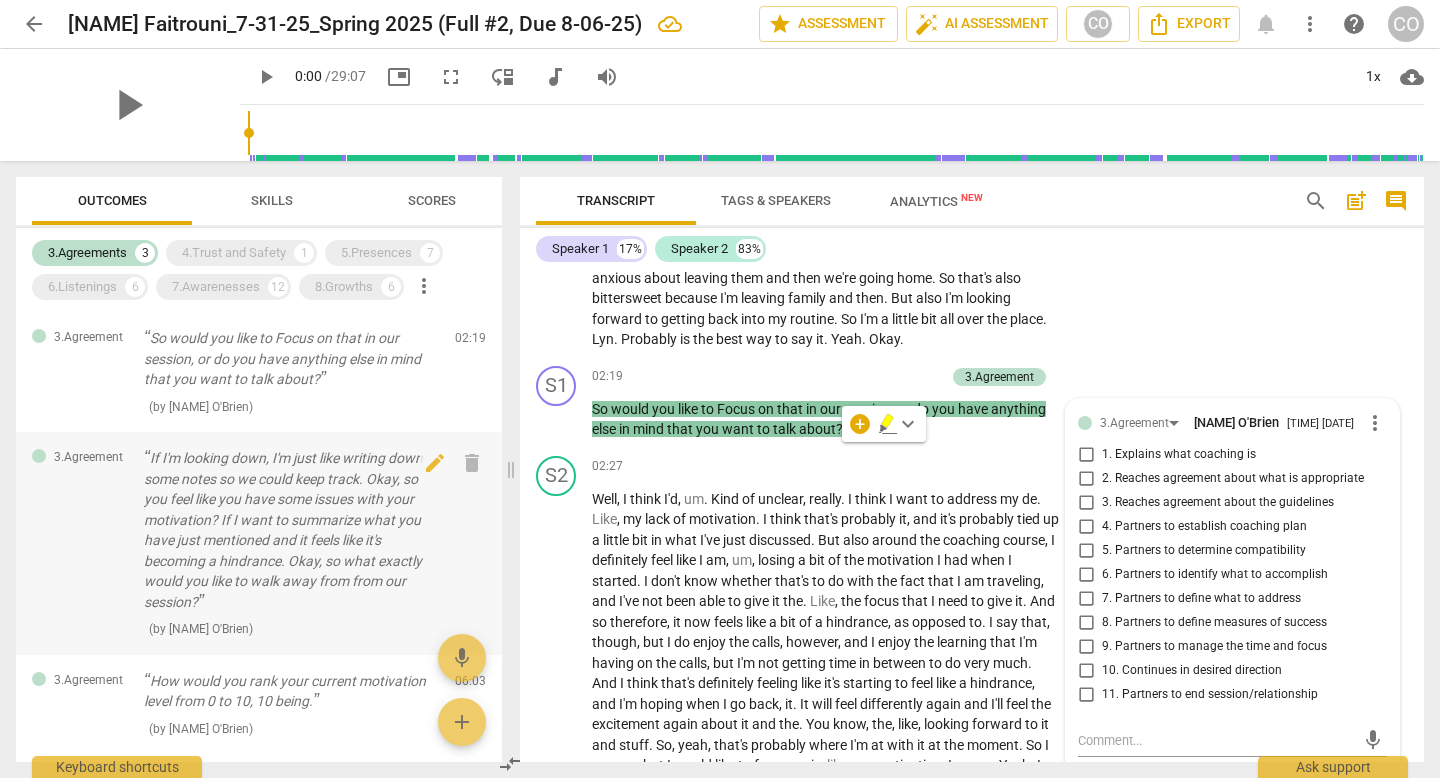click on "If I'm looking down, I'm just like writing down some notes so we could keep track. Okay, so you feel like you have some issues with your motivation? If I want to summarize what you have just mentioned and it feels like it's becoming a hindrance. Okay, so what exactly would you like to walk away from from our session?" at bounding box center [291, 530] 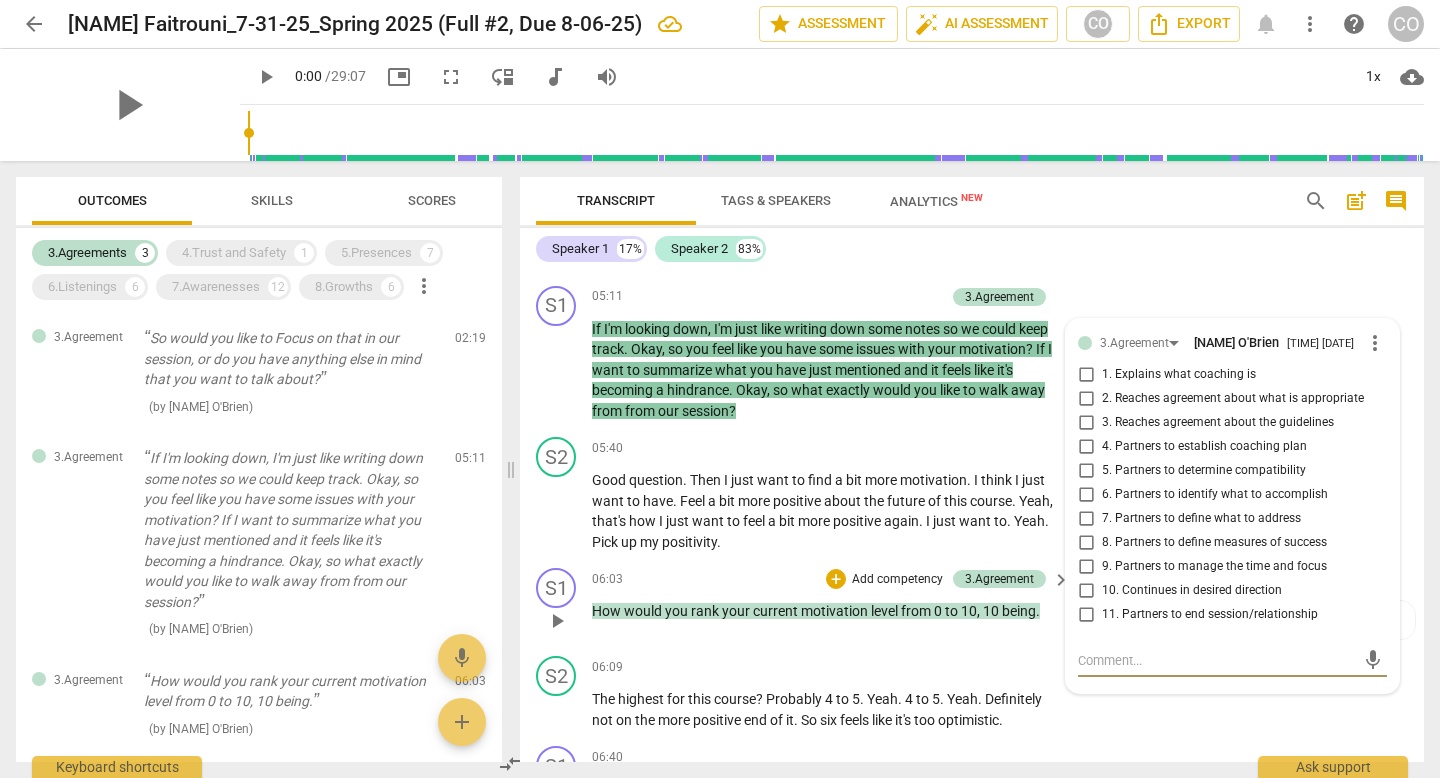 scroll, scrollTop: 1983, scrollLeft: 0, axis: vertical 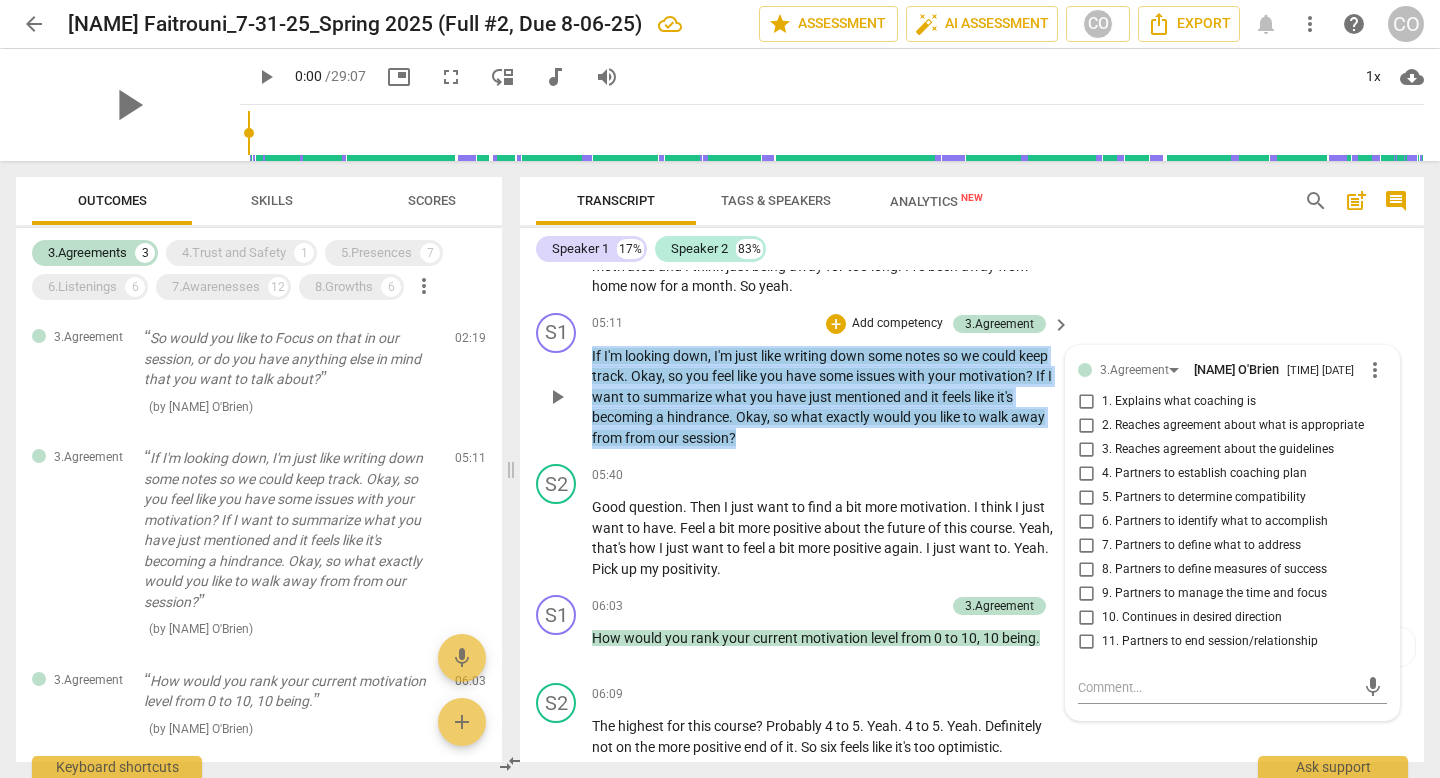 drag, startPoint x: 858, startPoint y: 476, endPoint x: 586, endPoint y: 398, distance: 282.9629 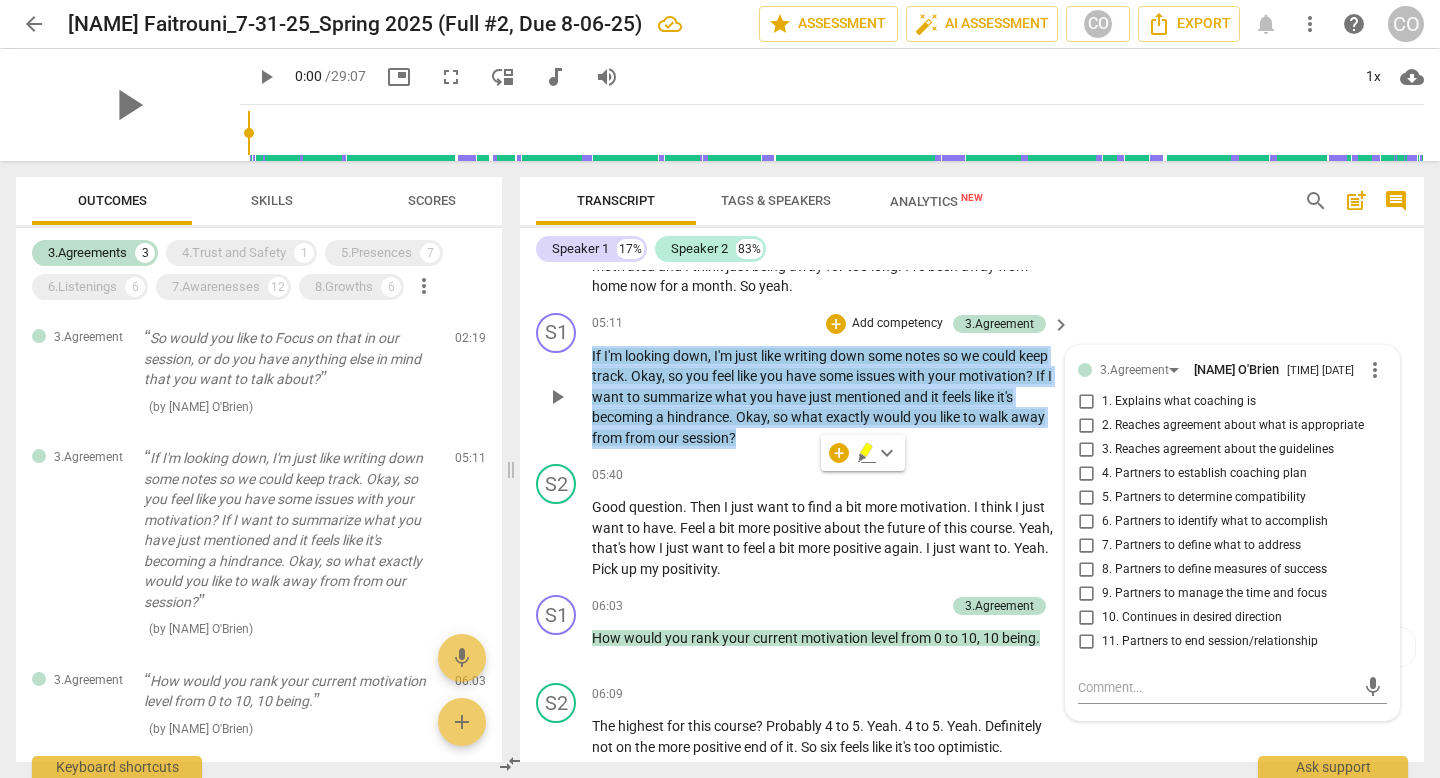 copy on "If   I'm   looking   down ,   I'm   just   like   writing   down   some   notes   so   we   could   keep   track .   Okay ,   so   you   feel   like   you   have   some   issues   with   your   motivation ?   If   I   want   to   summarize   what   you   have   just   mentioned   and   it   feels   like   it's   becoming   a   hindrance .   Okay ,   so   what   exactly   would   you   like   to   walk   away   from   from   our   session ?" 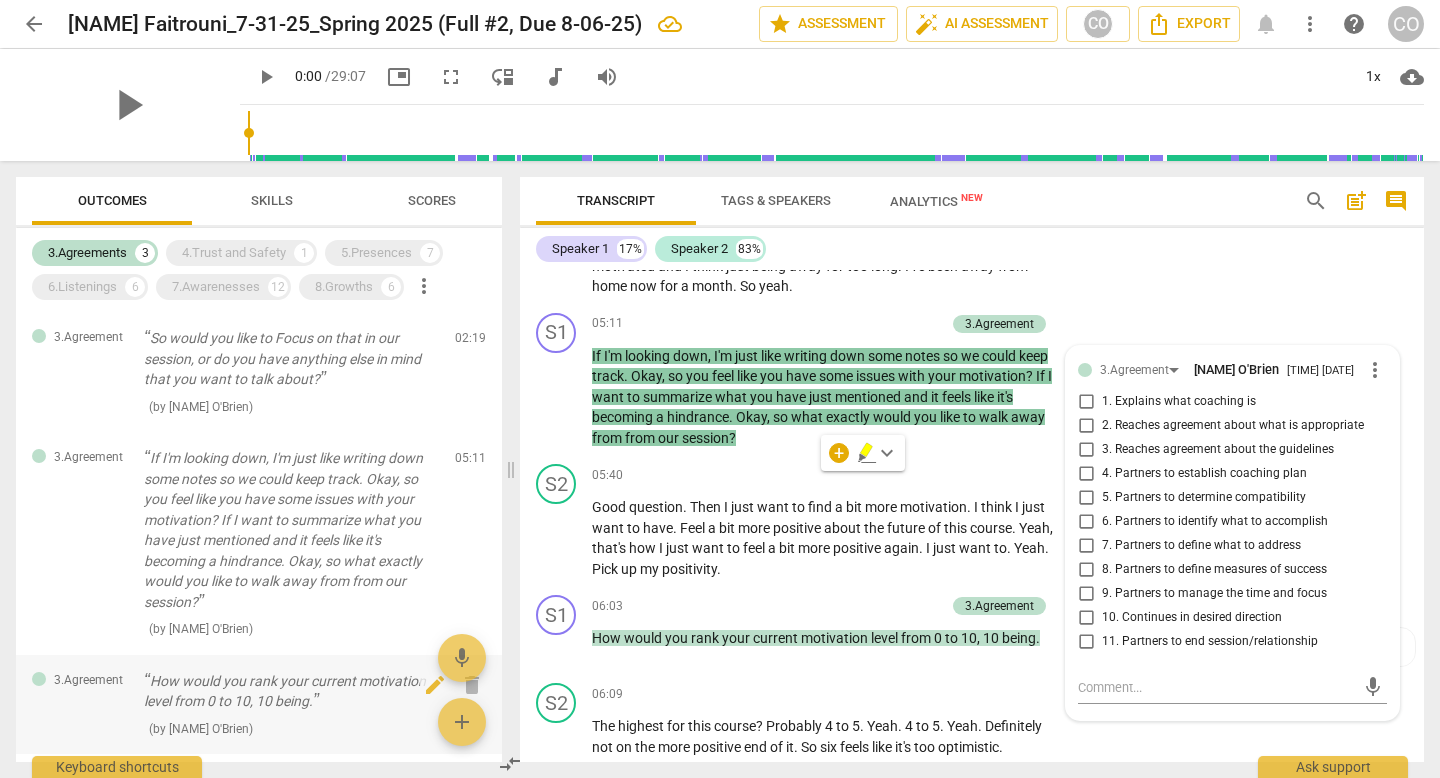 click on "How would you rank your current motivation level from 0 to 10, 10 being." at bounding box center (291, 691) 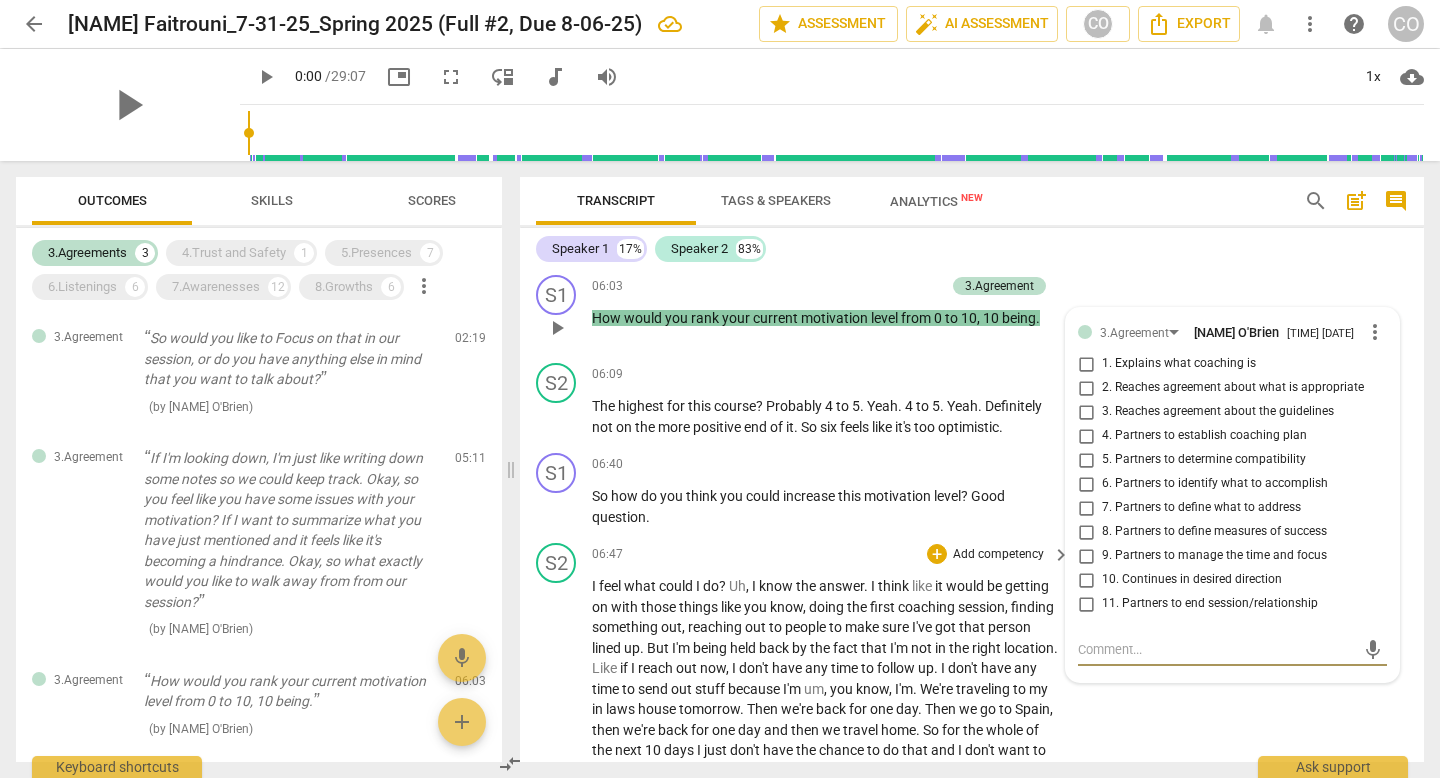 scroll, scrollTop: 2277, scrollLeft: 0, axis: vertical 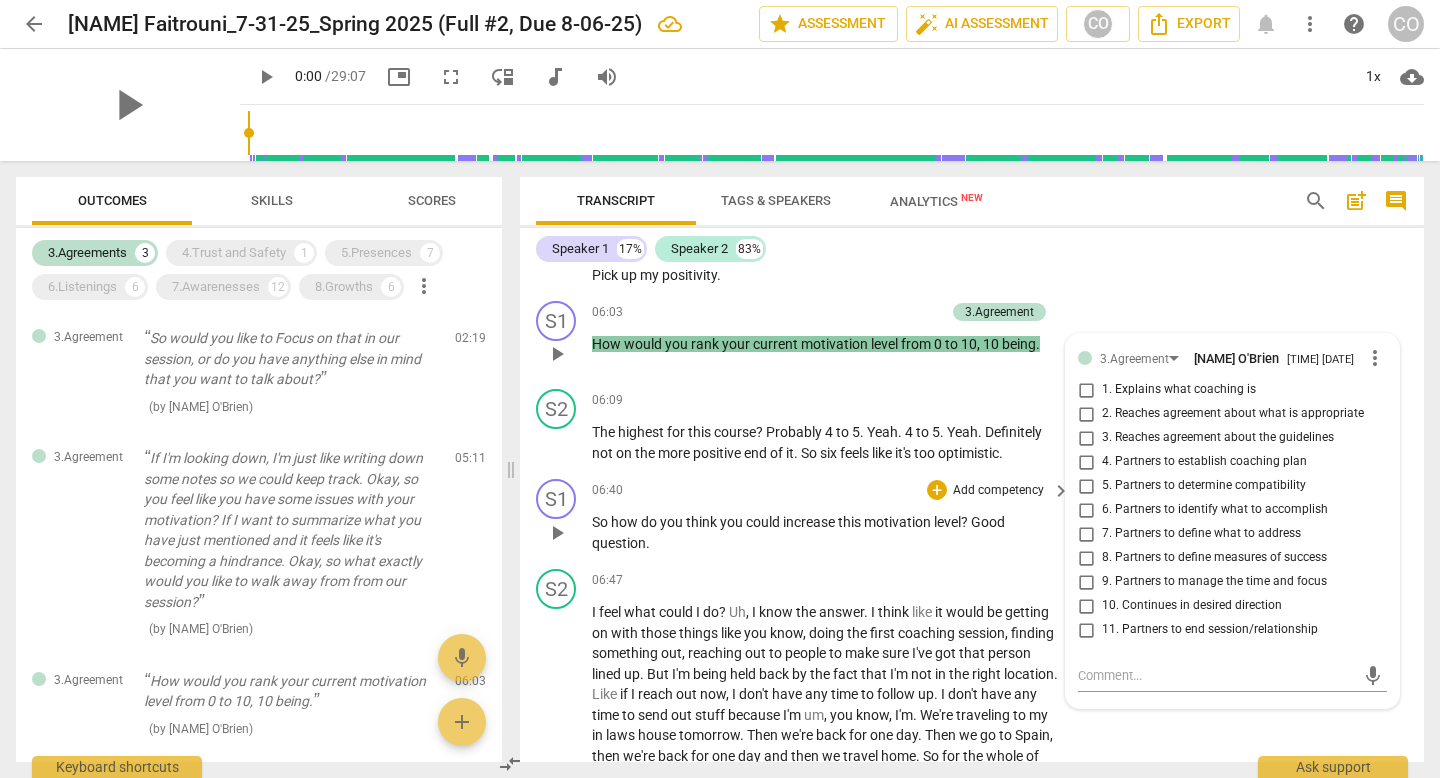 click on "So   how   do   you   think   you   could   increase   this   motivation   level ?   Good   question ." at bounding box center [826, 532] 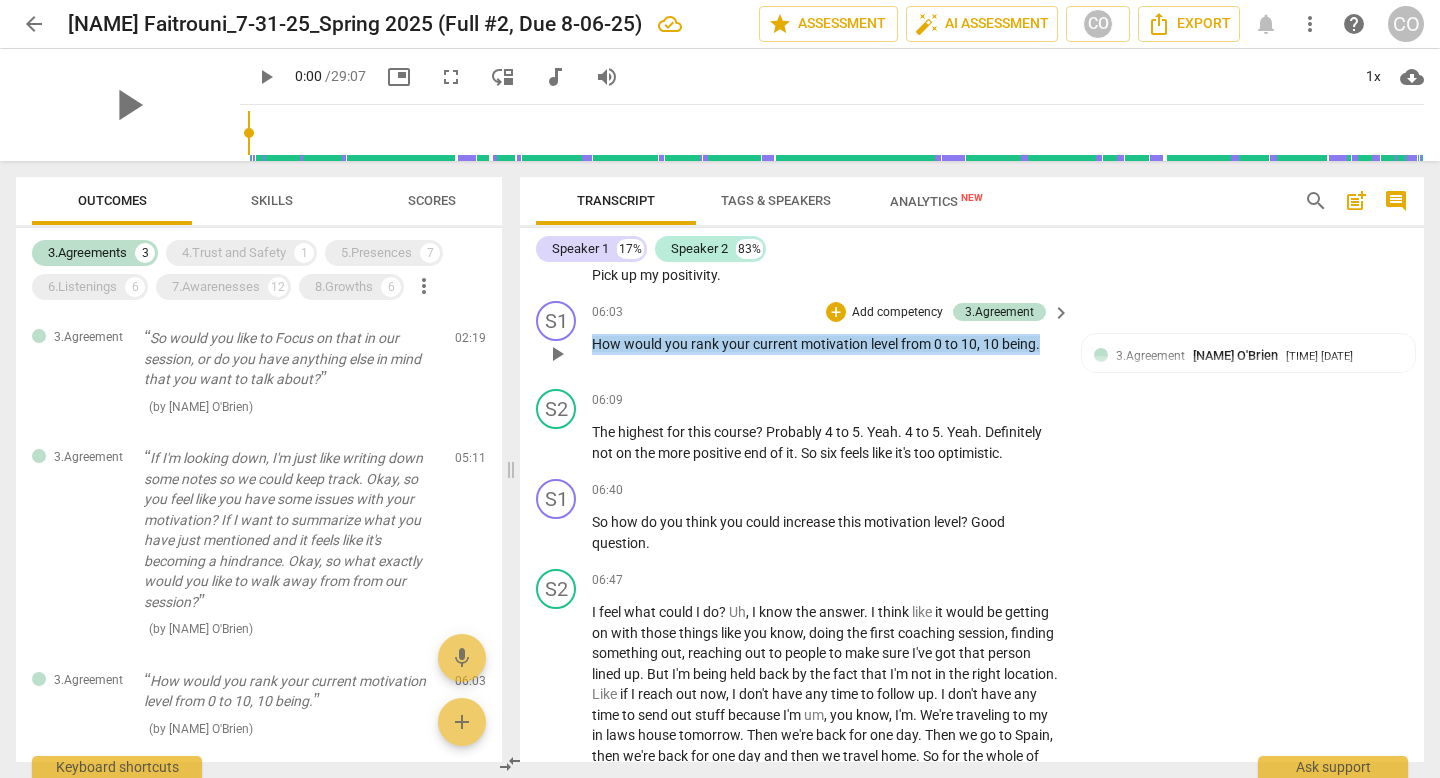 drag, startPoint x: 1046, startPoint y: 386, endPoint x: 578, endPoint y: 373, distance: 468.1805 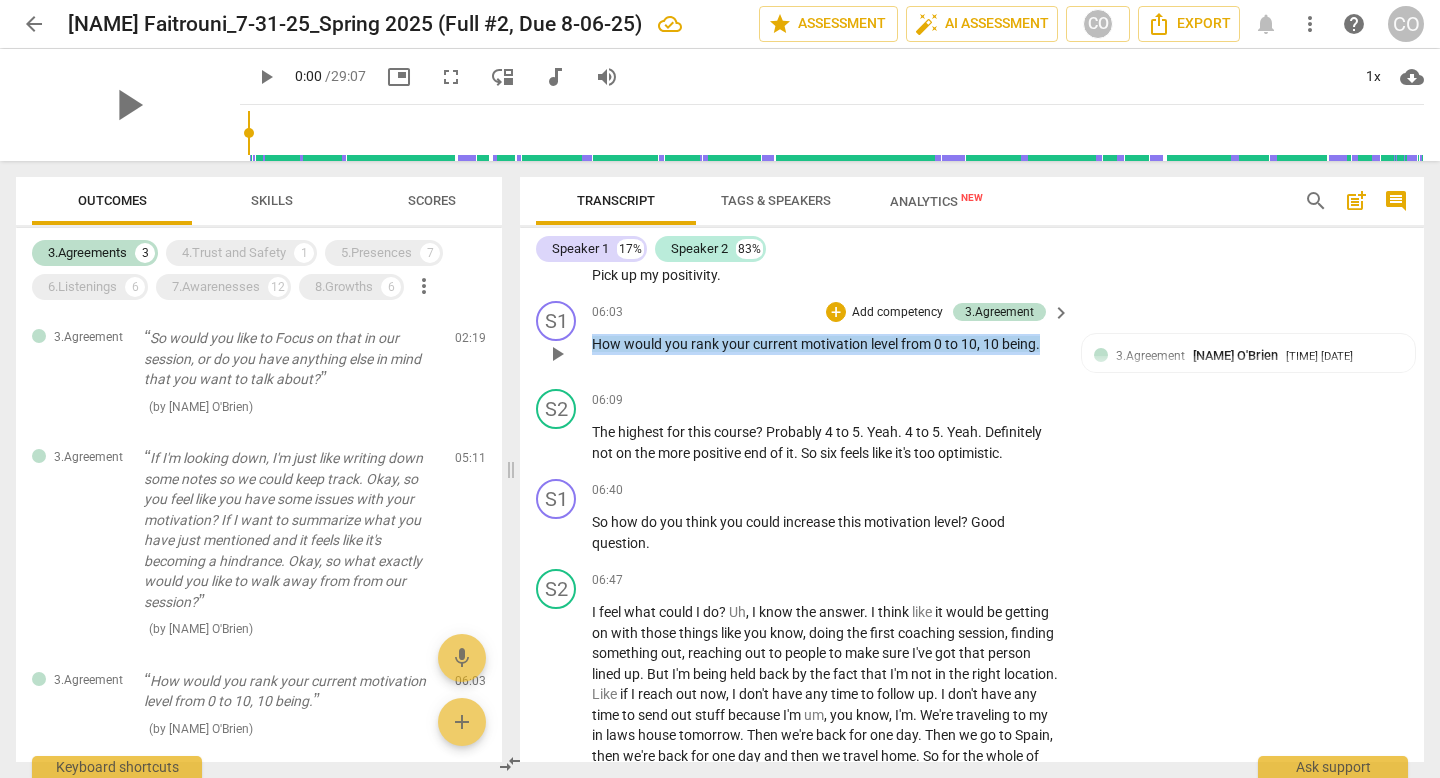 click on "S1 play_arrow pause 06:03 + Add competency 3.Agreement keyboard_arrow_right How   would   you   rank   your   current   motivation   level   from   0   to   10 ,   10   being . 3.Agreement [NAME] O'Brien 23:13 08-04-2025" at bounding box center [972, 337] 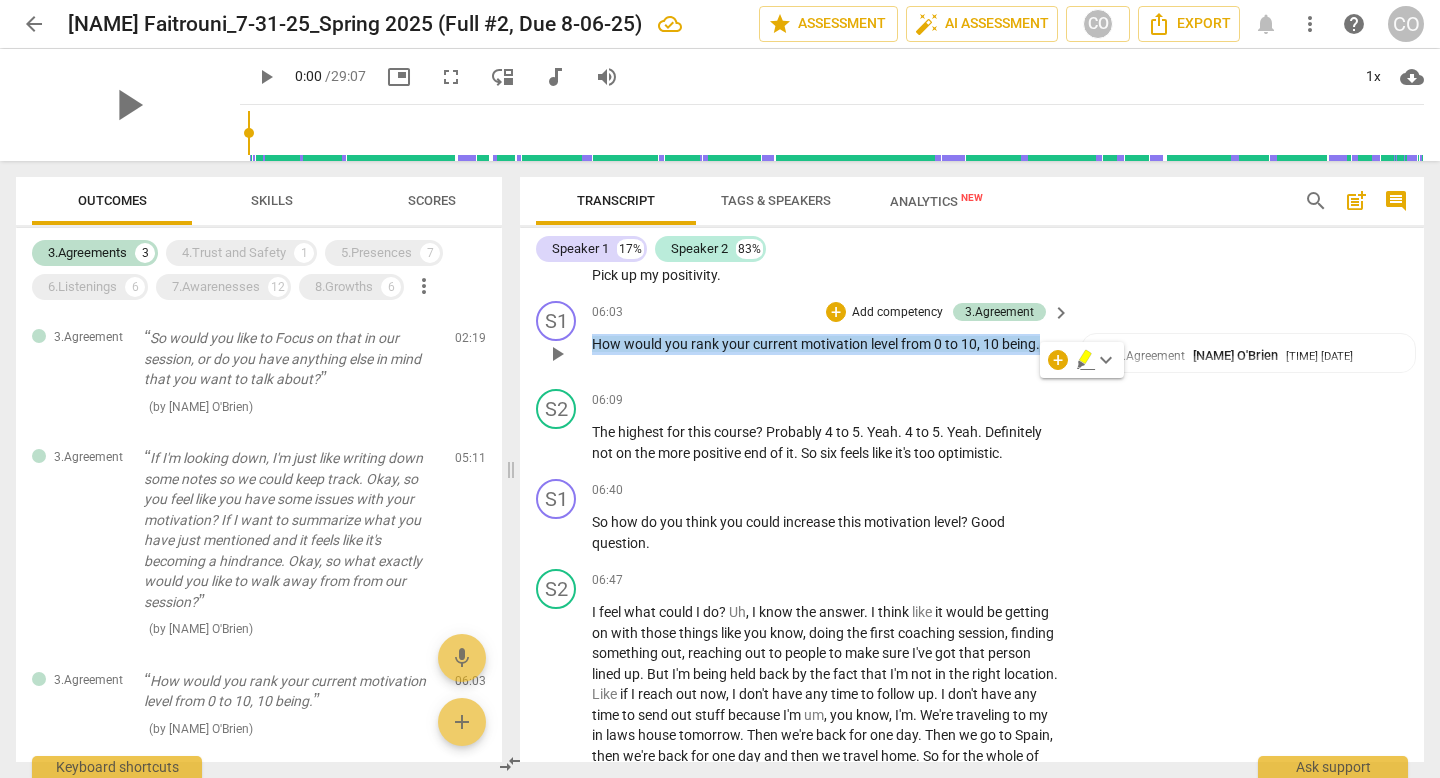 copy on "How   would   you   rank   your   current   motivation   level   from   0   to   10 ,   10   being ." 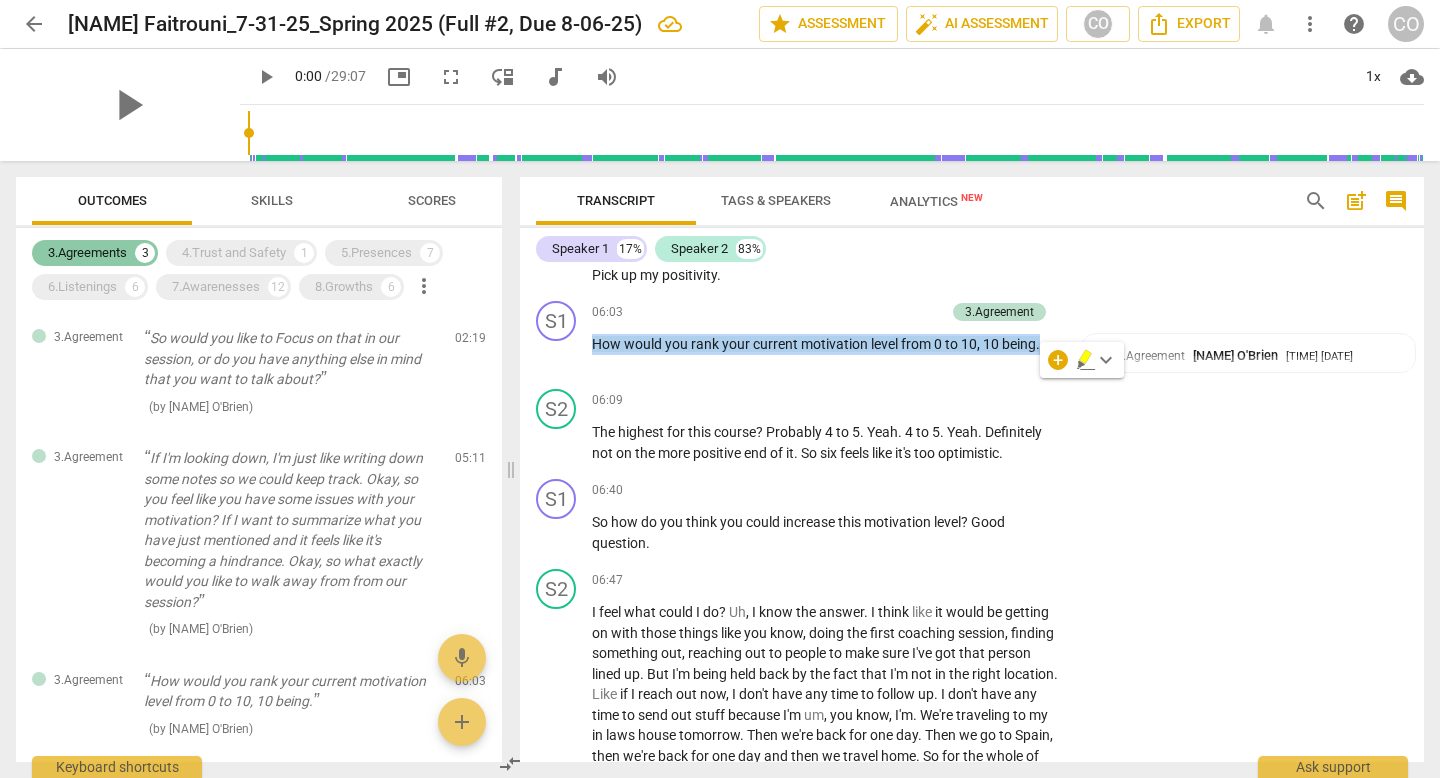click on "3.Agreements" at bounding box center (87, 253) 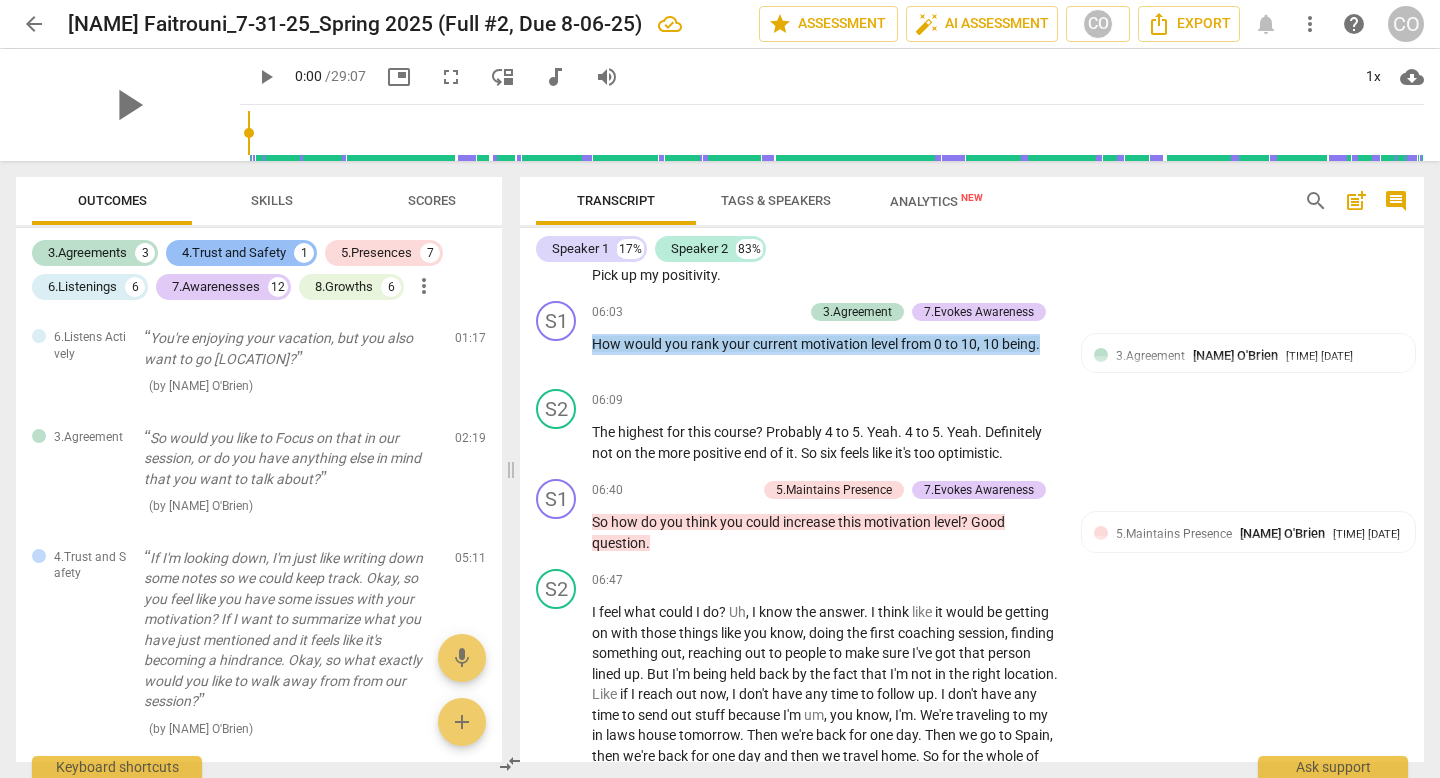 click on "4.Trust and Safety" at bounding box center (234, 253) 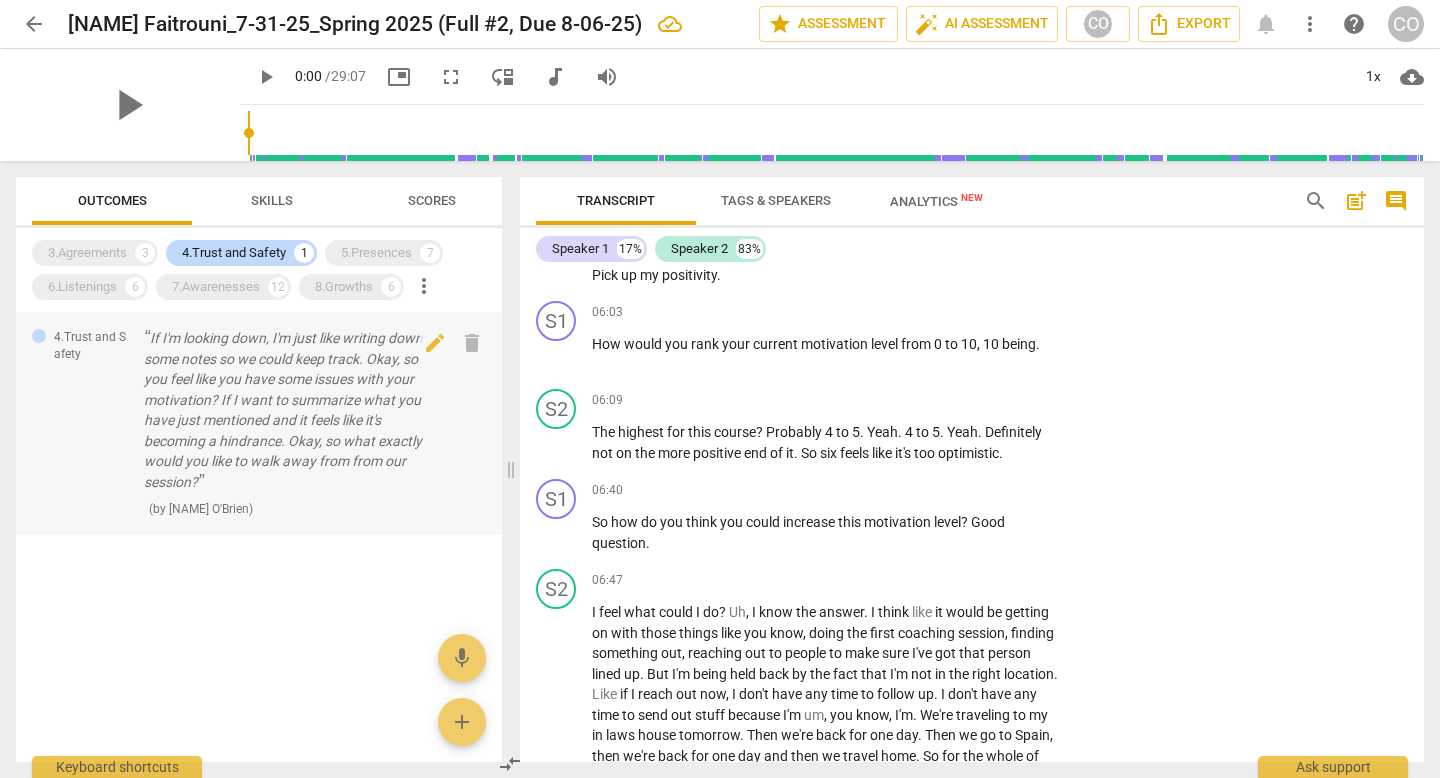 click on "If I'm looking down, I'm just like writing down some notes so we could keep track. Okay, so you feel like you have some issues with your motivation? If I want to summarize what you have just mentioned and it feels like it's becoming a hindrance. Okay, so what exactly would you like to walk away from from our session?" at bounding box center [291, 410] 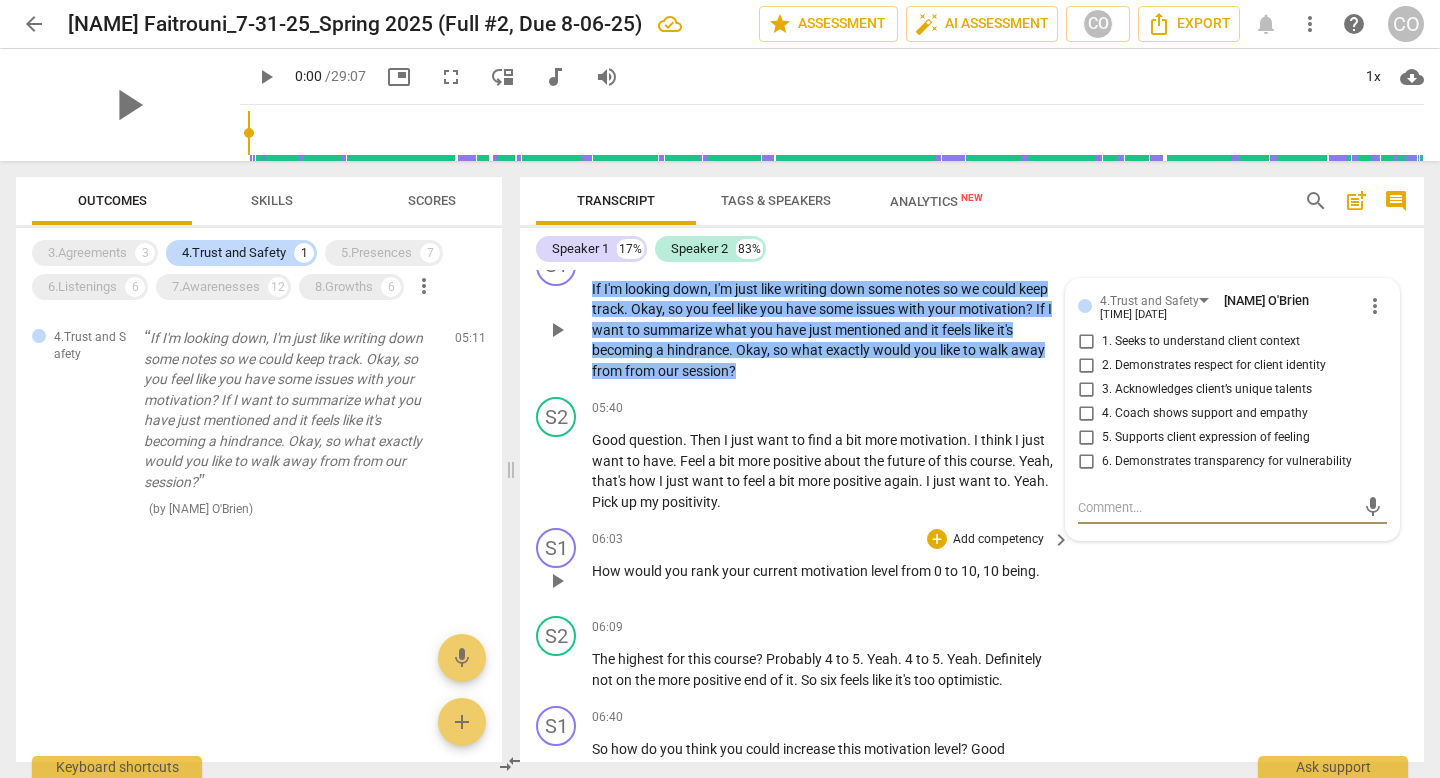 scroll, scrollTop: 1969, scrollLeft: 0, axis: vertical 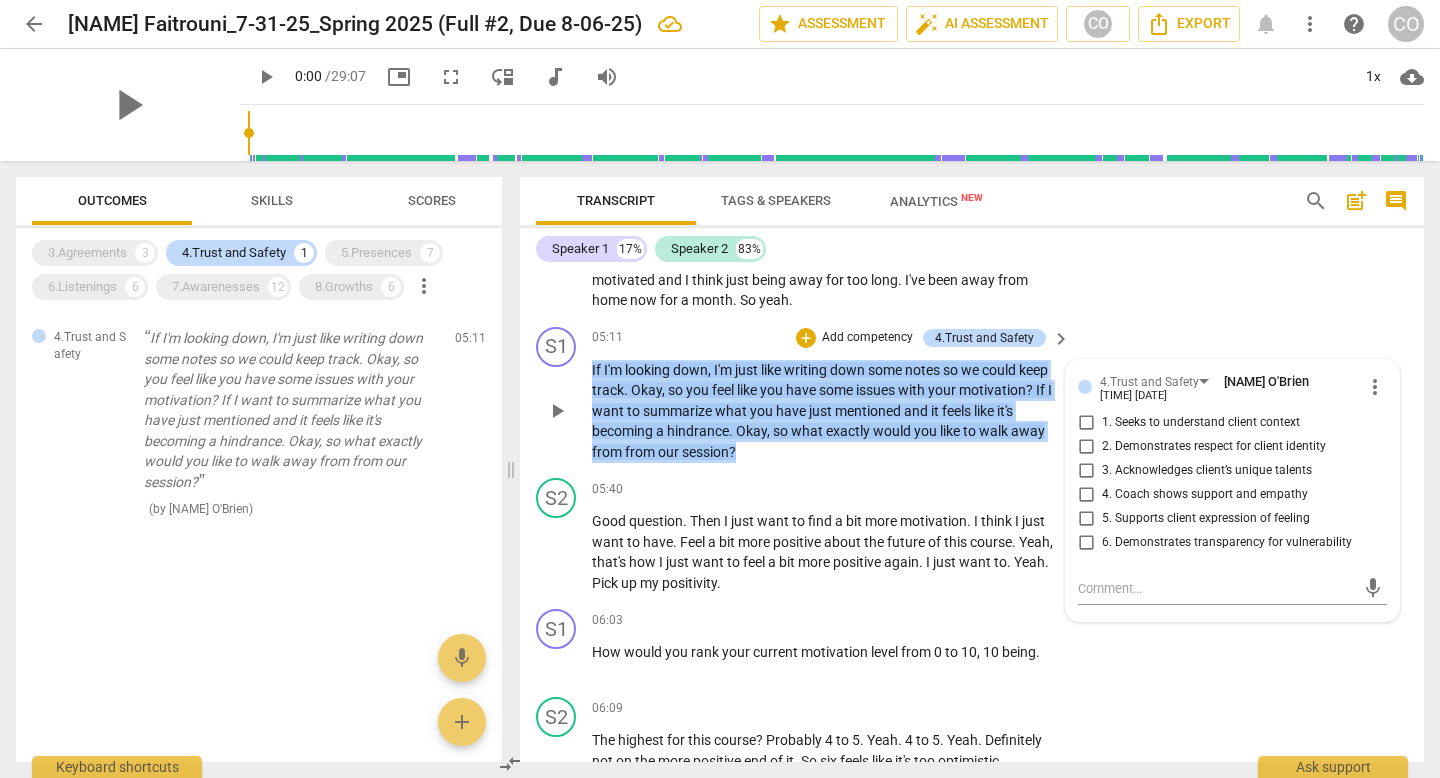 drag, startPoint x: 843, startPoint y: 499, endPoint x: 577, endPoint y: 405, distance: 282.12054 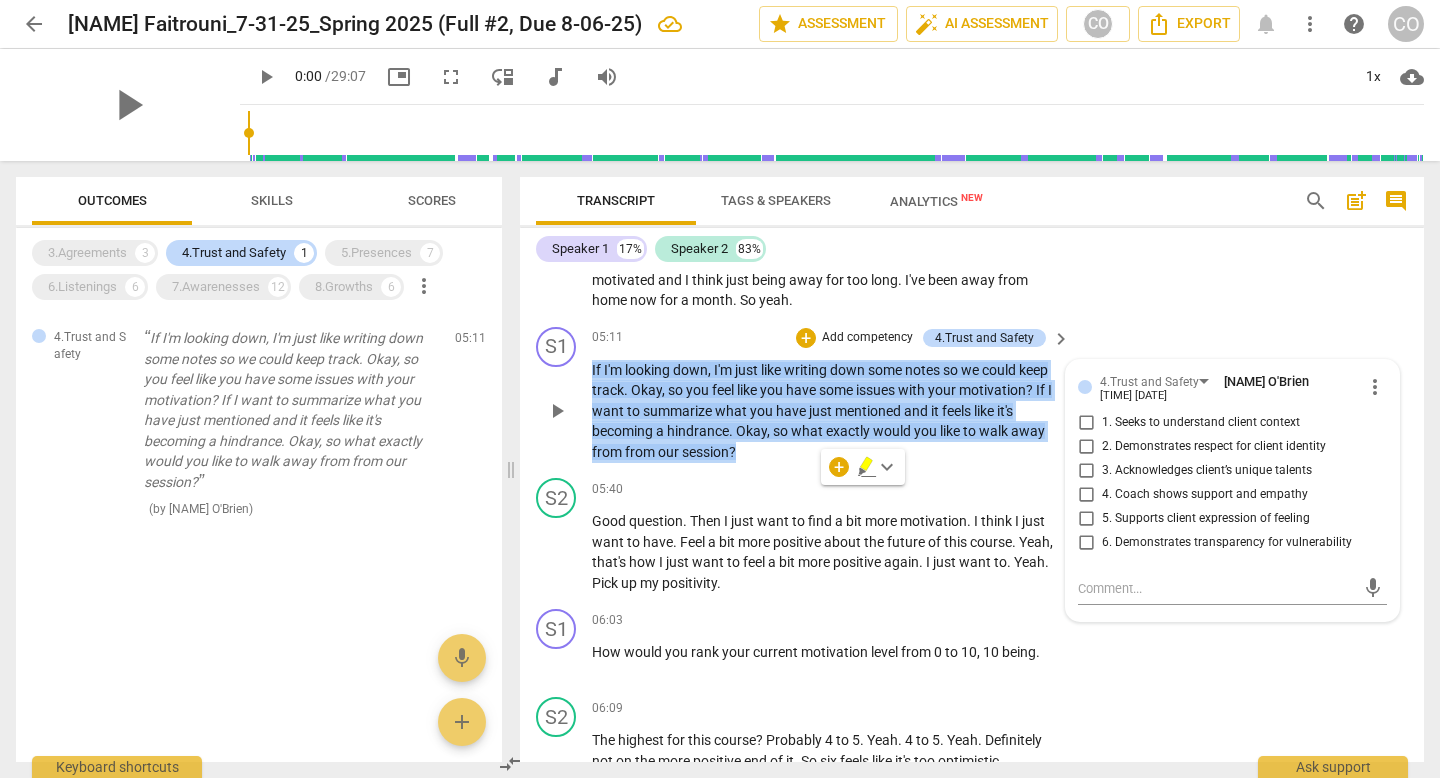 copy on "If   I'm   looking   down ,   I'm   just   like   writing   down   some   notes   so   we   could   keep   track .   Okay ,   so   you   feel   like   you   have   some   issues   with   your   motivation ?   If   I   want   to   summarize   what   you   have   just   mentioned   and   it   feels   like   it's   becoming   a   hindrance .   Okay ,   so   what   exactly   would   you   like   to   walk   away   from   from   our   session ?" 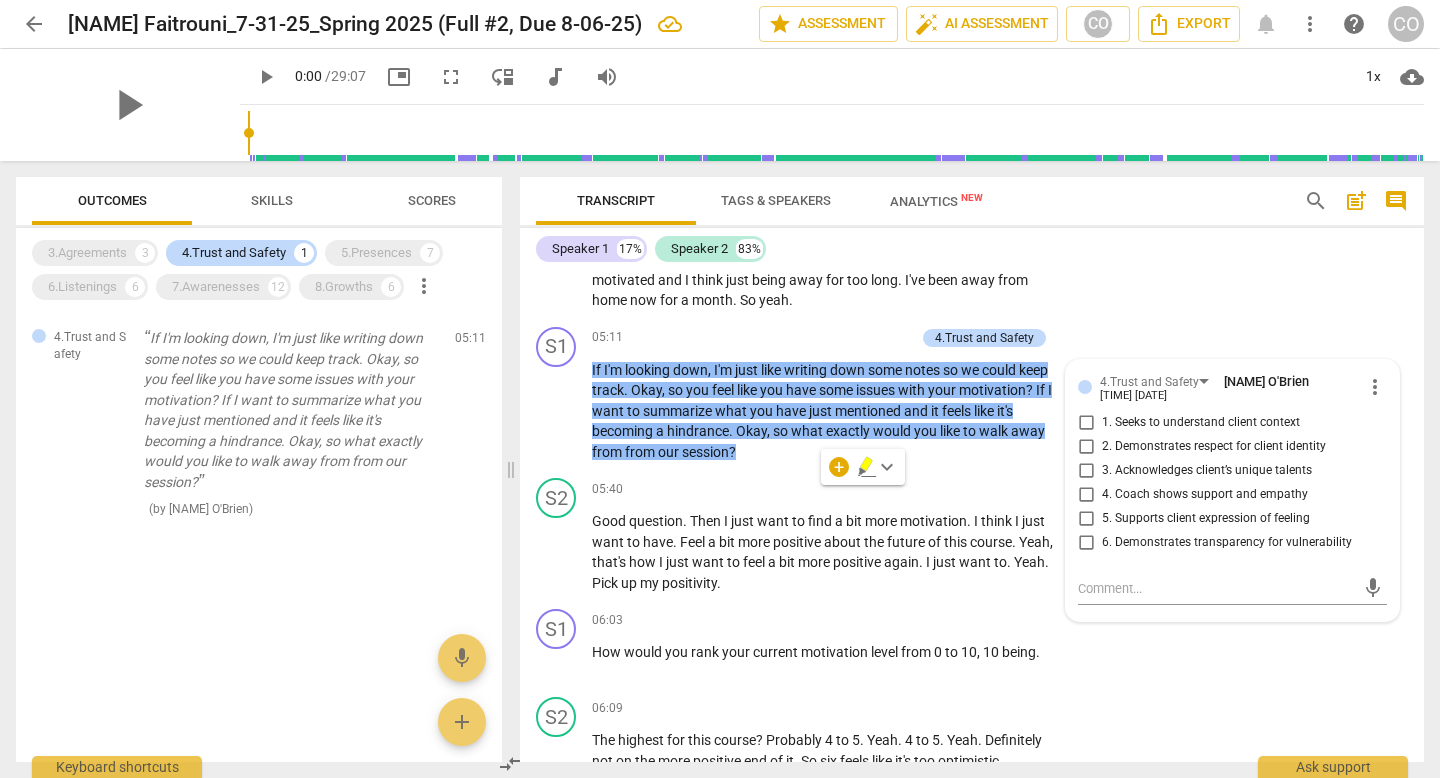 click on "Well ,   I   think   I'd ,   um .   Kind   of   unclear ,   really .   I   think   I   want   to   address   my   de .   Like ,   my   lack   of   motivation .   I   think   that's   probably   it ,   and   it's   probably   tied   up   a   little   bit   in   what   I've   just   discussed .   But   also   around   the   coaching   course ,   I   definitely   feel   like   I   am ,   um ,   losing   a   bit   of   the   motivation   I   had   when   I   started .   I   don't   know   whether   that's   to   do   with   the   fact   that   I   am   traveling ,   and   I've   not   been   able   to   give   it   the .   Like ,   the   focus   that   I   need   to   give   it .   And   so   therefore ,   it   now   feels   like   a   bit   of   a   hindrance ,   as   opposed   to .   I   say   that ,   though ,   but   I   do   enjoy   the   calls ,   however ,   and   I   enjoy   the   learning   that   I'm   having   on   the   calls ,   but   I'm   not   getting   time   in   between   to   do   very   much" at bounding box center (826, -58) 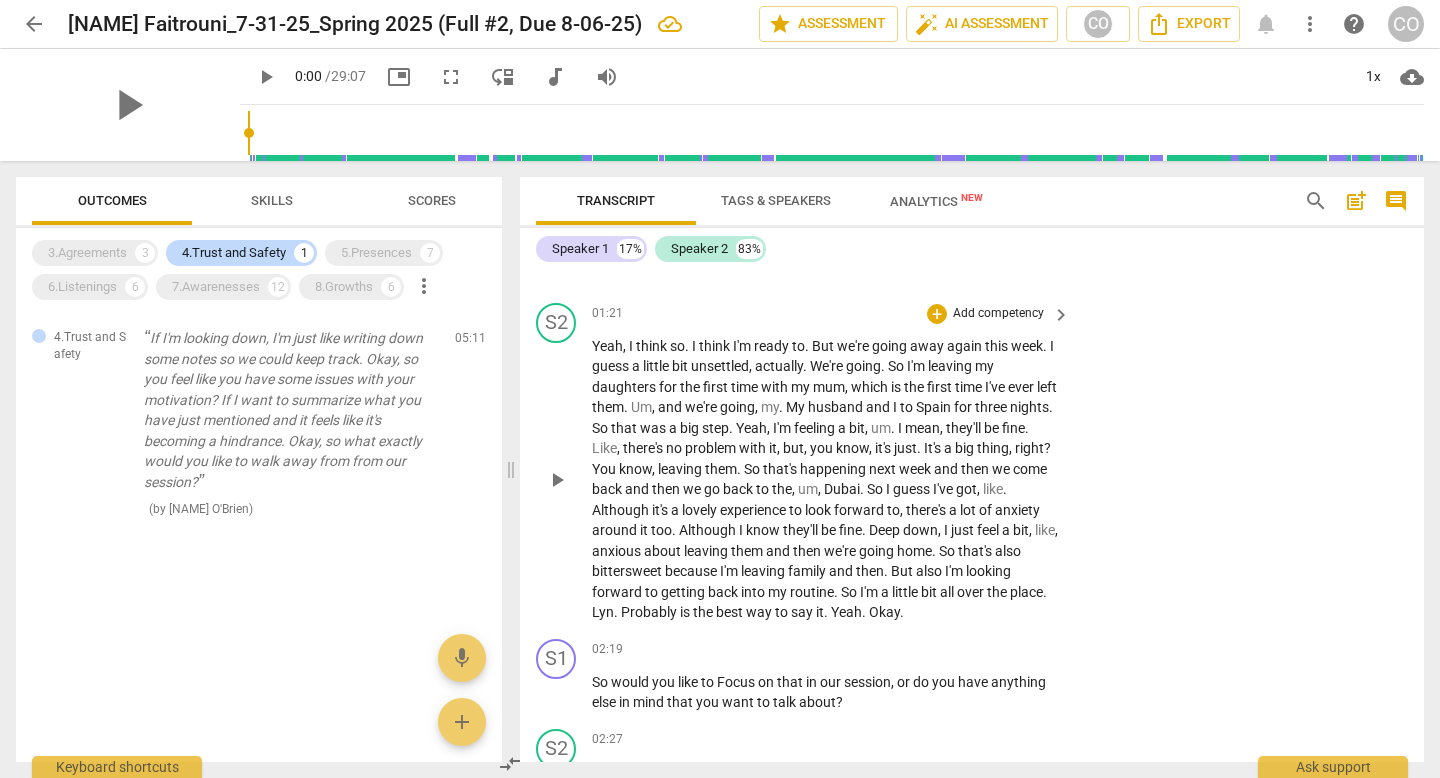 scroll, scrollTop: 728, scrollLeft: 0, axis: vertical 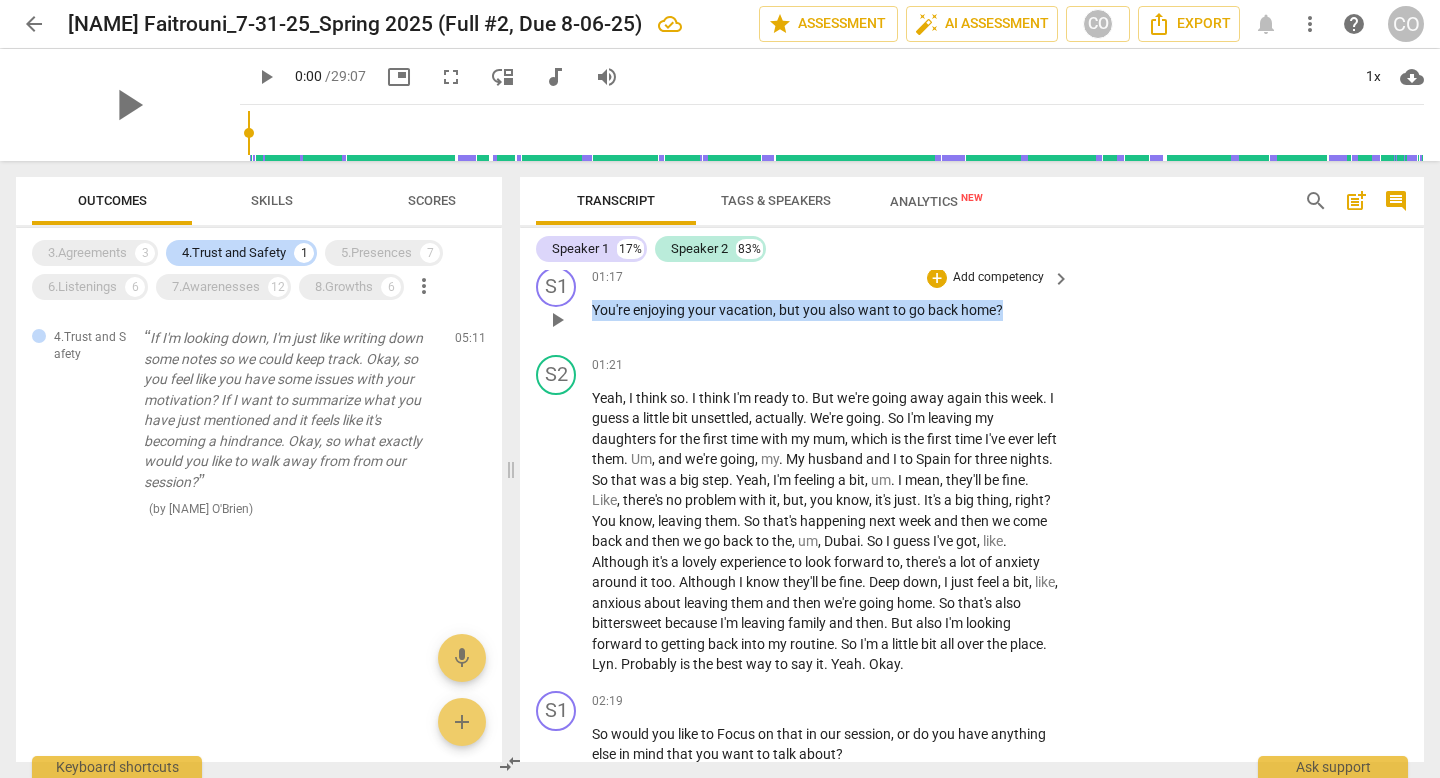 drag, startPoint x: 1024, startPoint y: 336, endPoint x: 578, endPoint y: 313, distance: 446.59265 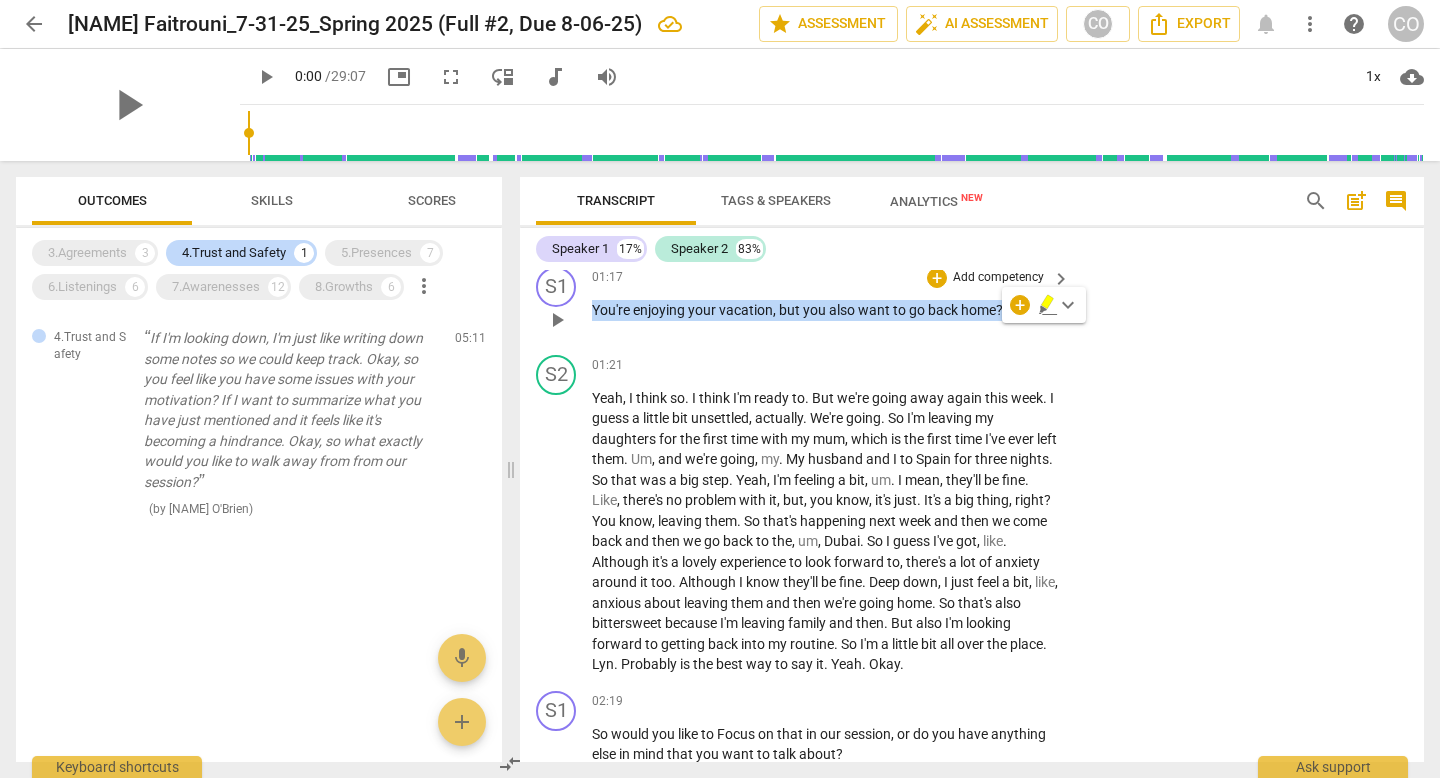 copy on "You're   enjoying   your   vacation ,   but   you   also   want   to   go   back   home ?" 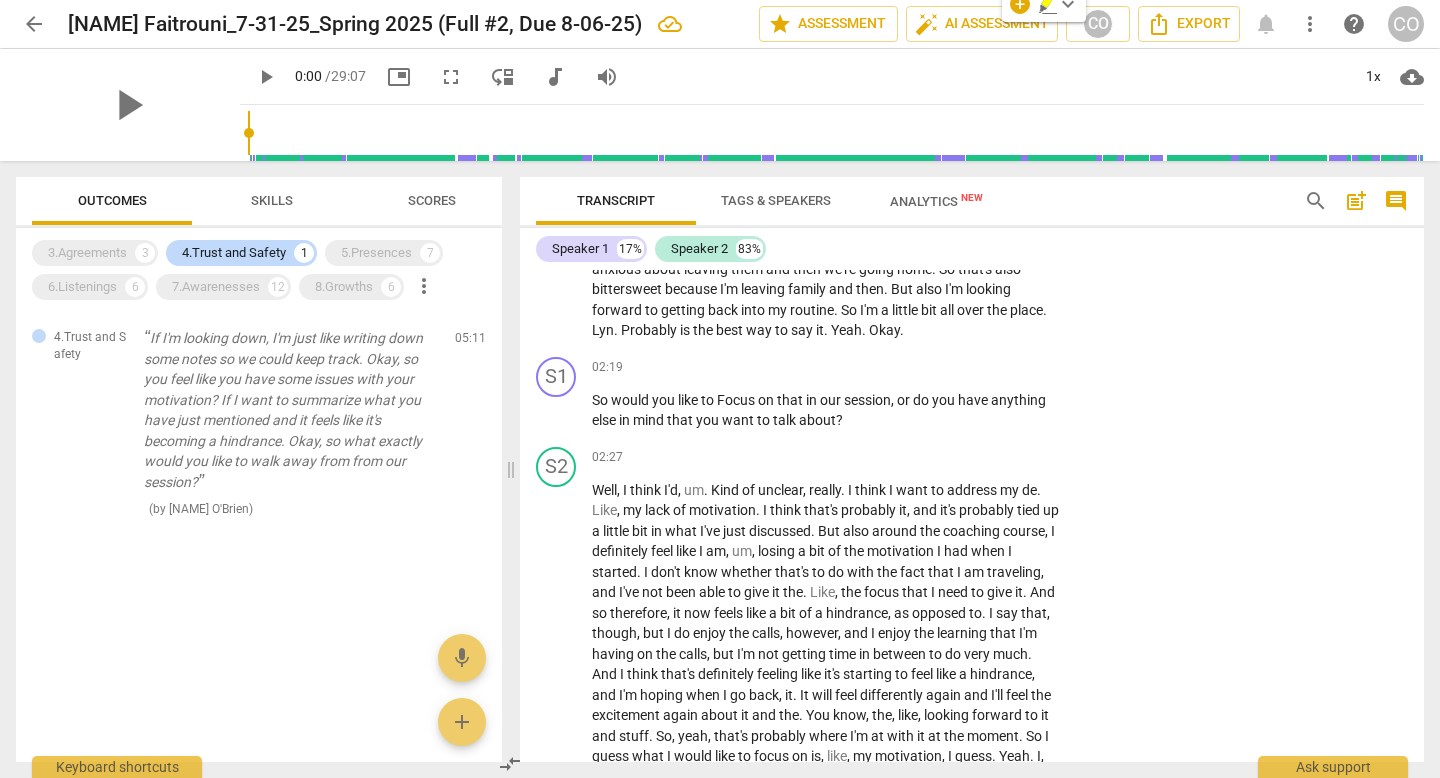 scroll, scrollTop: 1071, scrollLeft: 0, axis: vertical 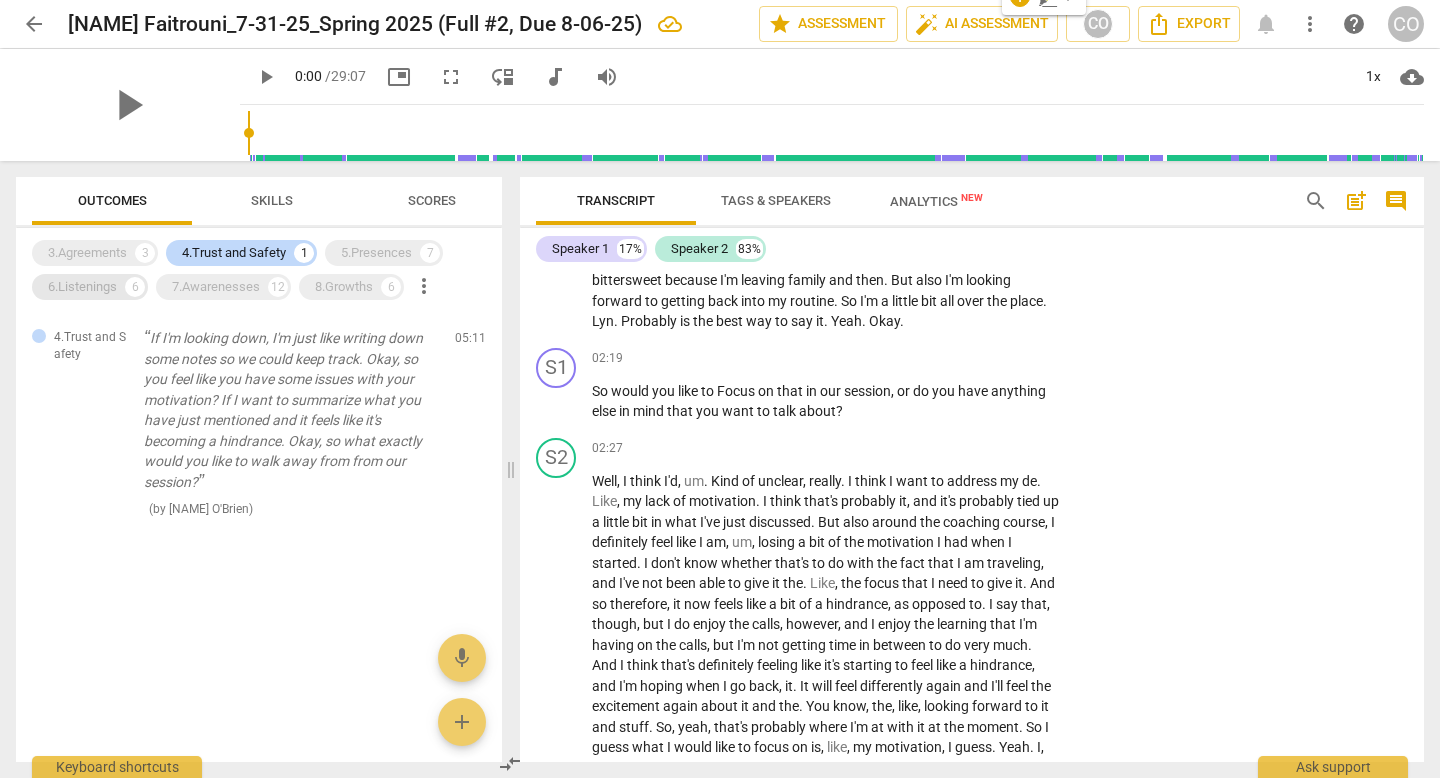 click on "6.Listenings" at bounding box center (82, 287) 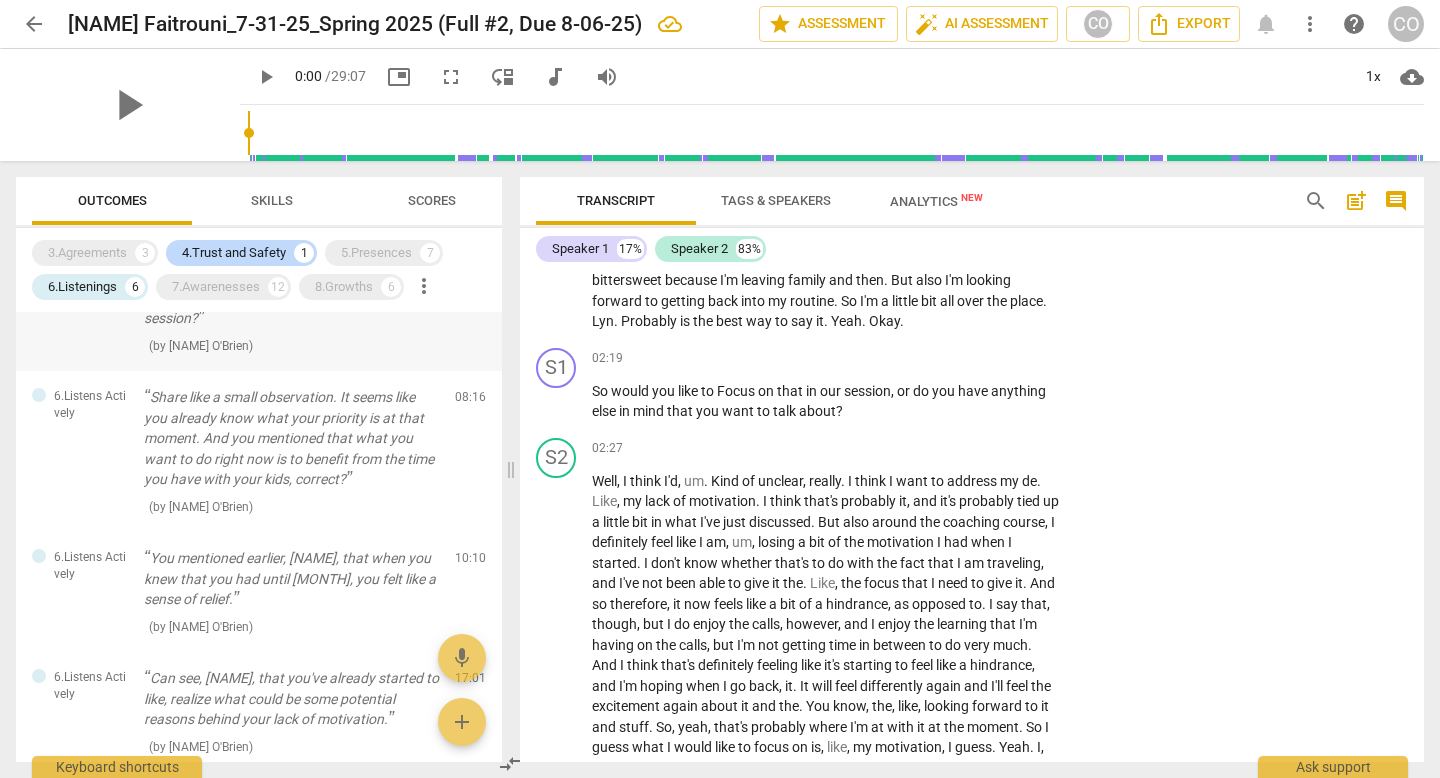 scroll, scrollTop: 271, scrollLeft: 0, axis: vertical 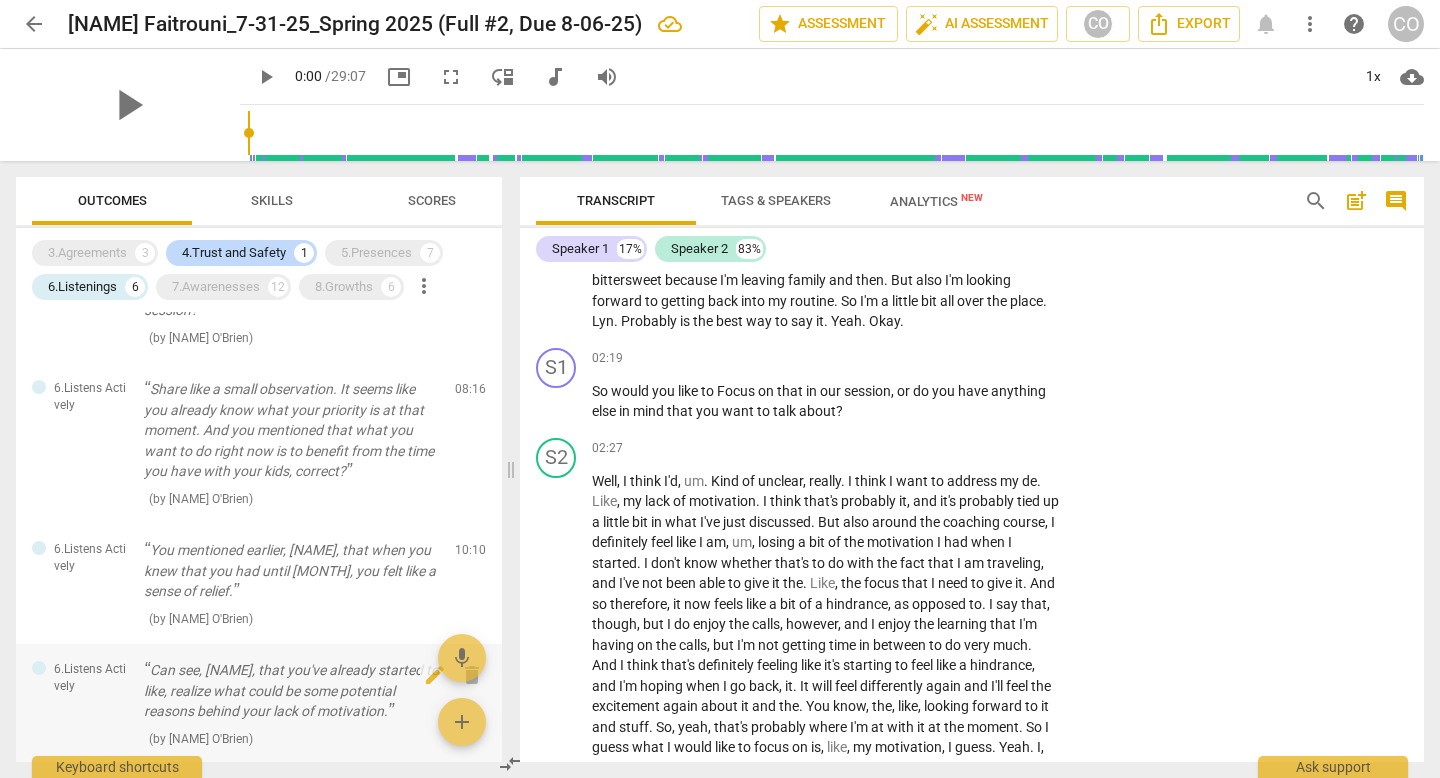 click on "Can see, [NAME], that you've already started to like, realize what could be some potential reasons behind your lack of motivation." at bounding box center [291, 691] 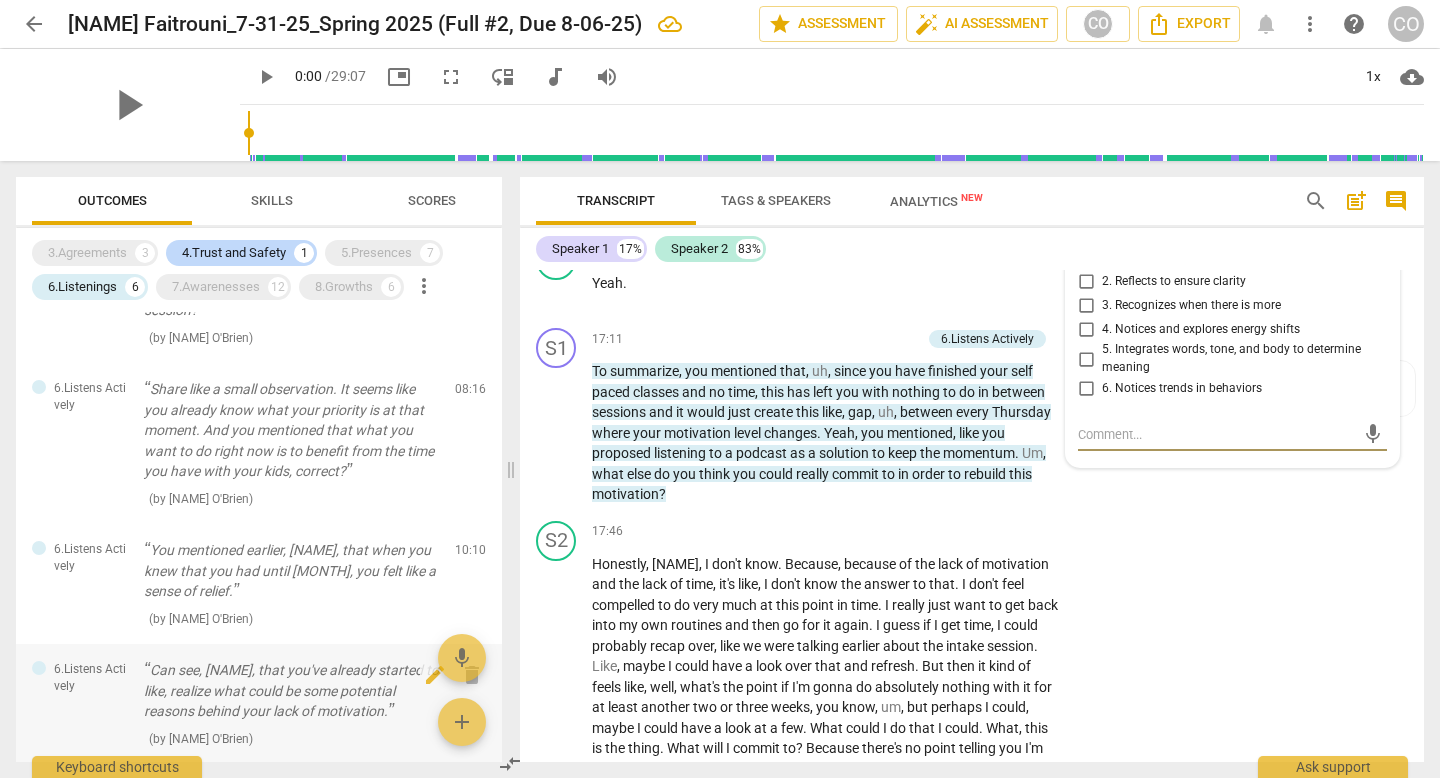 scroll, scrollTop: 269, scrollLeft: 0, axis: vertical 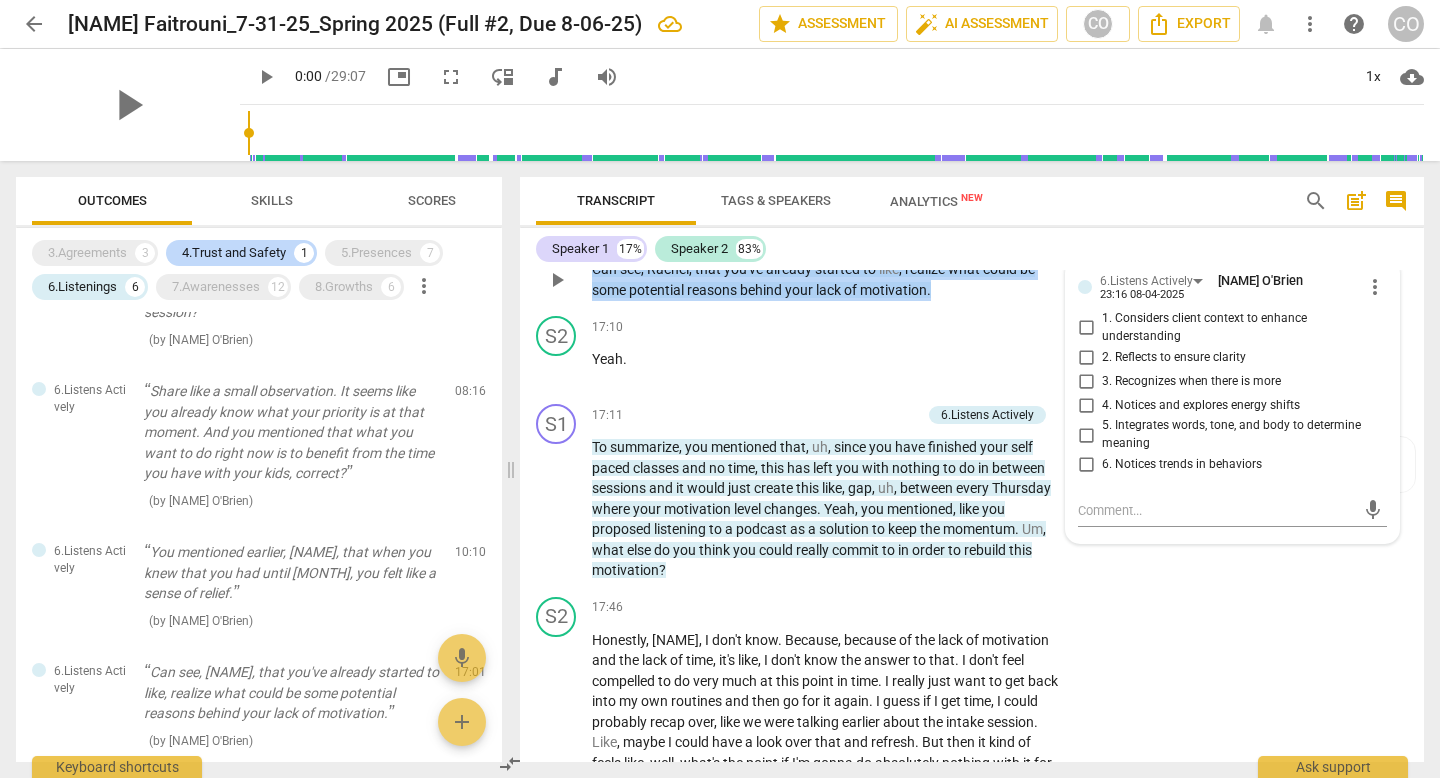 drag, startPoint x: 973, startPoint y: 375, endPoint x: 579, endPoint y: 324, distance: 397.28705 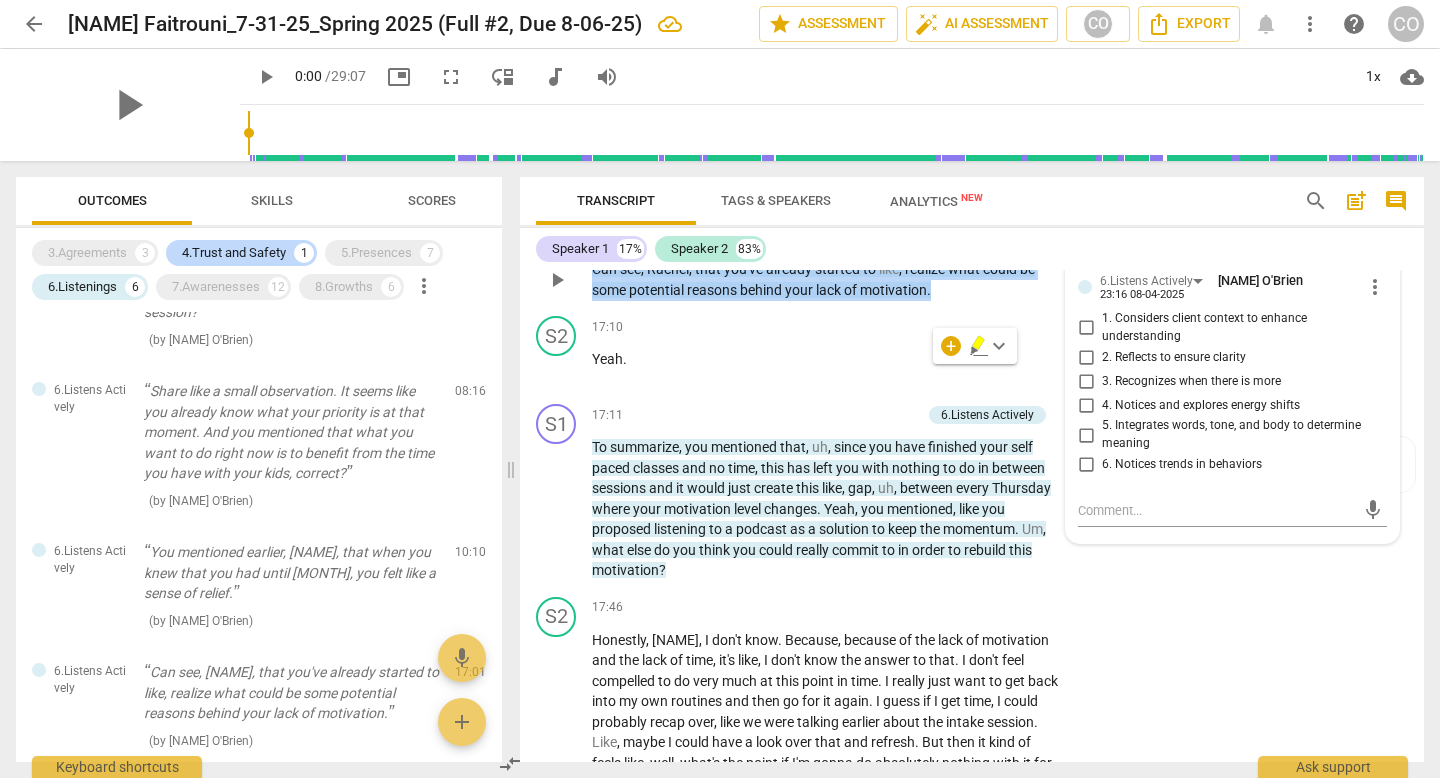 copy on "Can   see ,   [NAME] ,   that   you've   already   started   to   like ,   realize   what   could   be   some   potential   reasons   behind   your   lack   of   motivation ." 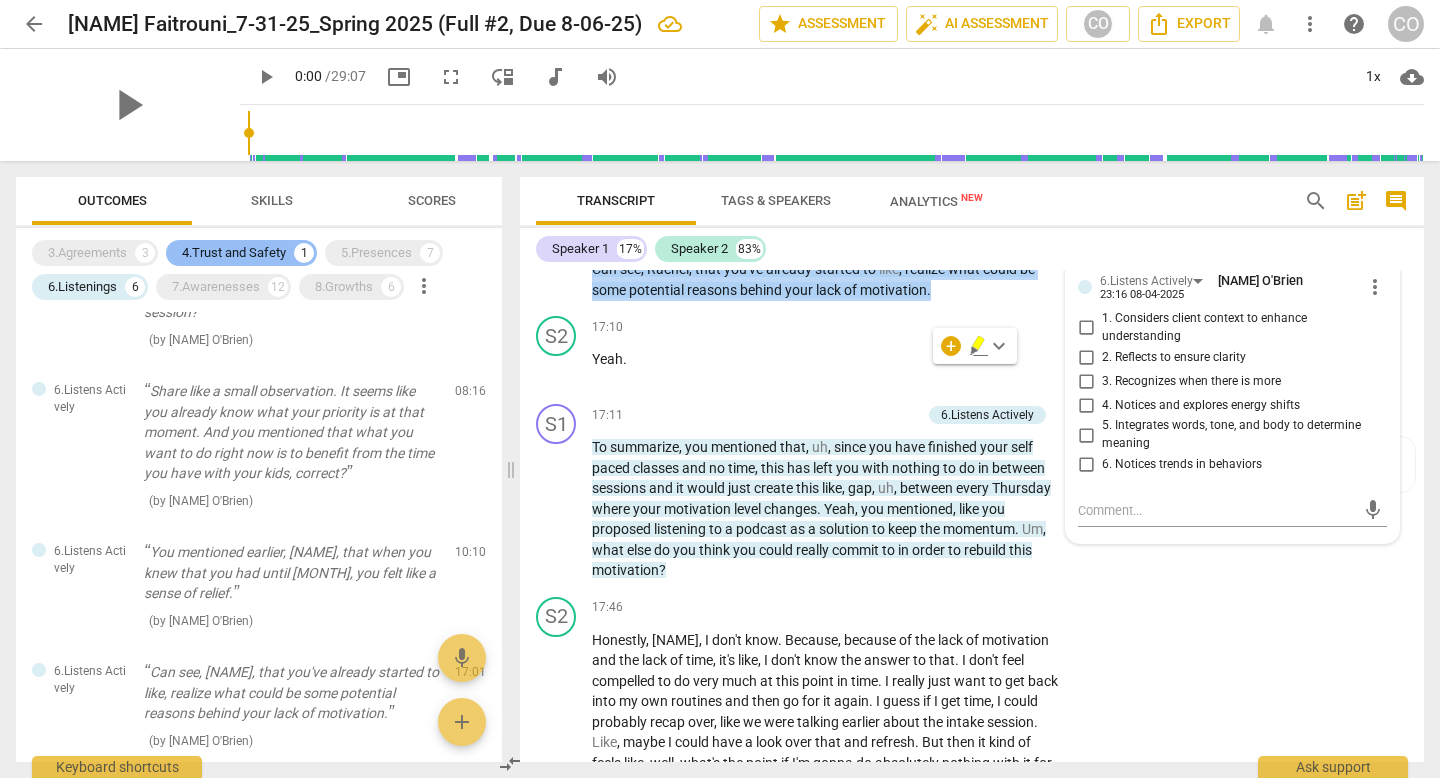 click on "4.Trust and Safety" at bounding box center (234, 253) 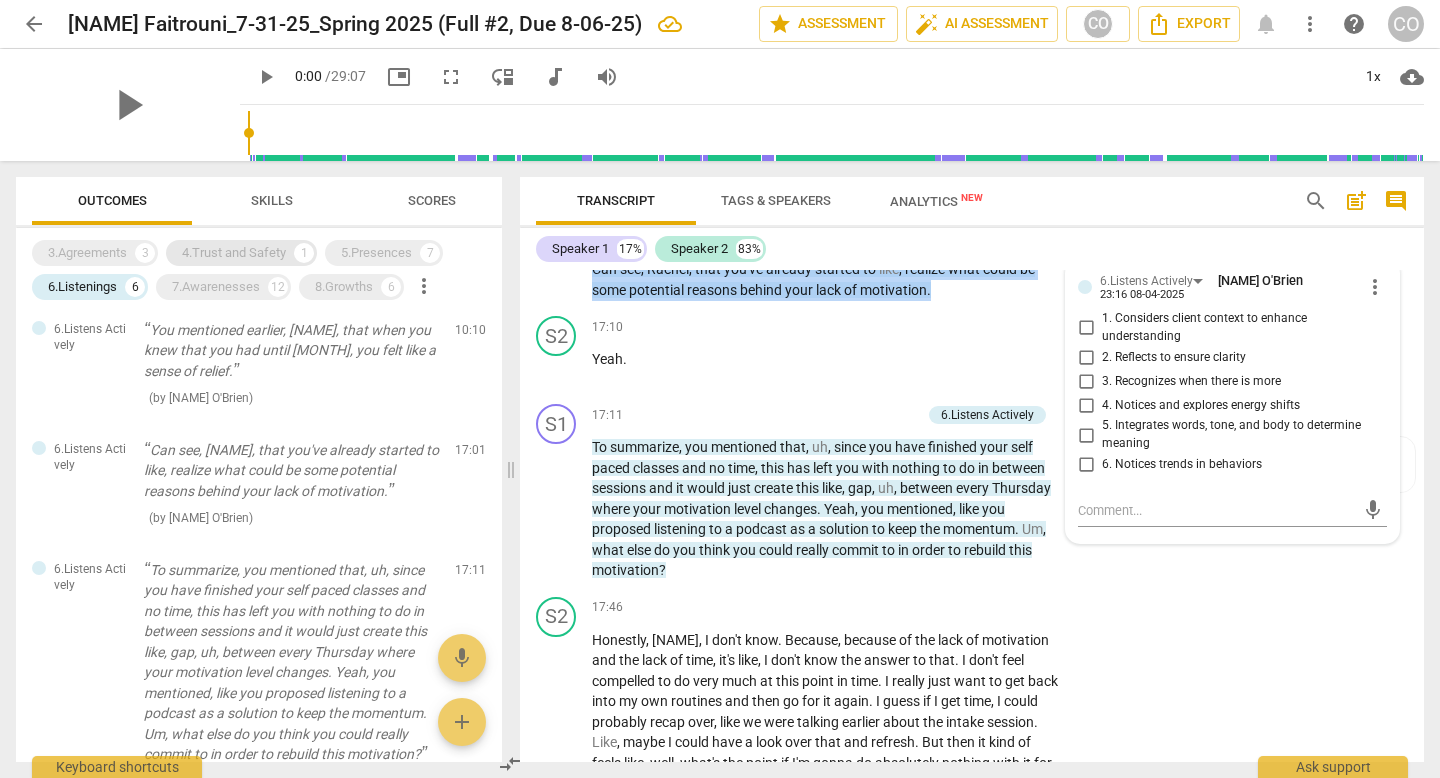 scroll, scrollTop: 46, scrollLeft: 0, axis: vertical 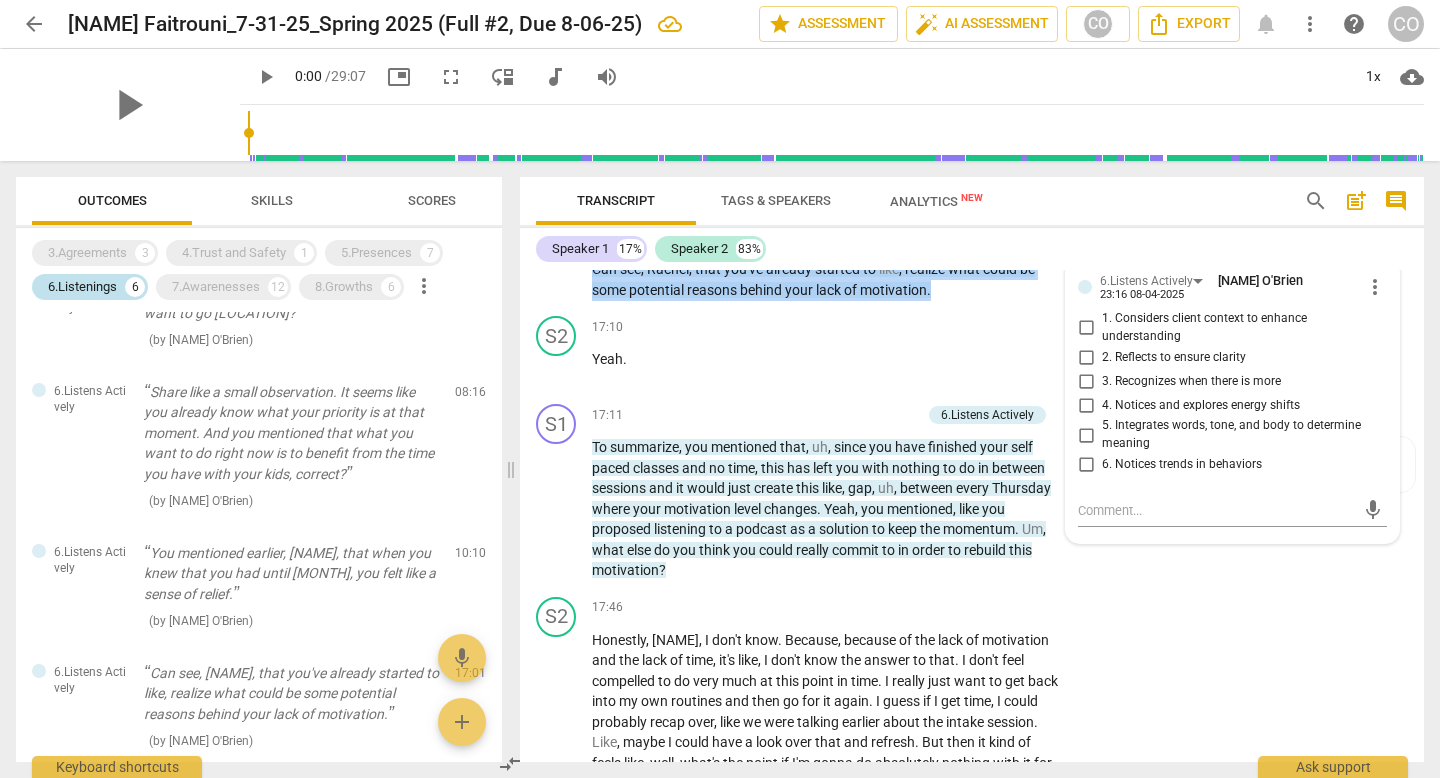 click on "6.Listenings 6" at bounding box center [90, 287] 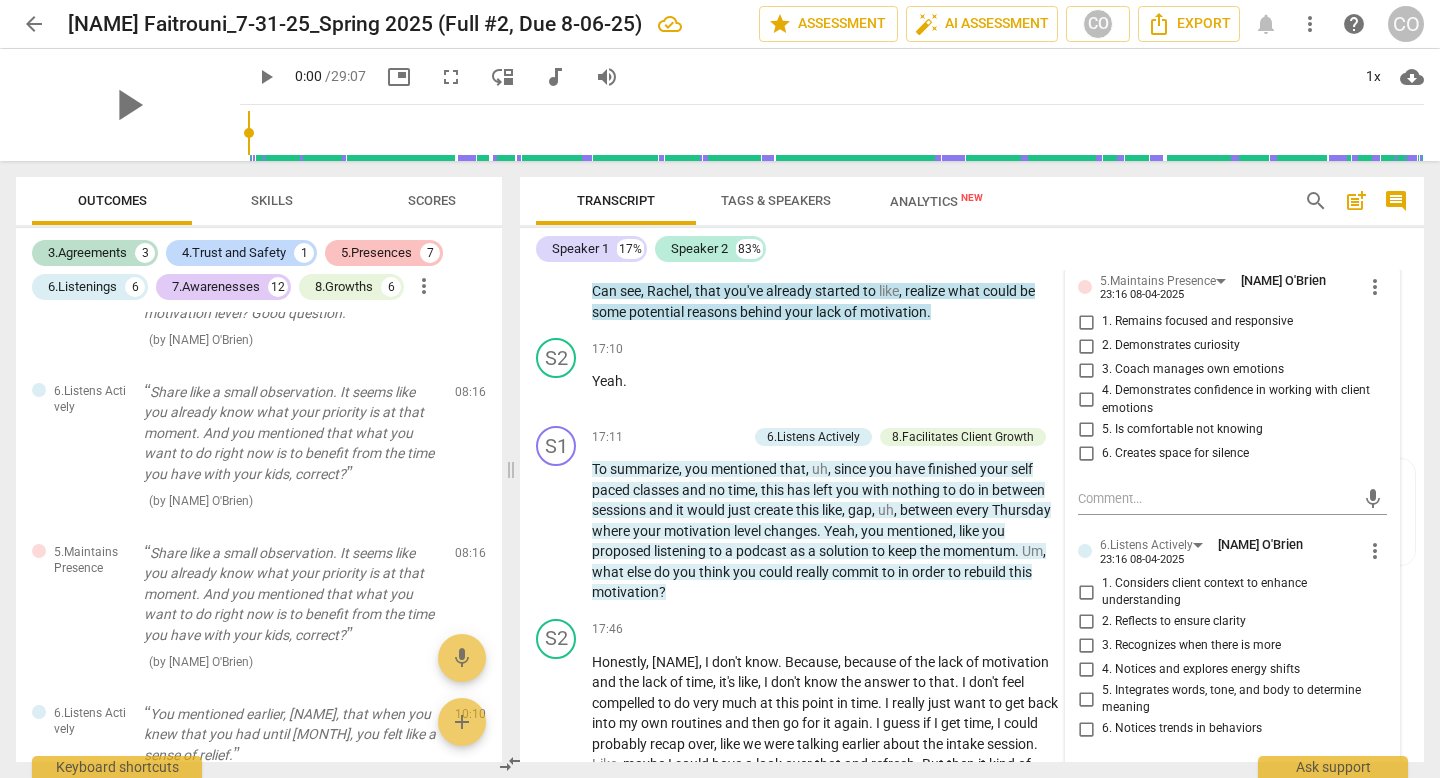 click on "5.Presences" at bounding box center [376, 253] 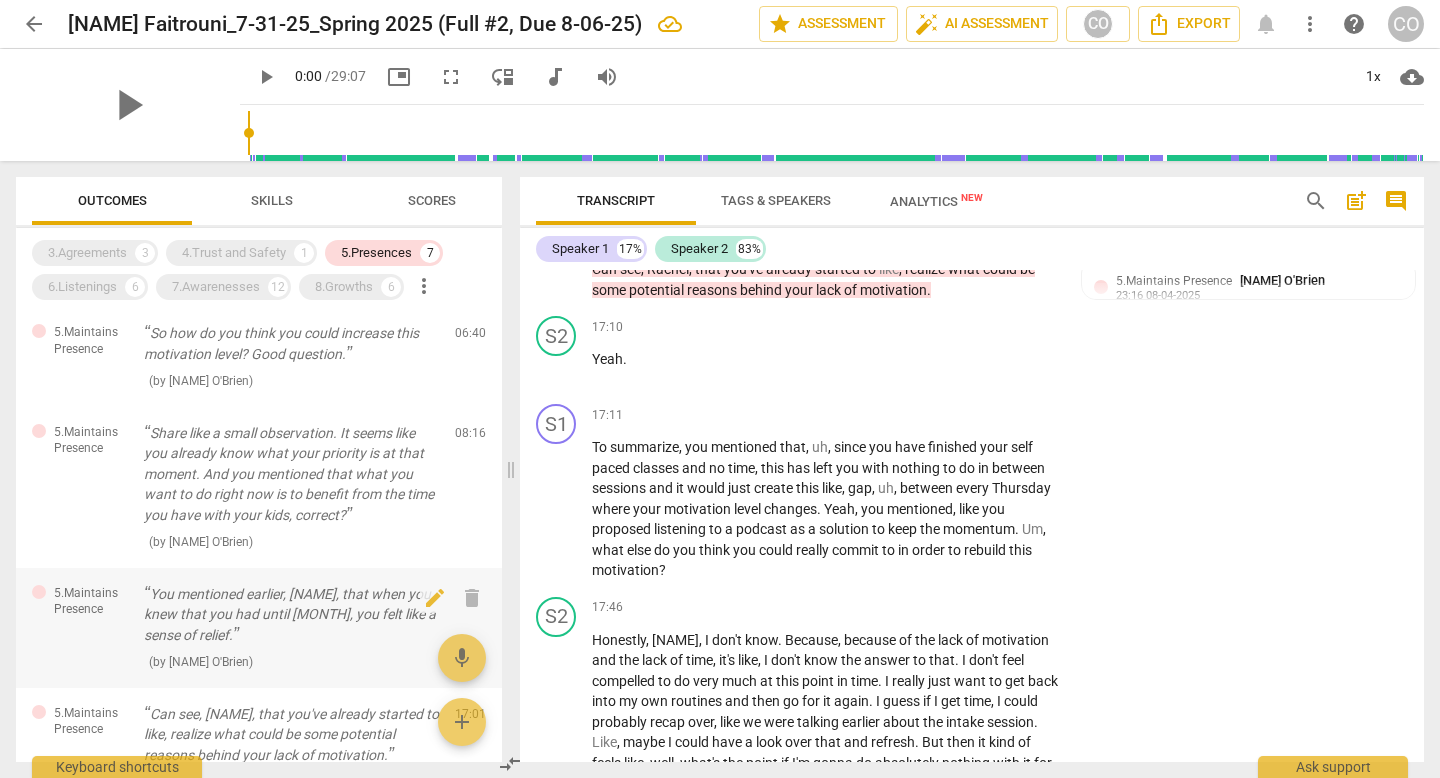 scroll, scrollTop: 0, scrollLeft: 0, axis: both 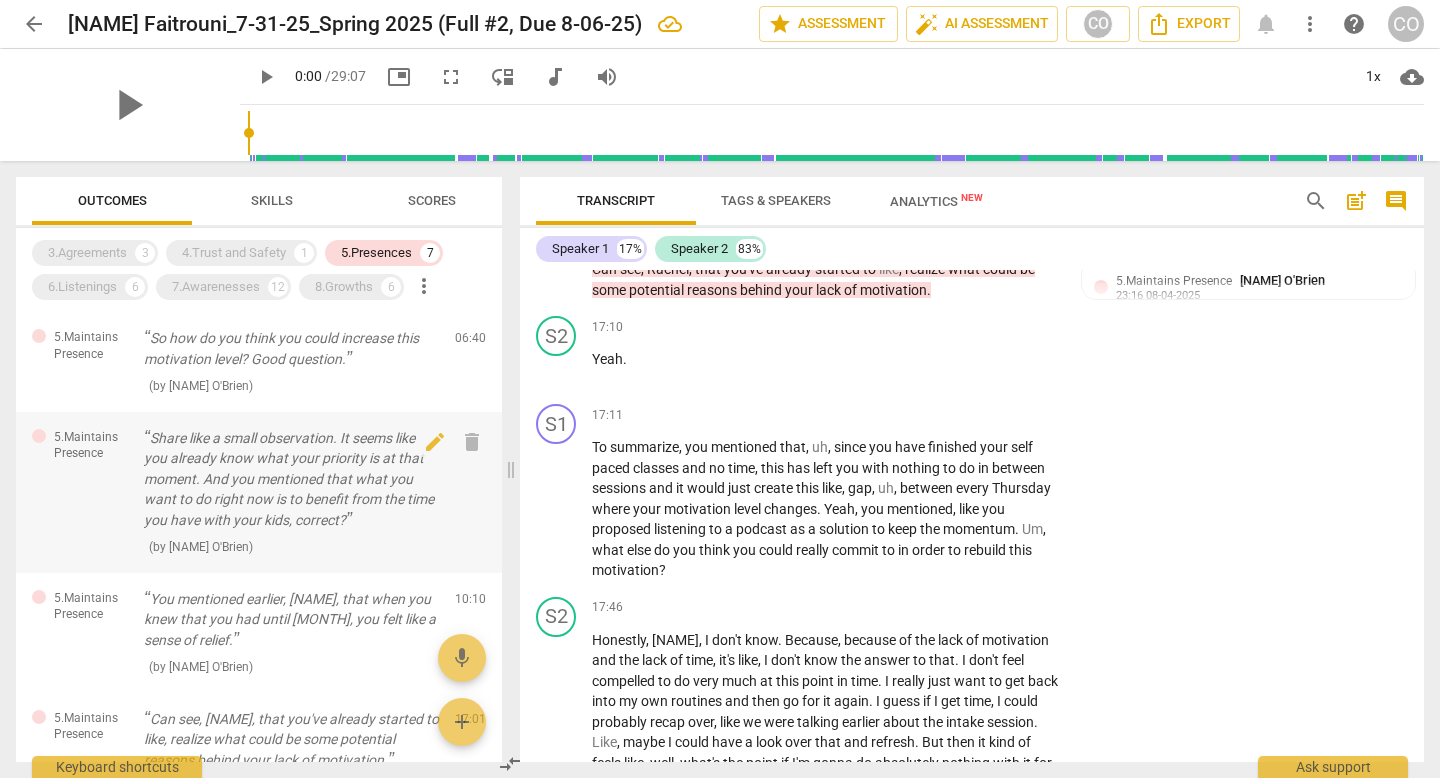 click on "( by [NAME] [LASTNAME] )" at bounding box center (291, 546) 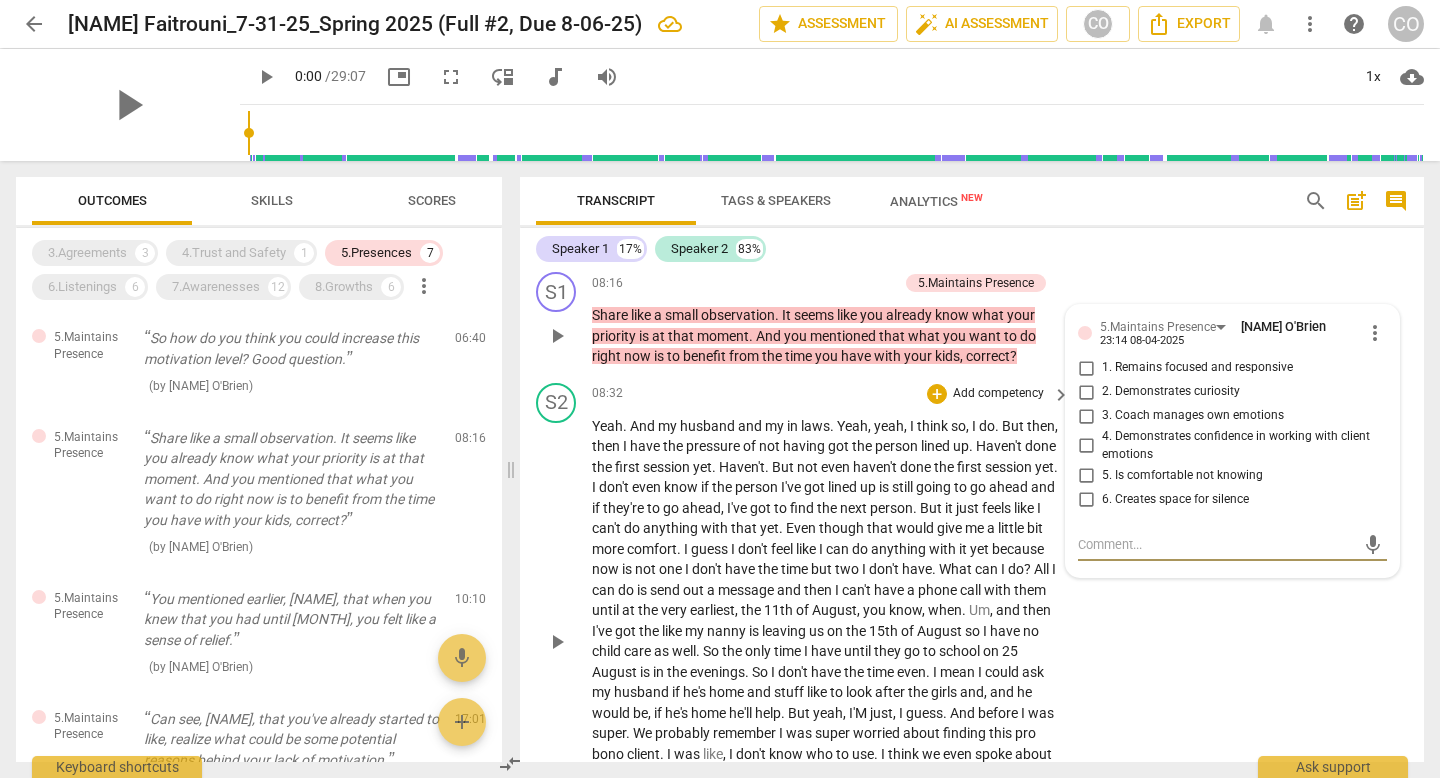 scroll, scrollTop: 2991, scrollLeft: 0, axis: vertical 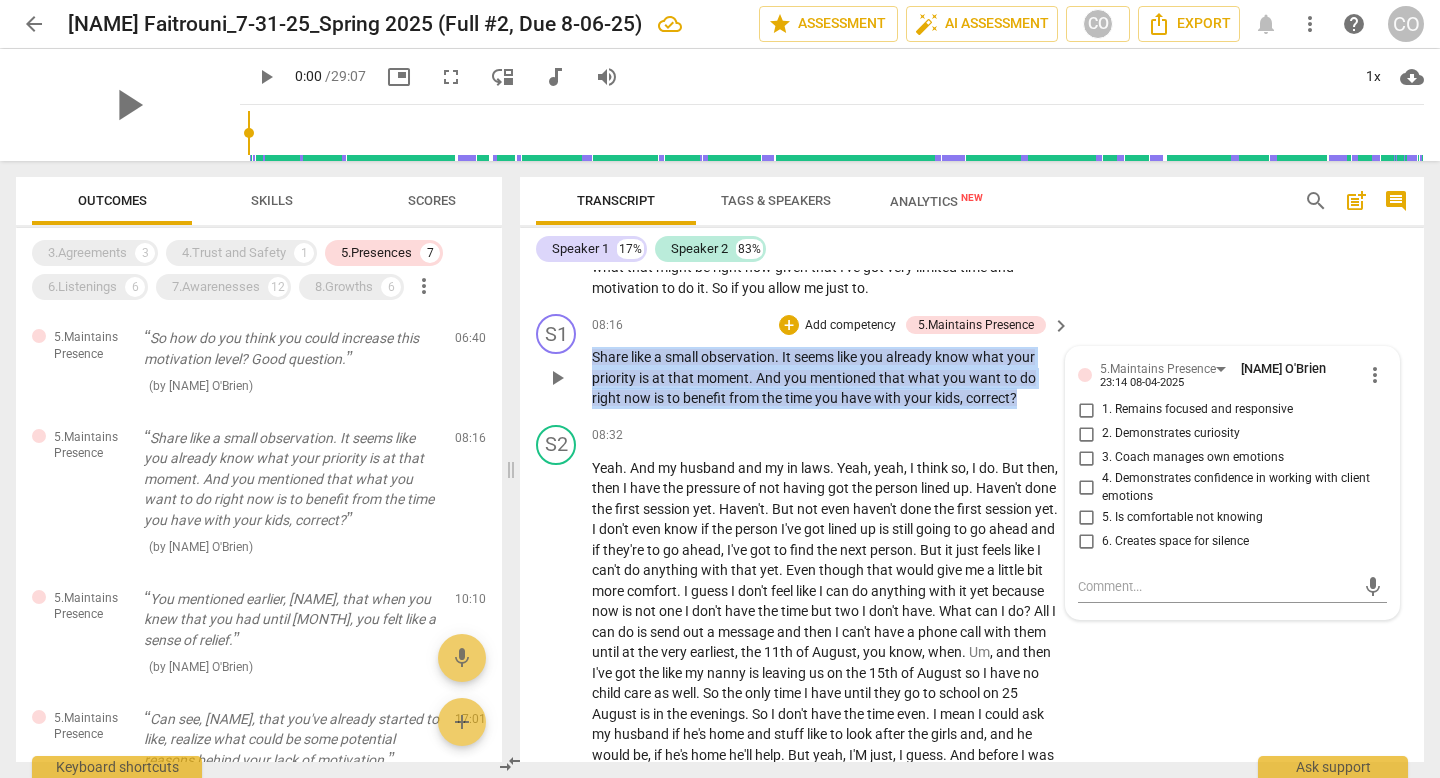 drag, startPoint x: 1032, startPoint y: 437, endPoint x: 630, endPoint y: 378, distance: 406.30655 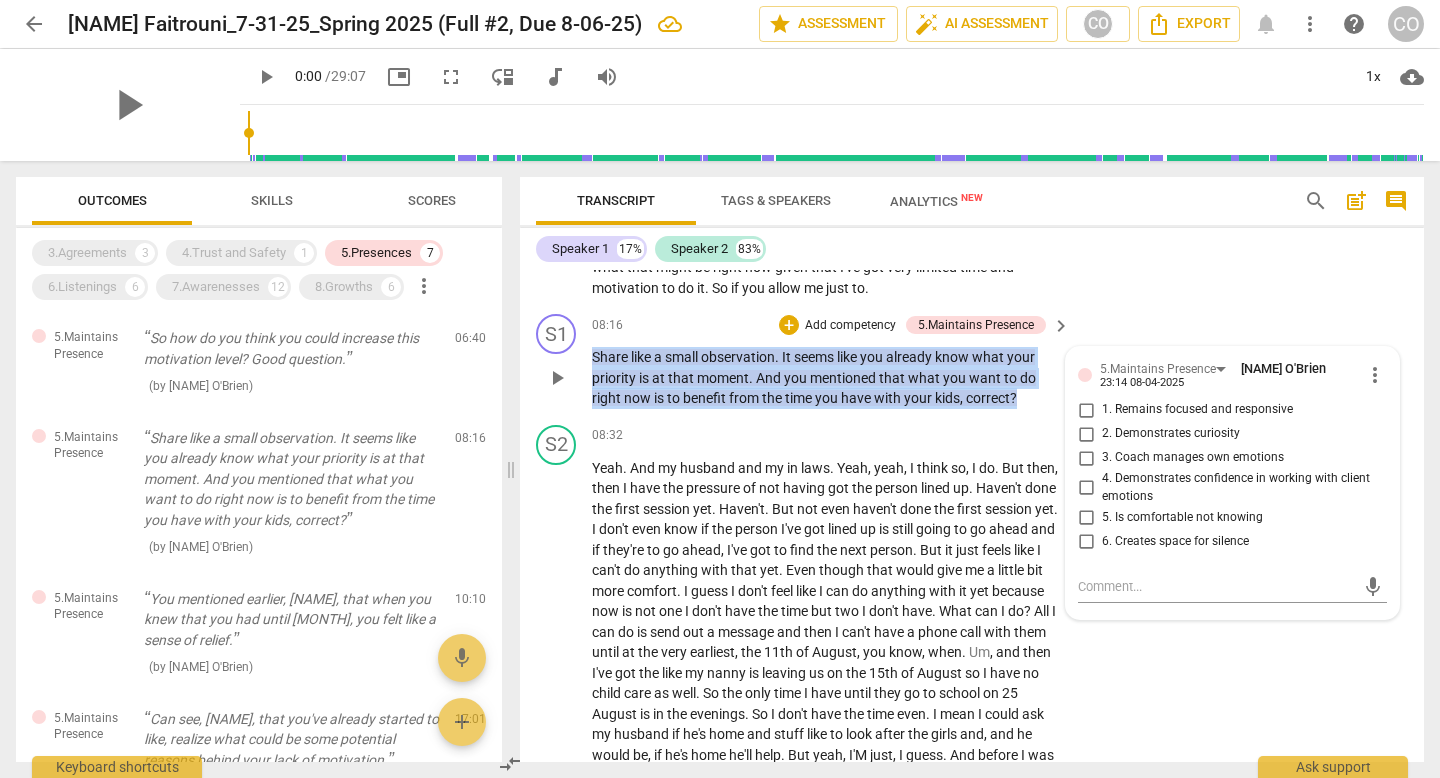click on "[TIME] + Add competency 5.Maintains Presence keyboard_arrow_right Share   like   a   small   observation .   It   seems   like   you   already   know   what   your   priority   is   at   that   moment .   And   you   mentioned   that   what   you   want   to   do   right   now   is   to   benefit   from   the   time   you   have   with   your   kids ,   correct ?" at bounding box center (832, 361) 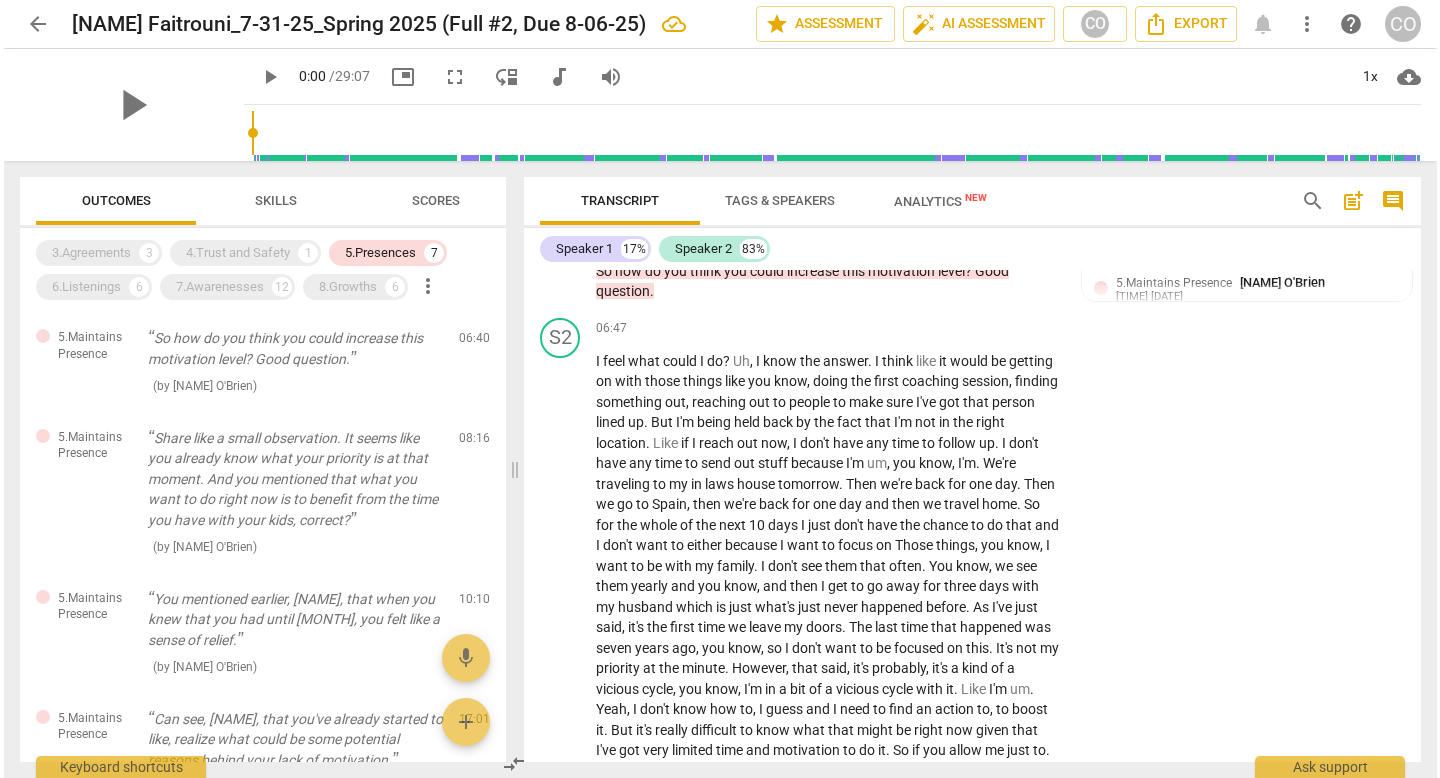 scroll, scrollTop: 2479, scrollLeft: 0, axis: vertical 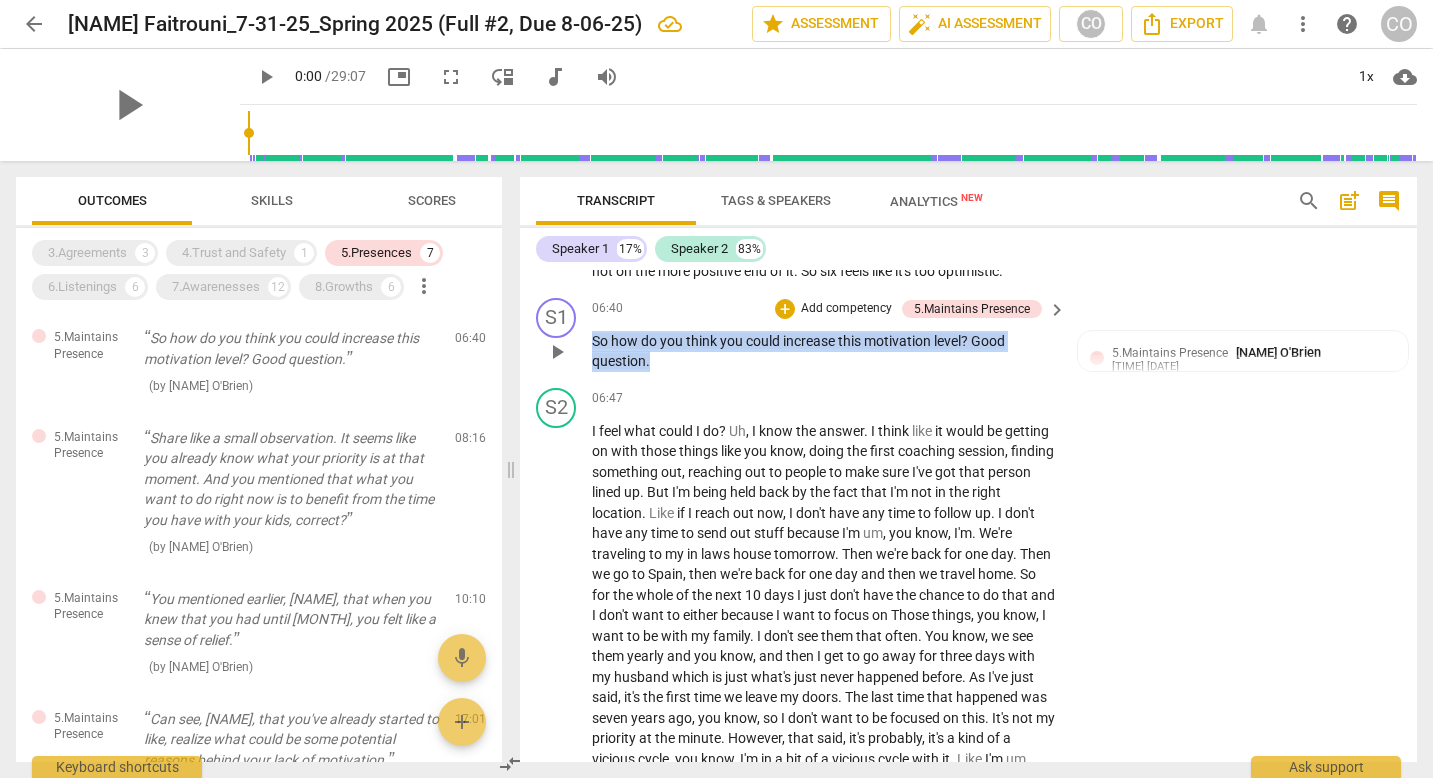 drag, startPoint x: 666, startPoint y: 383, endPoint x: 585, endPoint y: 360, distance: 84.20214 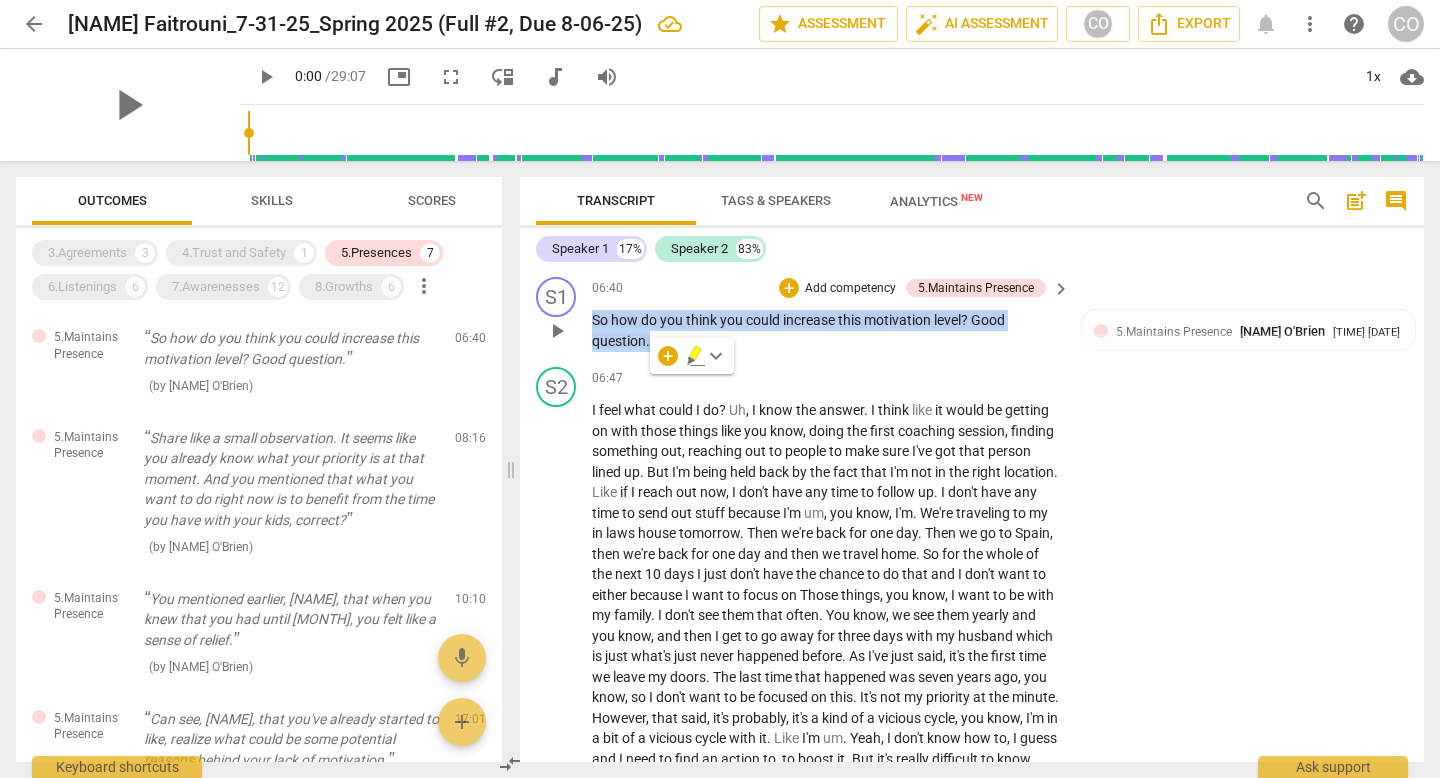 copy on "So   how   do   you   think   you   could   increase   this   motivation   level ?   Good   question ." 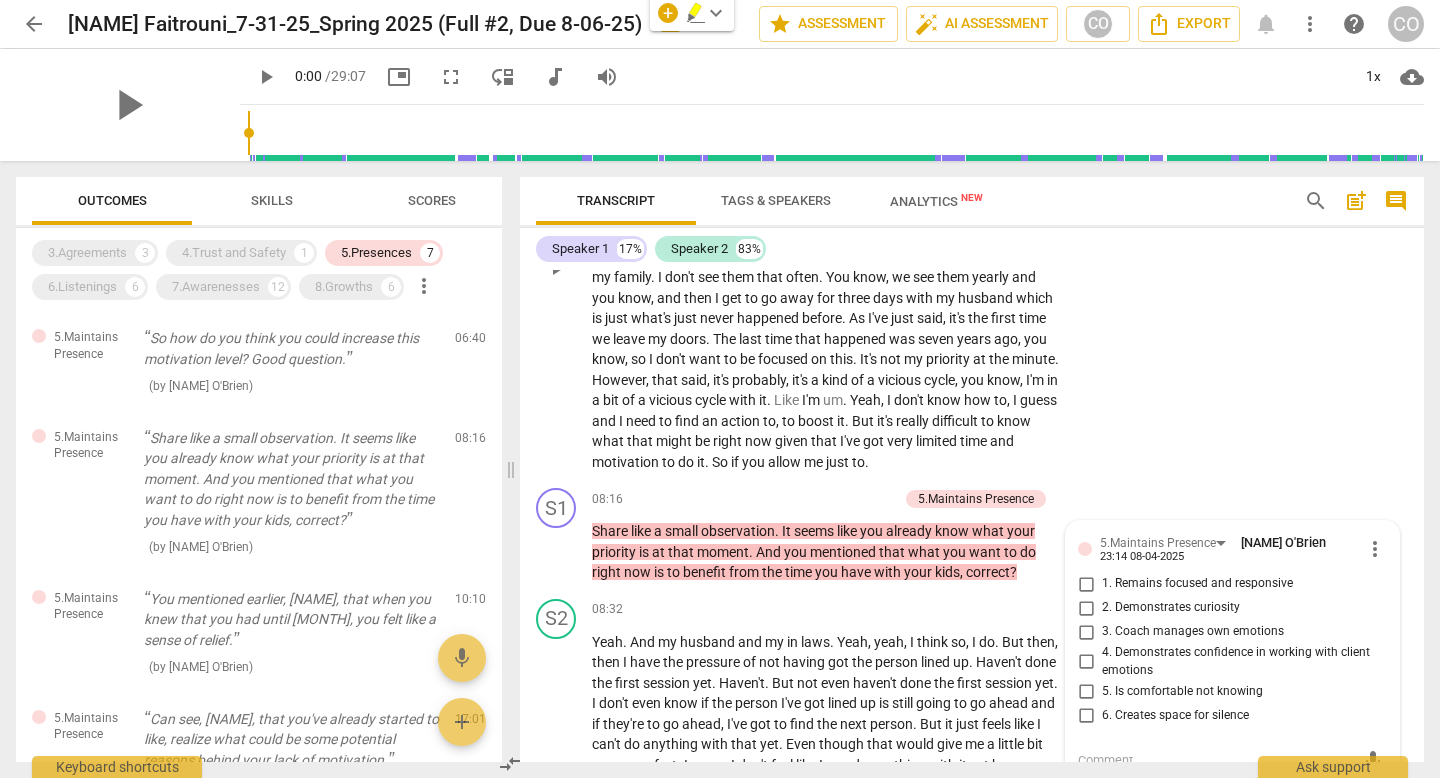 scroll, scrollTop: 2822, scrollLeft: 0, axis: vertical 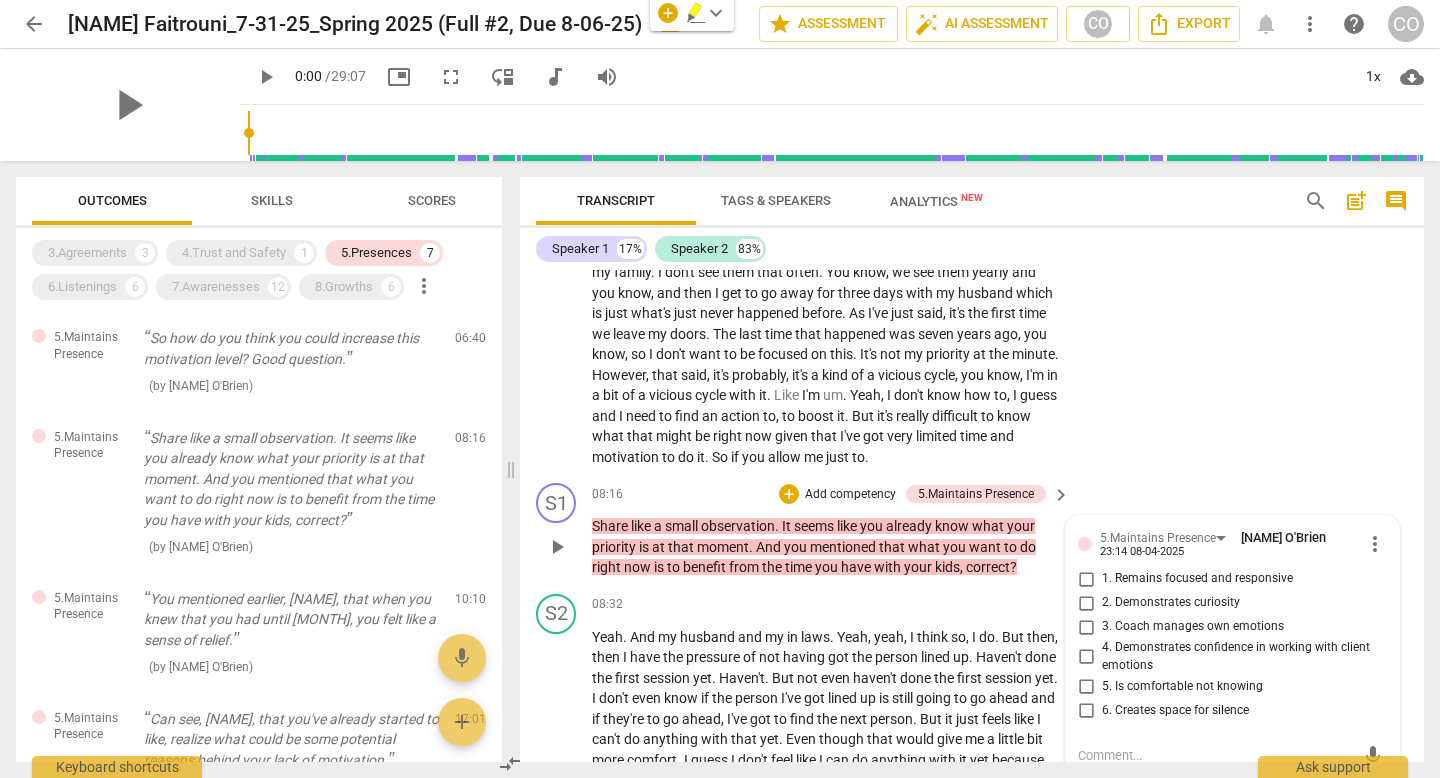 drag, startPoint x: 1030, startPoint y: 600, endPoint x: 609, endPoint y: 560, distance: 422.89597 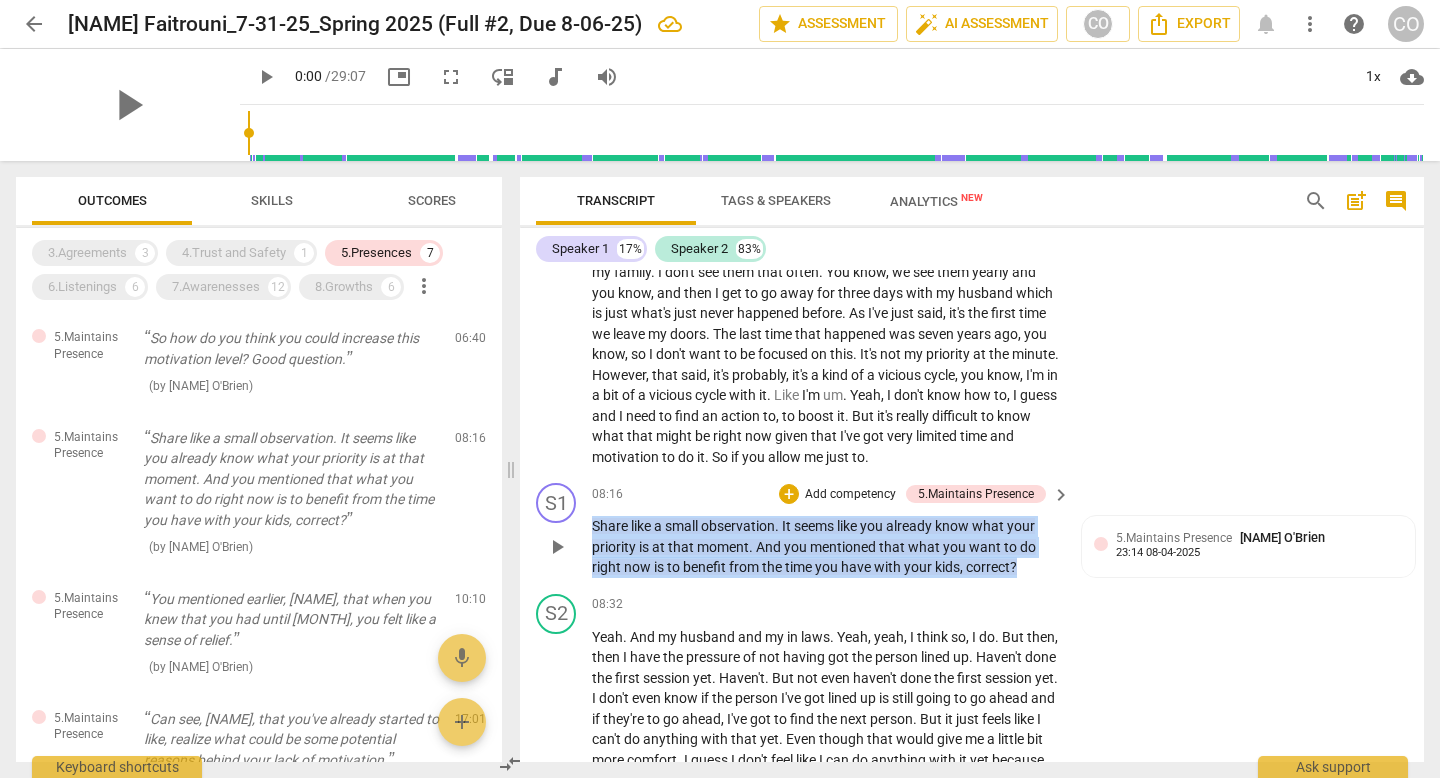 drag, startPoint x: 1038, startPoint y: 608, endPoint x: 589, endPoint y: 566, distance: 450.96008 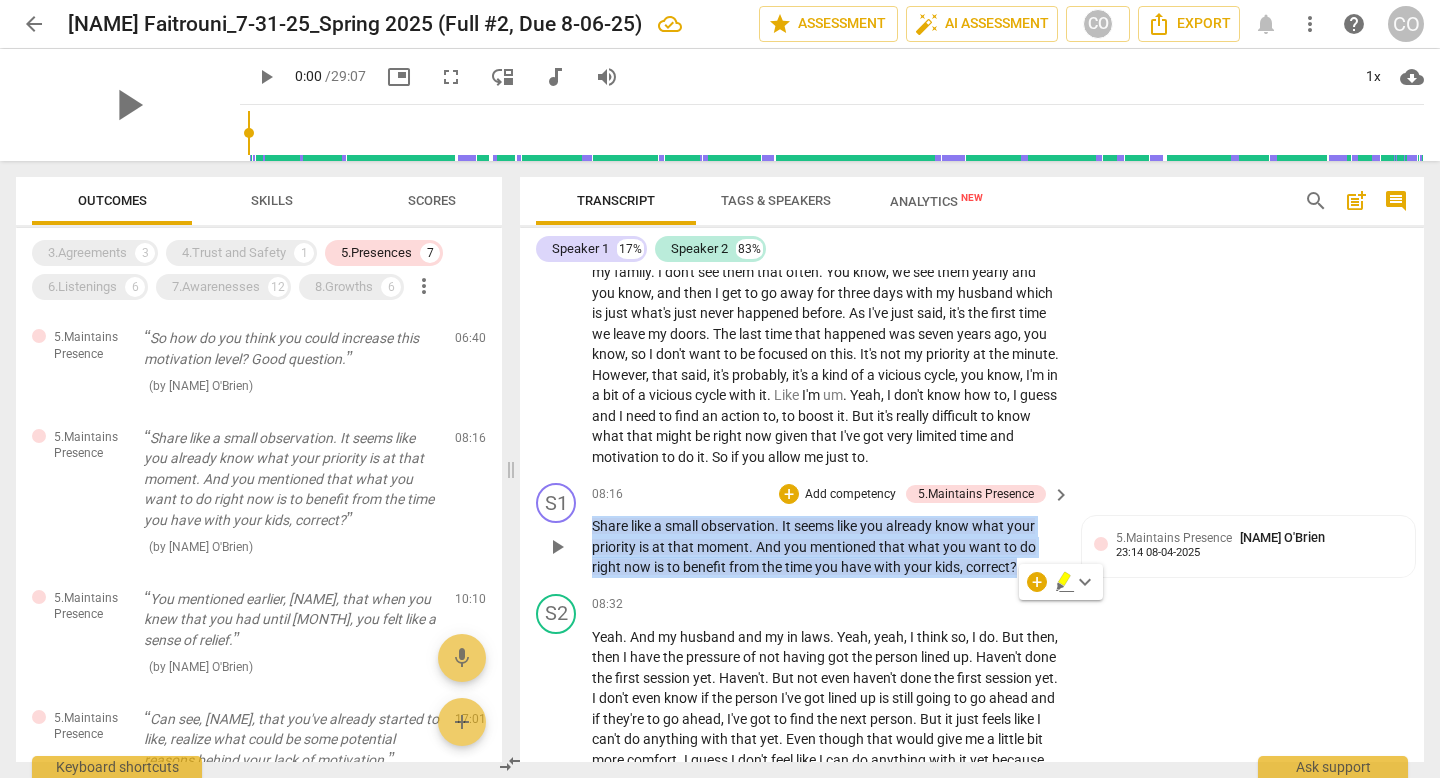 copy on "Share   like   a   small   observation .   It   seems   like   you   already   know   what   your   priority   is   at   that   moment .   And   you   mentioned   that   what   you   want   to   do   right   now   is   to   benefit   from   the   time   you   have   with   your   kids ,   correct ?" 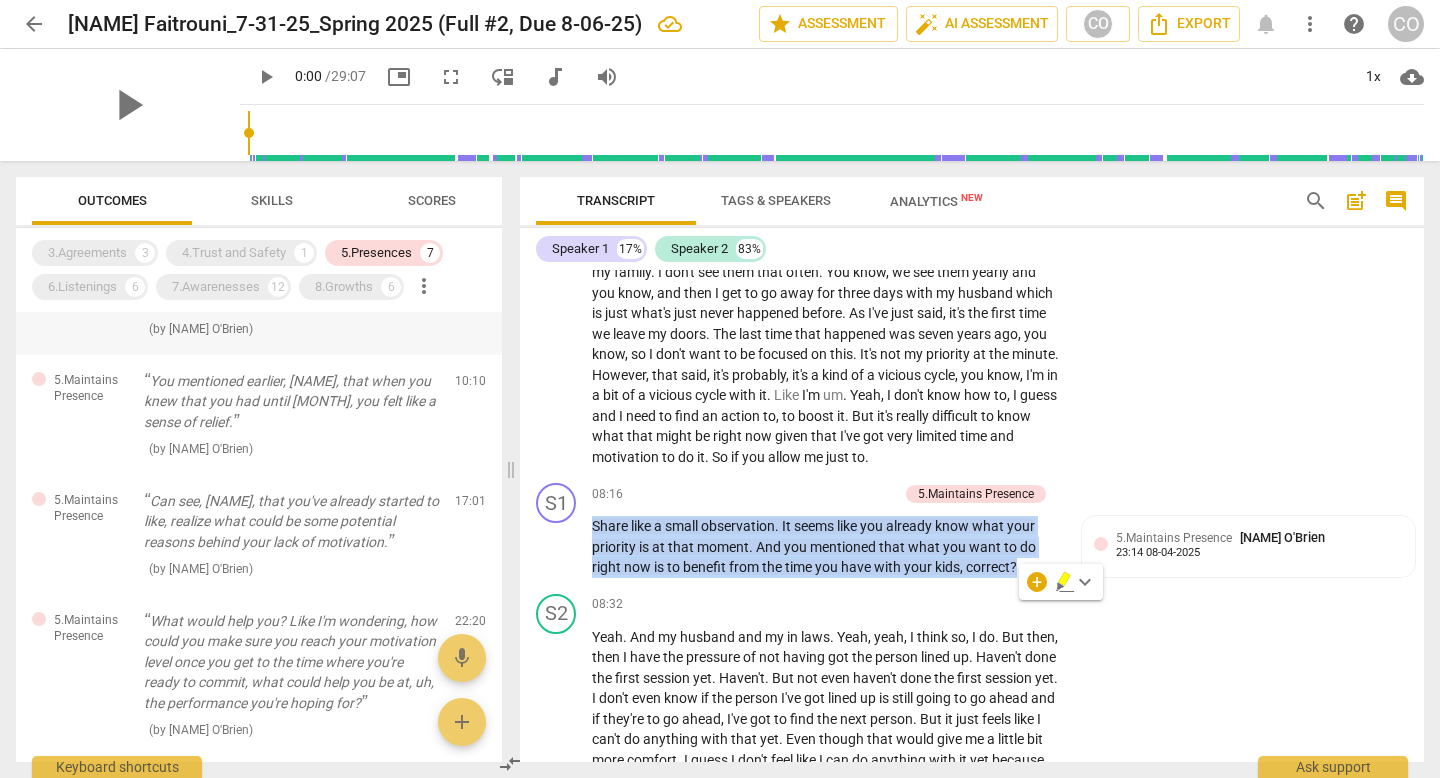 scroll, scrollTop: 232, scrollLeft: 0, axis: vertical 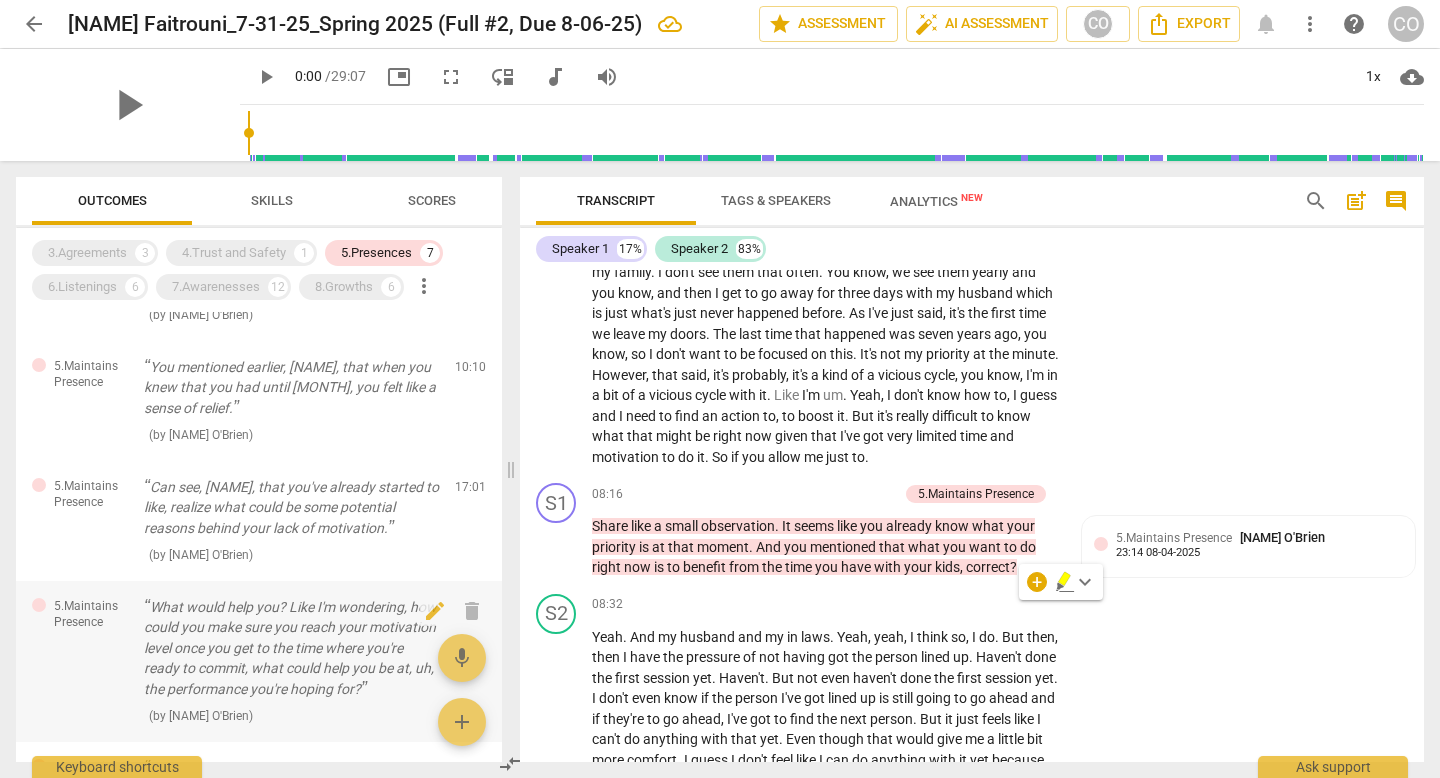 click on "What would help you? Like I'm wondering, how could you make sure you reach your motivation level once you get to the time where you're ready to commit, what could help you be at, uh, the performance you're hoping for?" at bounding box center (291, 648) 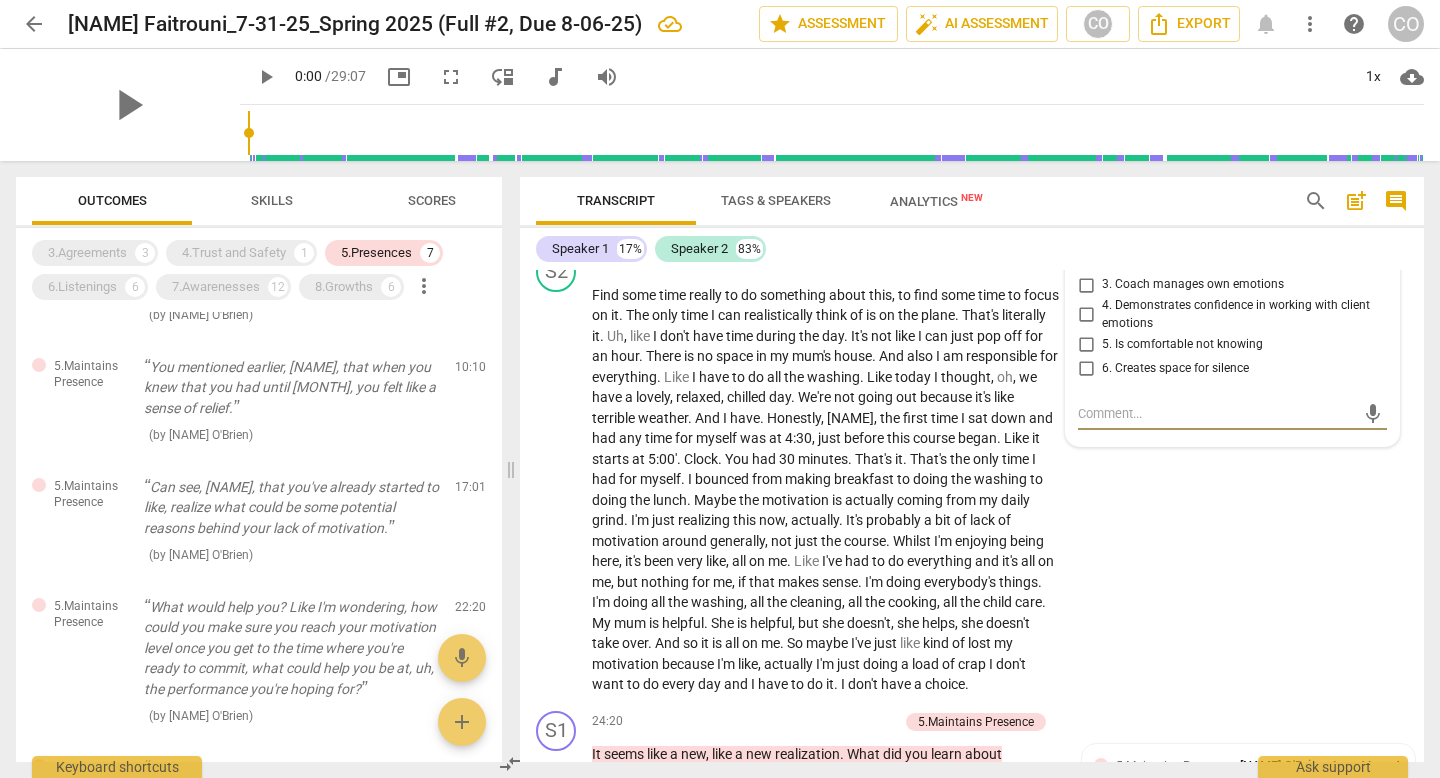 scroll, scrollTop: 7878, scrollLeft: 0, axis: vertical 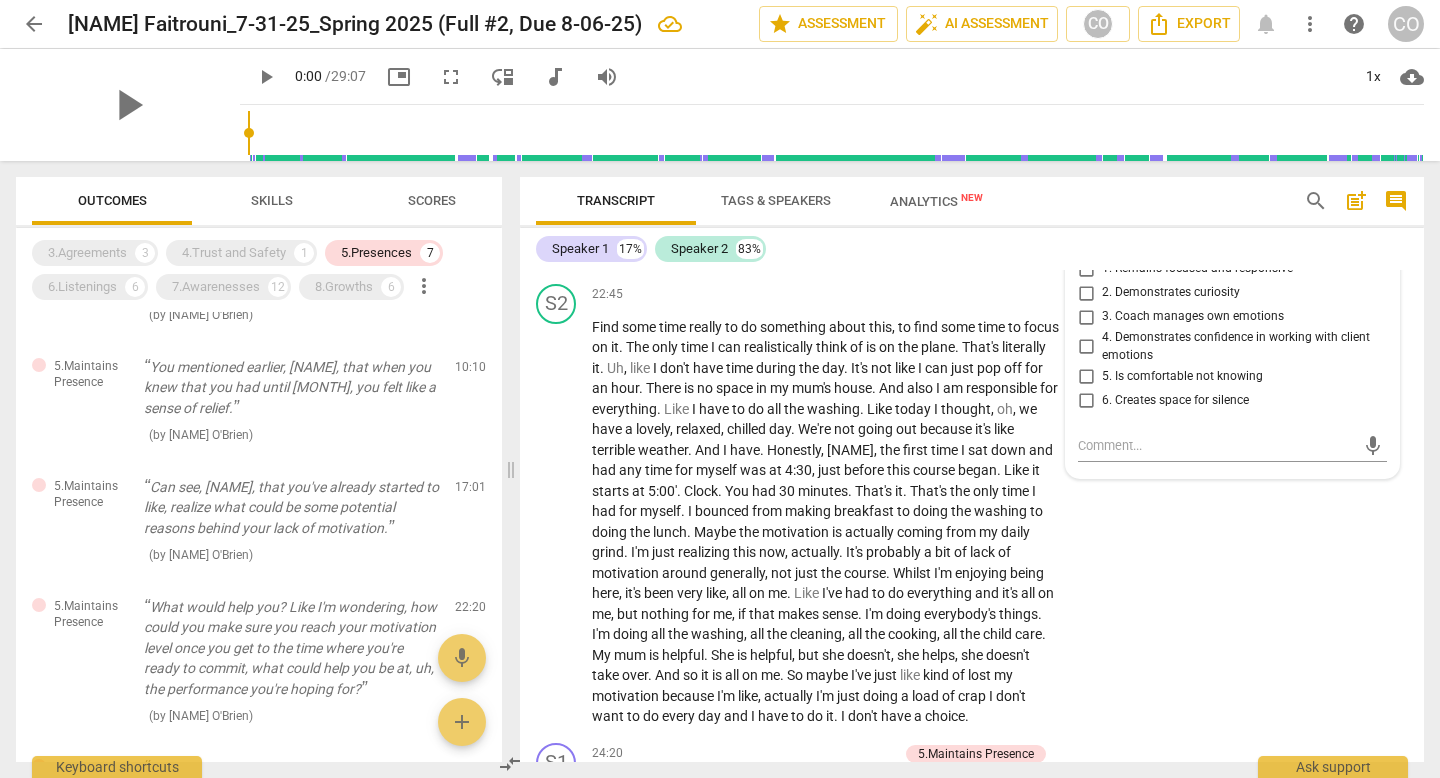 drag, startPoint x: 587, startPoint y: 317, endPoint x: 808, endPoint y: 350, distance: 223.45021 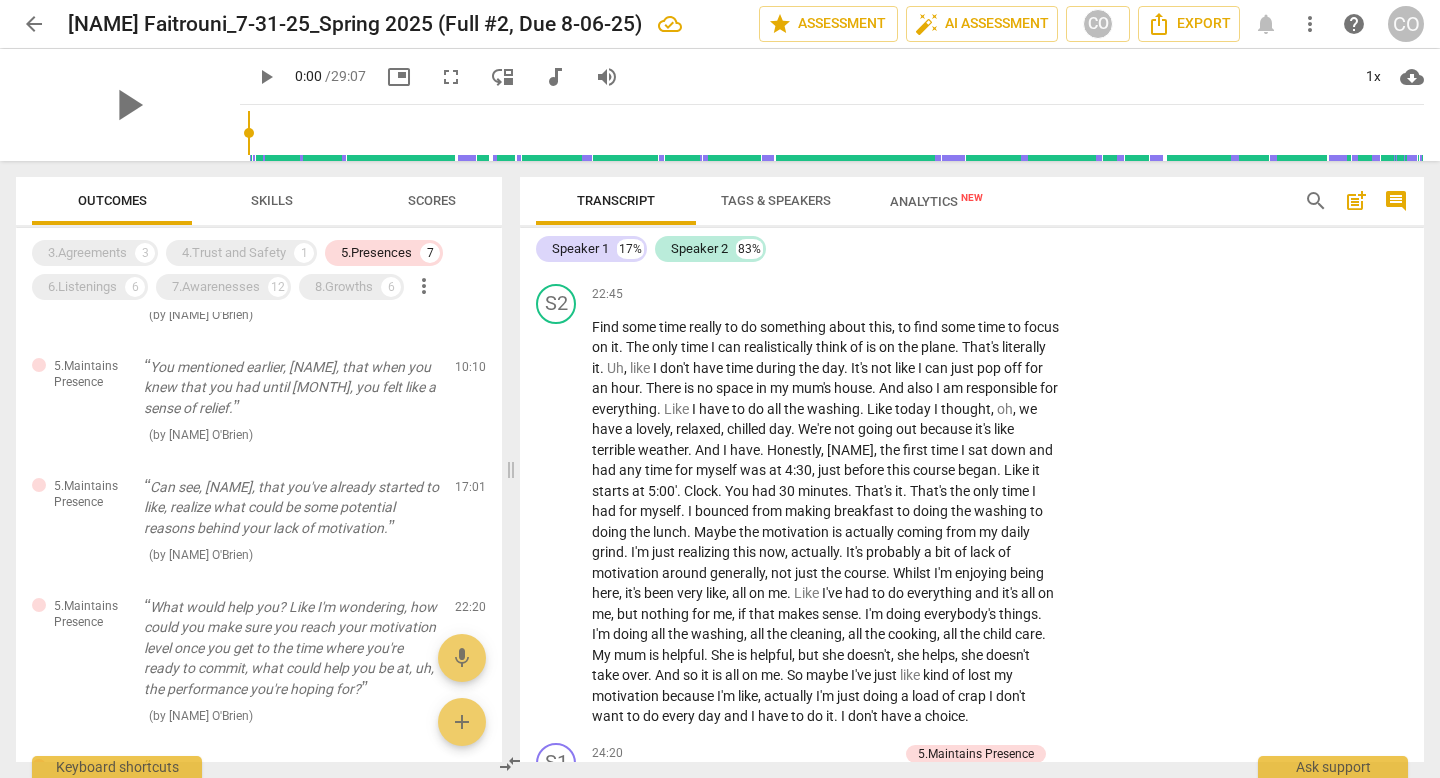 drag, startPoint x: 594, startPoint y: 309, endPoint x: 1047, endPoint y: 371, distance: 457.22314 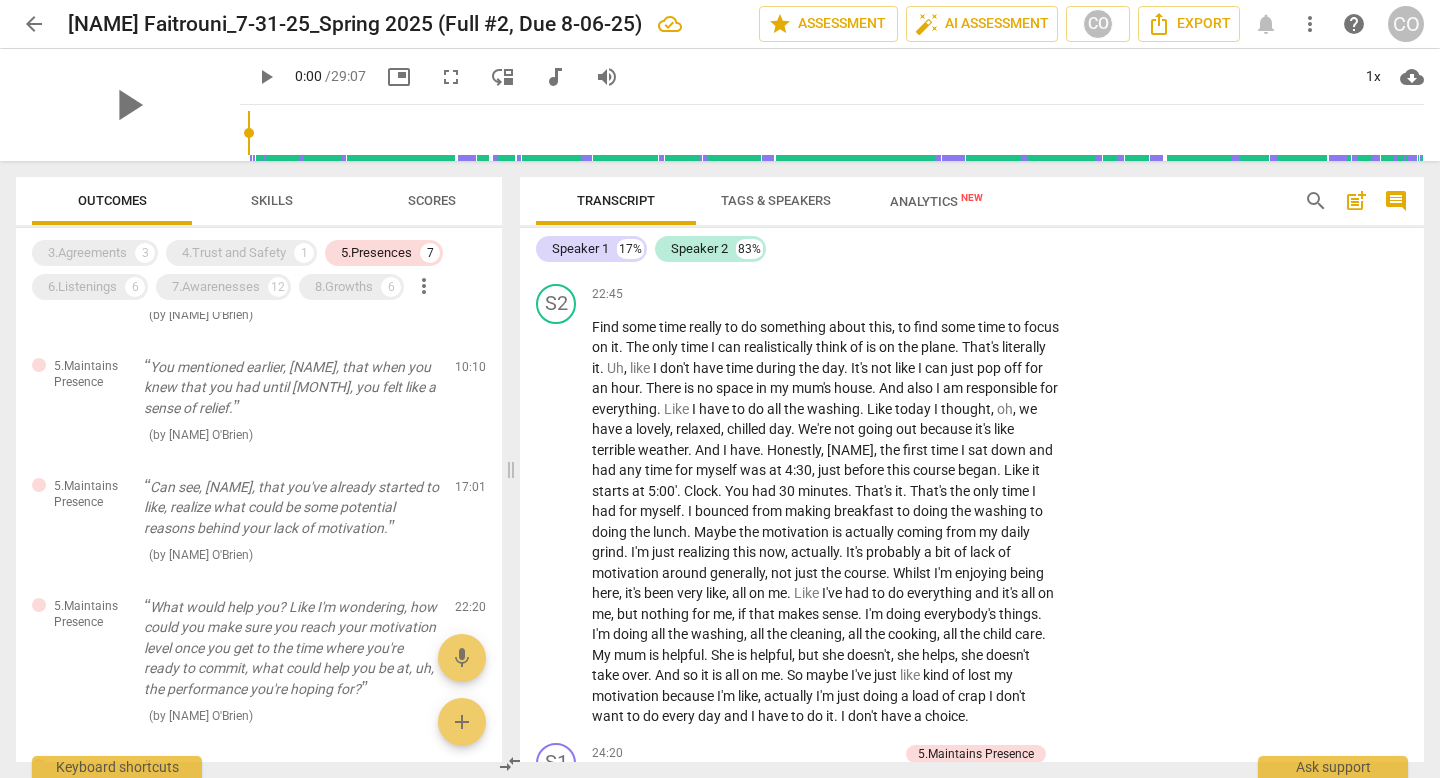 click on "S1 play_arrow pause 22:20 + Add competency 5.Maintains Presence keyboard_arrow_right What   would   help   you ?   Like   I'm   wondering ,   how   could   you   make   sure   you   reach   your   motivation   level   once   you   get   to   the   time   where   you're   ready   to   commit ,   what   could   help   you   be   at ,   uh ,   the   performance   you're   hoping   for ? 5.Maintains Presence Cameron O'Brien 23:18 08-04-2025" at bounding box center [972, 220] 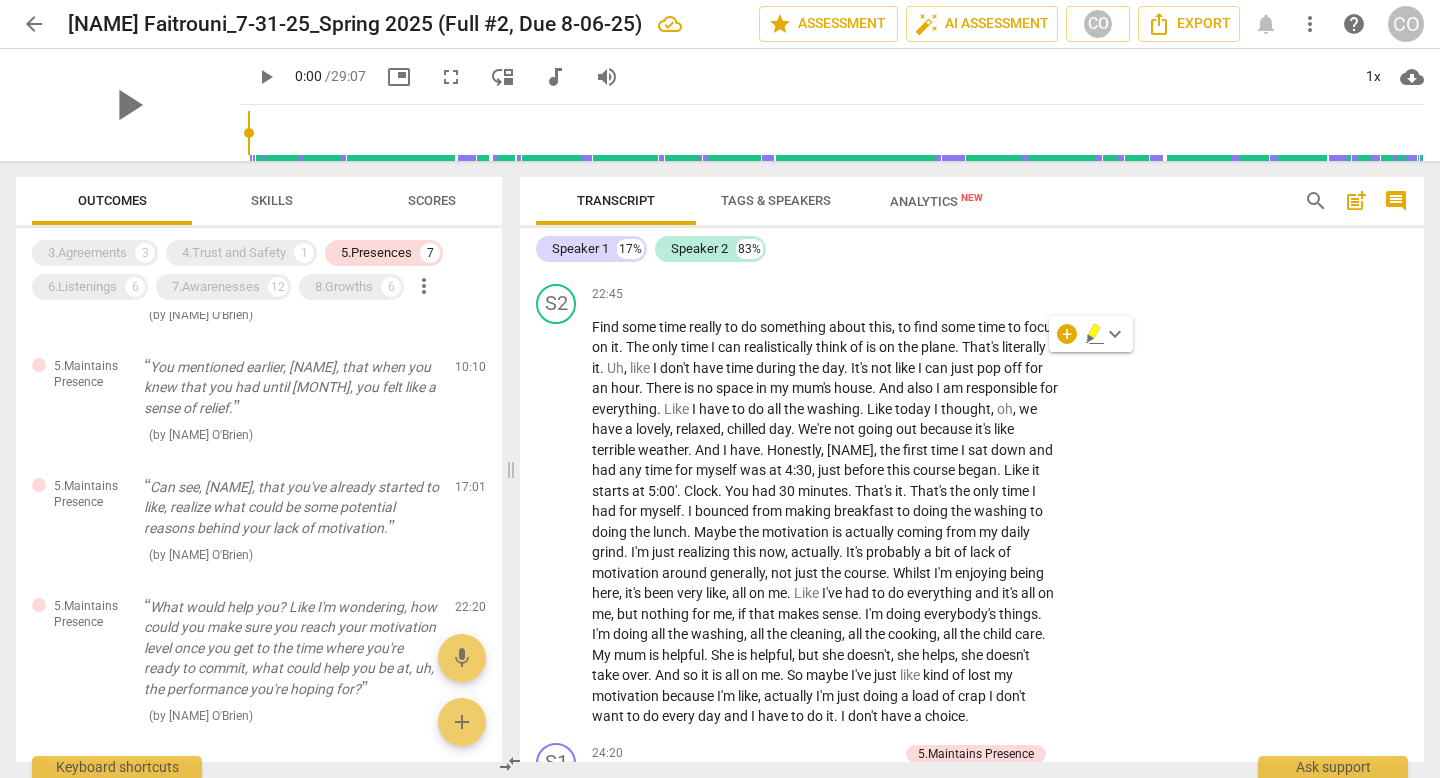 copy on "What   would   help   you ?   Like   I'm   wondering ,   how   could   you   make   sure   you   reach   your   motivation   level   once   you   get   to   the   time   where   you're   ready   to   commit ,   what   could   help   you   be   at ,   uh ,   the   performance   you're   hoping   for ?" 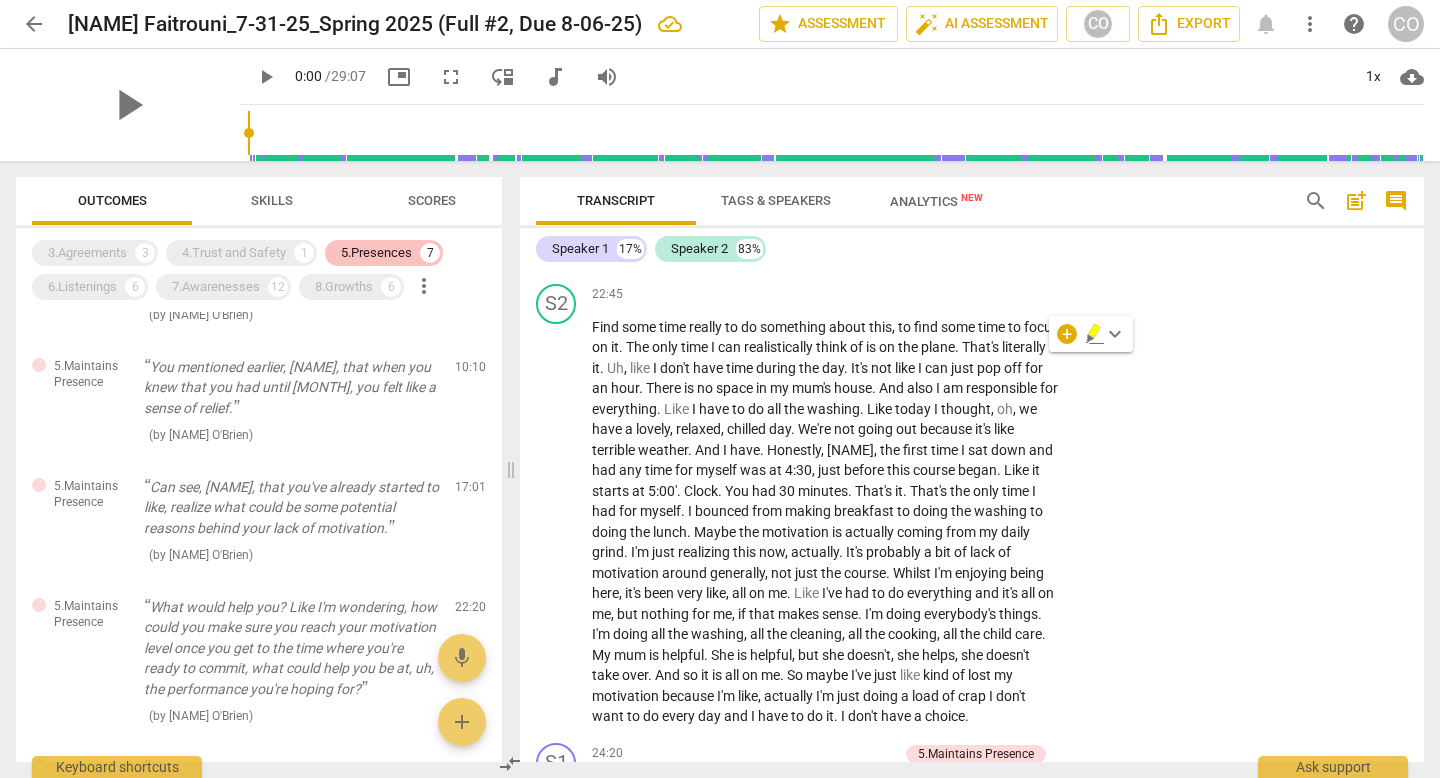 click on "5.Presences" at bounding box center (376, 253) 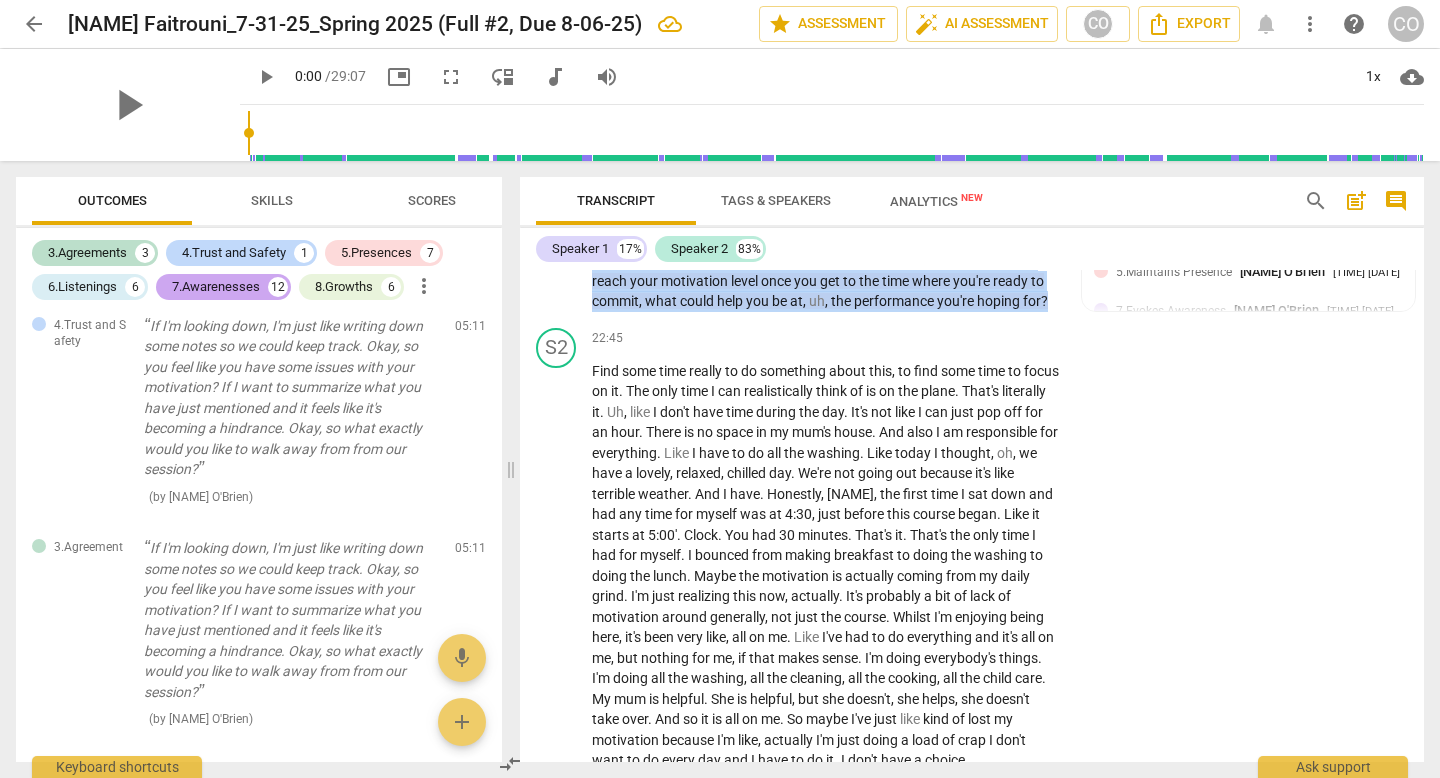 scroll, scrollTop: 1356, scrollLeft: 0, axis: vertical 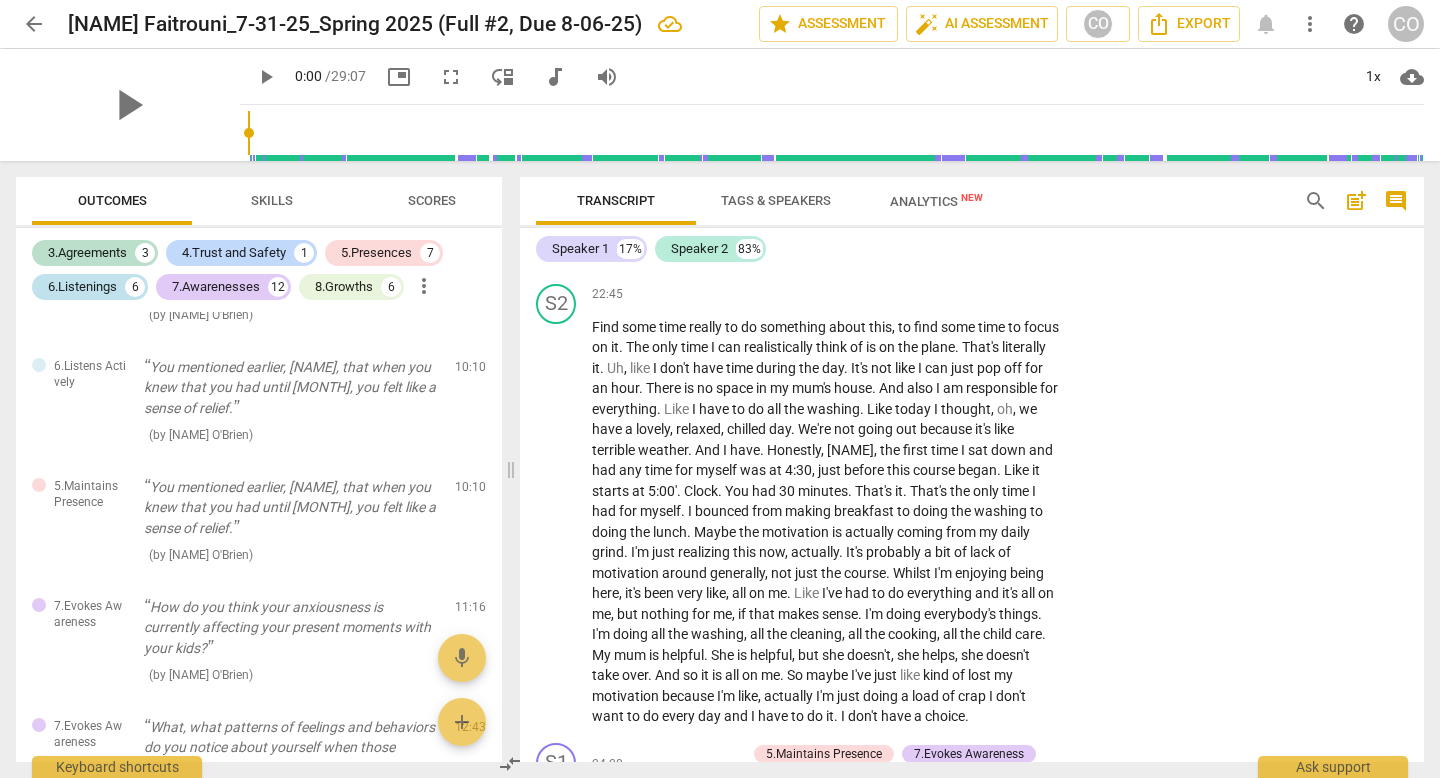 click on "6.Listenings" at bounding box center [82, 287] 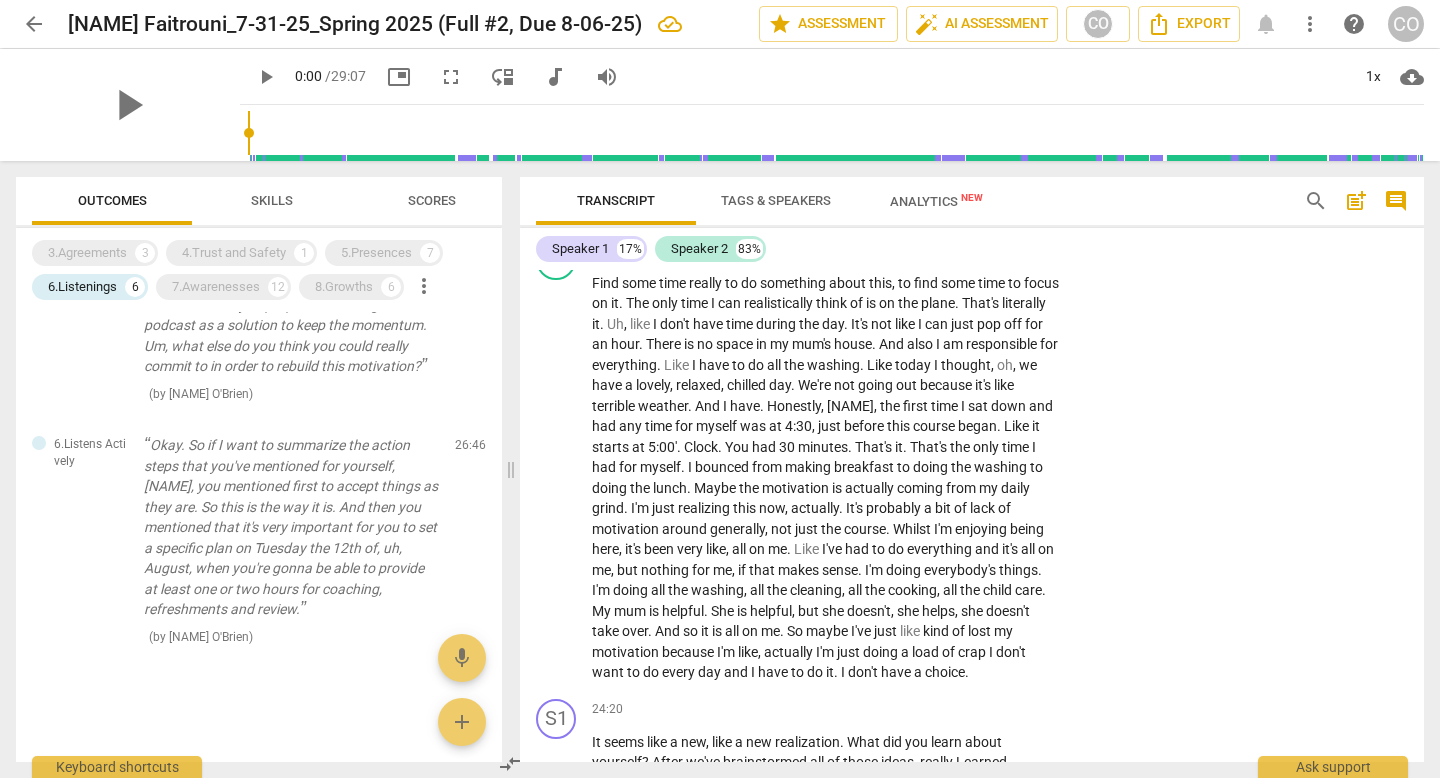 scroll, scrollTop: 232, scrollLeft: 0, axis: vertical 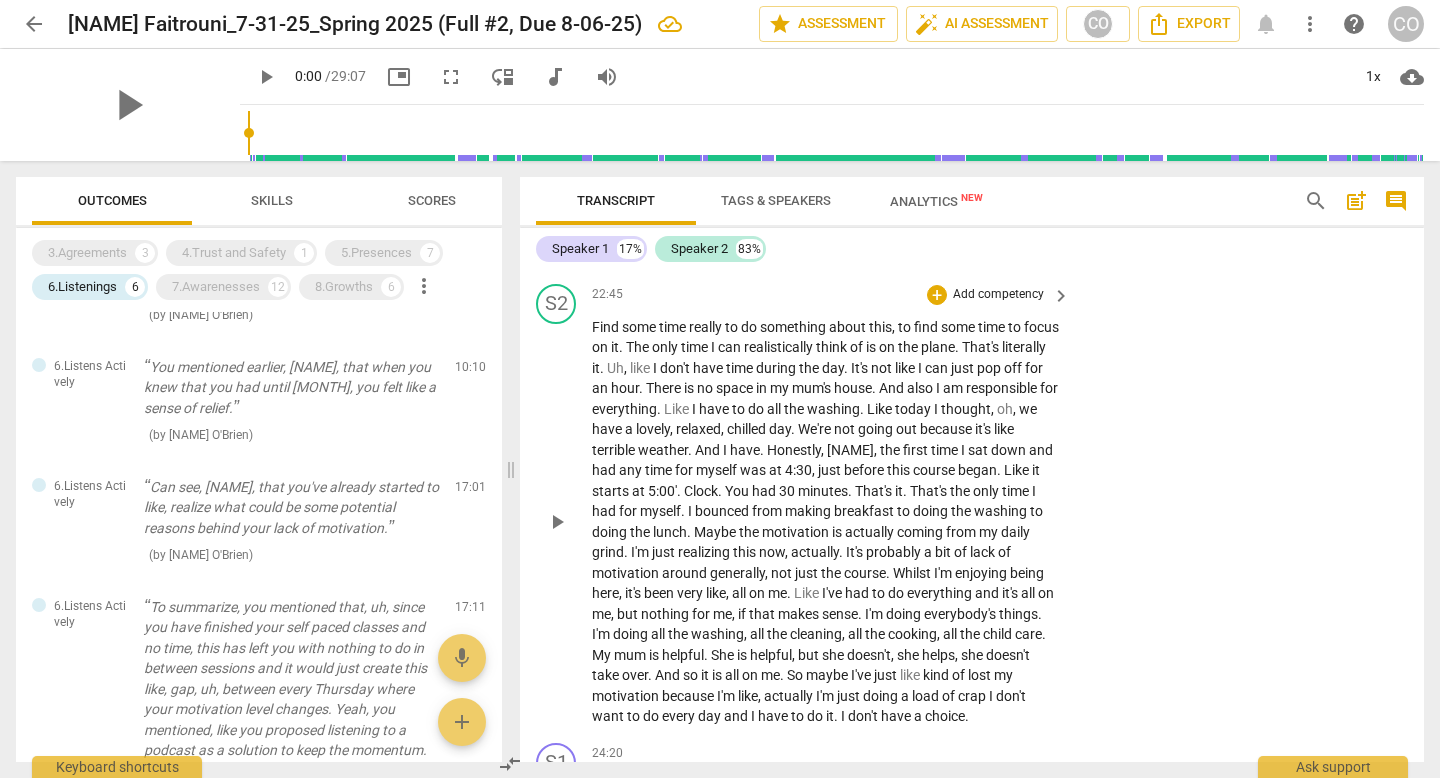 click on "S2 play_arrow pause [TIME] + Add competency keyboard_arrow_right Find   some   time   really   to   do   something   about   this ,   to   find   some   time   to   focus   on   it .   The   only   time   I   can   realistically   think   of   is   on   the   plane .   That's   literally   it .   Uh ,   like   I   don't   have   time   during   the   day .   It's   not   like   I   can   just   pop   off   for   an   hour .   There   is   no   space   in   my   mum's   house .   And   also   I   am   responsible   for   everything .   Like   I   have   to   do   all   the   washing .   Like   today   I   thought ,   oh ,   we   have   a   lovely ,   relaxed ,   chilled   day .   We're   not   going   out   because   it's   like   terrible   weather .   And   I   have .   Honestly   ,   [NAME] ,   the   first   time   I   sat   down   and   had   any   time   for   myself   was   at   4:30 ,   just   before   this   course   began .   Like   it   starts   at   5:00' .   Clock .   You   had   30   minutes .   That's" at bounding box center (972, 505) 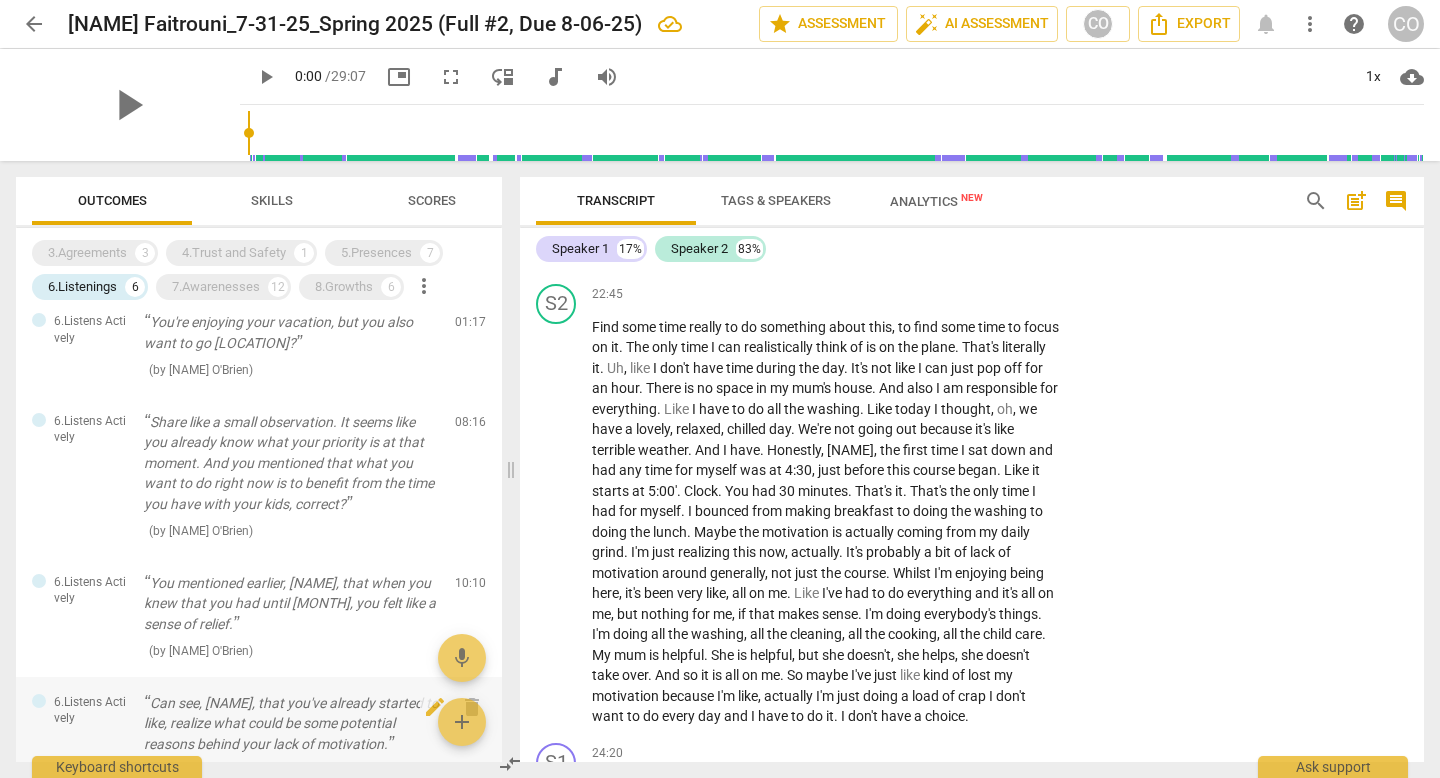 scroll, scrollTop: 0, scrollLeft: 0, axis: both 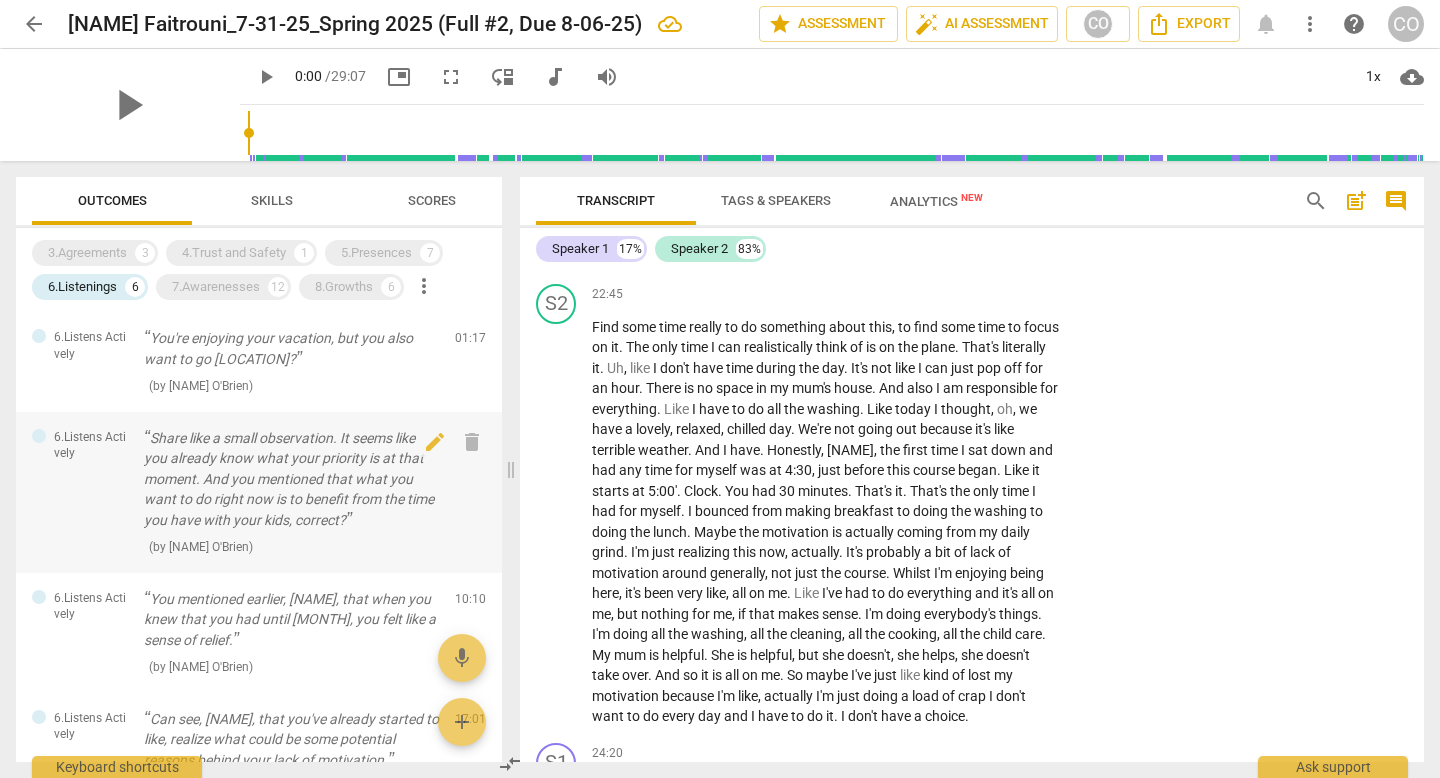 click on "Share like a small observation. It seems like you already know what your priority is at that moment. And you mentioned that what you want to do right now is to benefit from the time you have with your kids, correct?" at bounding box center [291, 479] 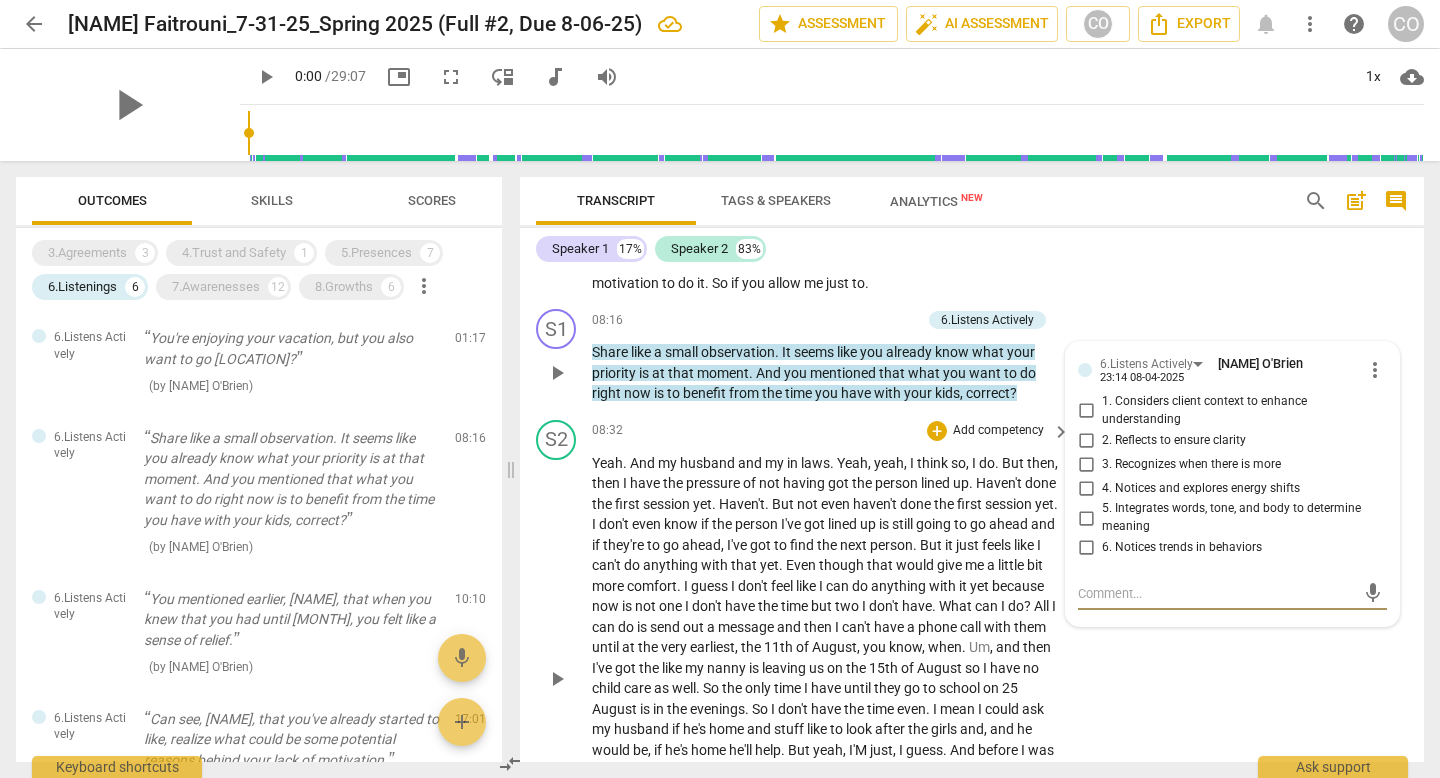 scroll, scrollTop: 2973, scrollLeft: 0, axis: vertical 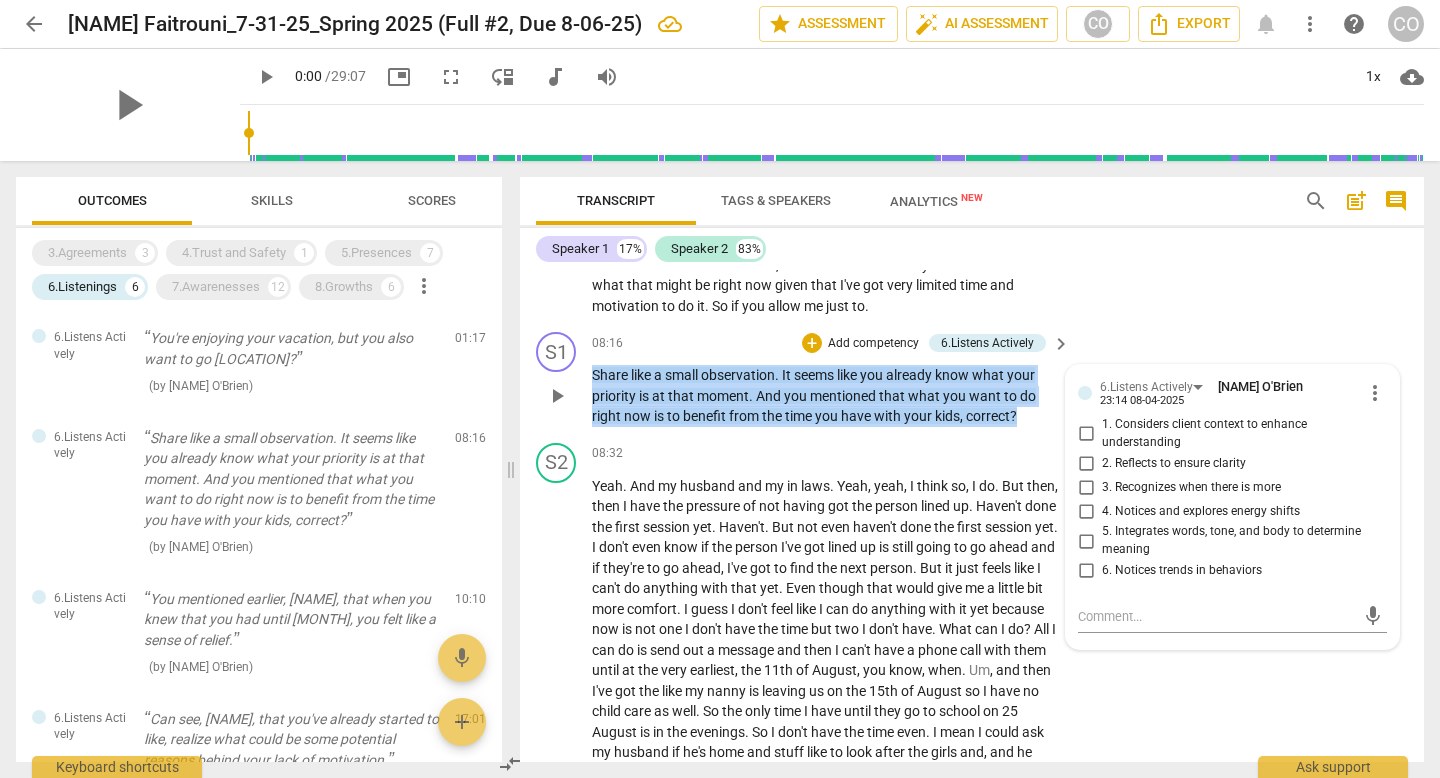 drag, startPoint x: 1029, startPoint y: 465, endPoint x: 587, endPoint y: 406, distance: 445.9204 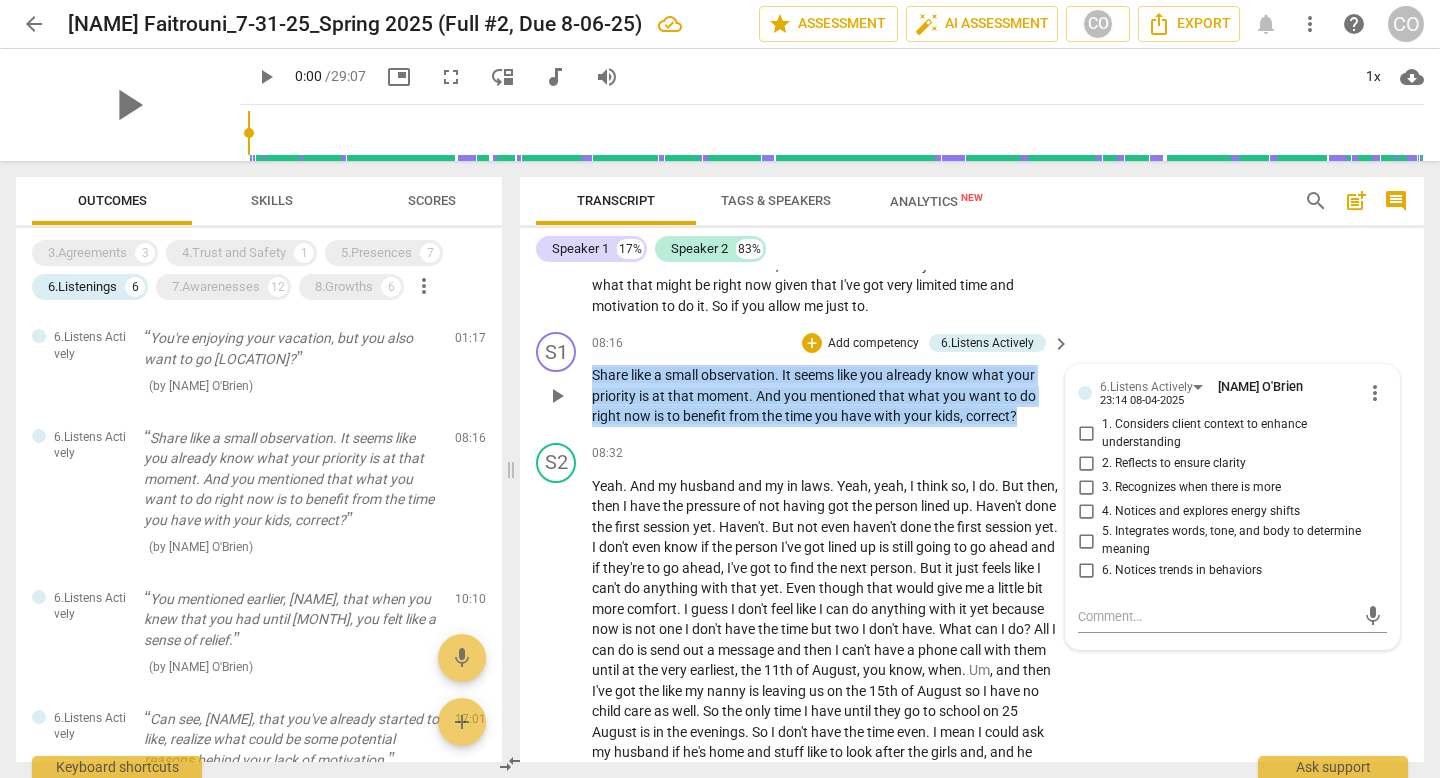 click on "S1 play_arrow pause 08:16 + Add competency 6.Listens Actively keyboard_arrow_right Share   like   a   small   observation .   It   seems   like   you   already   know   what   your   priority   is   at   that   moment .   And   you   mentioned   that   what   you   want   to   do   right   now   is   to   benefit   from   the   time   you   have   with   your   kids ,   correct ? 6.Listens Actively [NAME] 23:14 08-04-2025 more_vert 1. Considers client context to enhance understanding 2. Reflects to ensure clarity 3. Recognizes when there is more 4. Notices and explores energy shifts 5. Integrates words, tone, and body to determine meaning 6. Notices trends in behaviors mic" at bounding box center (972, 379) 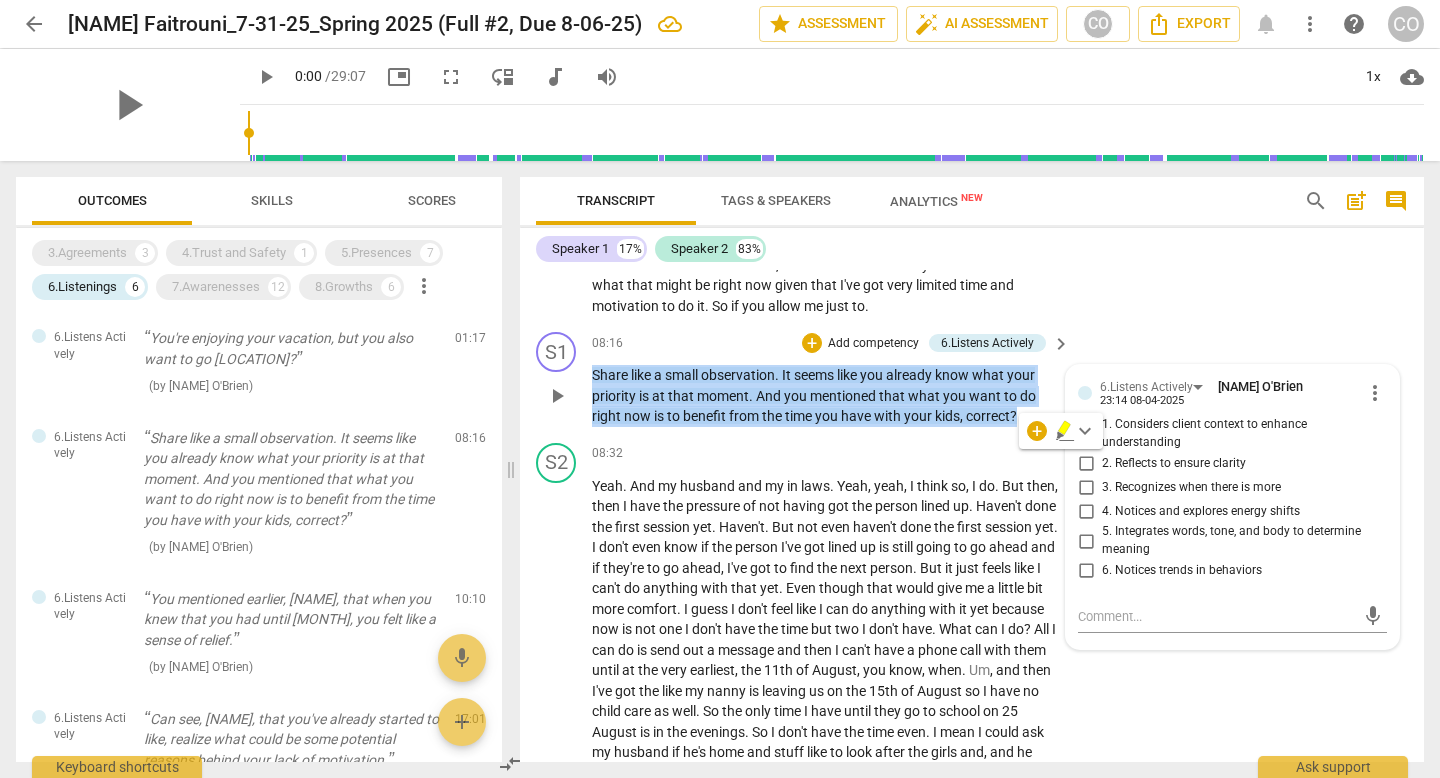 copy on "Share   like   a   small   observation .   It   seems   like   you   already   know   what   your   priority   is   at   that   moment .   And   you   mentioned   that   what   you   want   to   do   right   now   is   to   benefit   from   the   time   you   have   with   your   kids ,   correct ?" 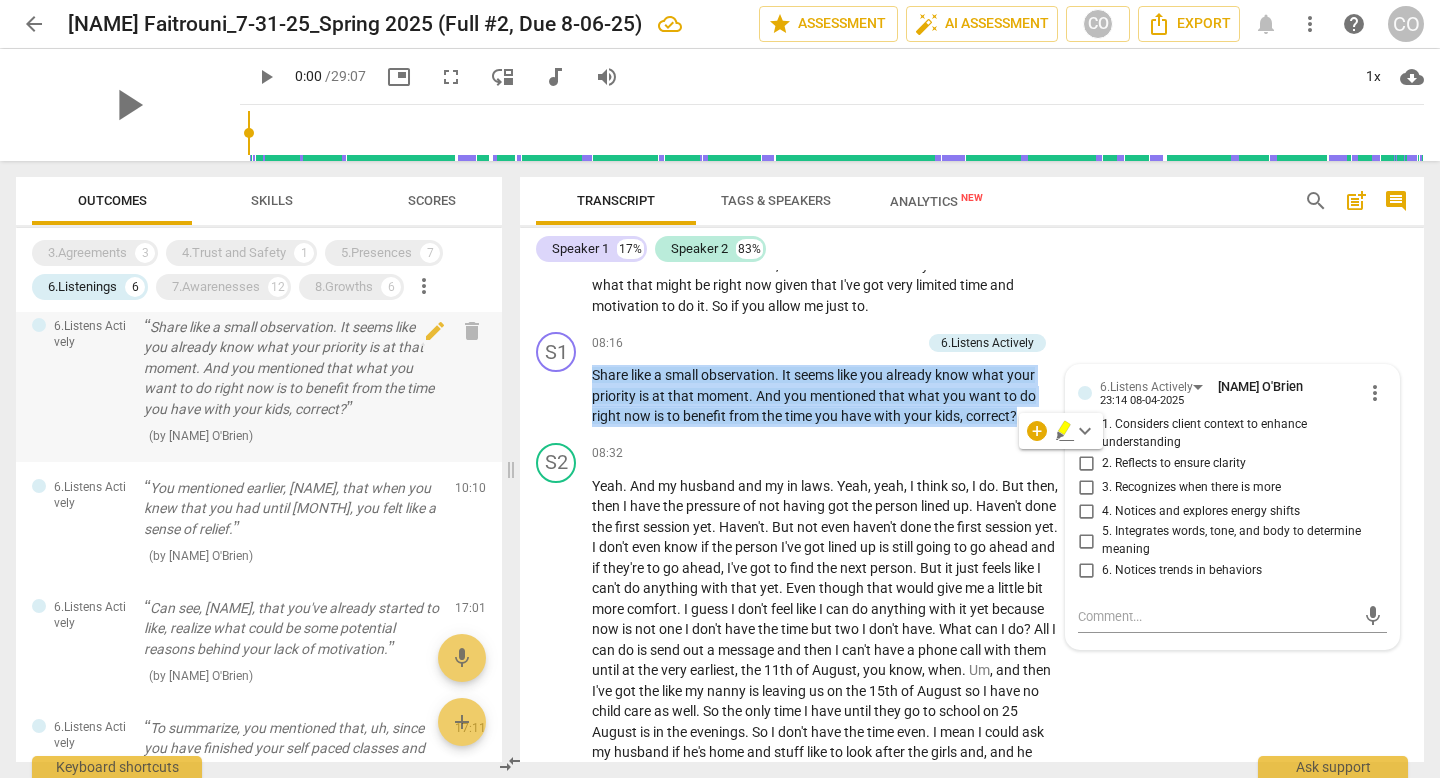 scroll, scrollTop: 114, scrollLeft: 0, axis: vertical 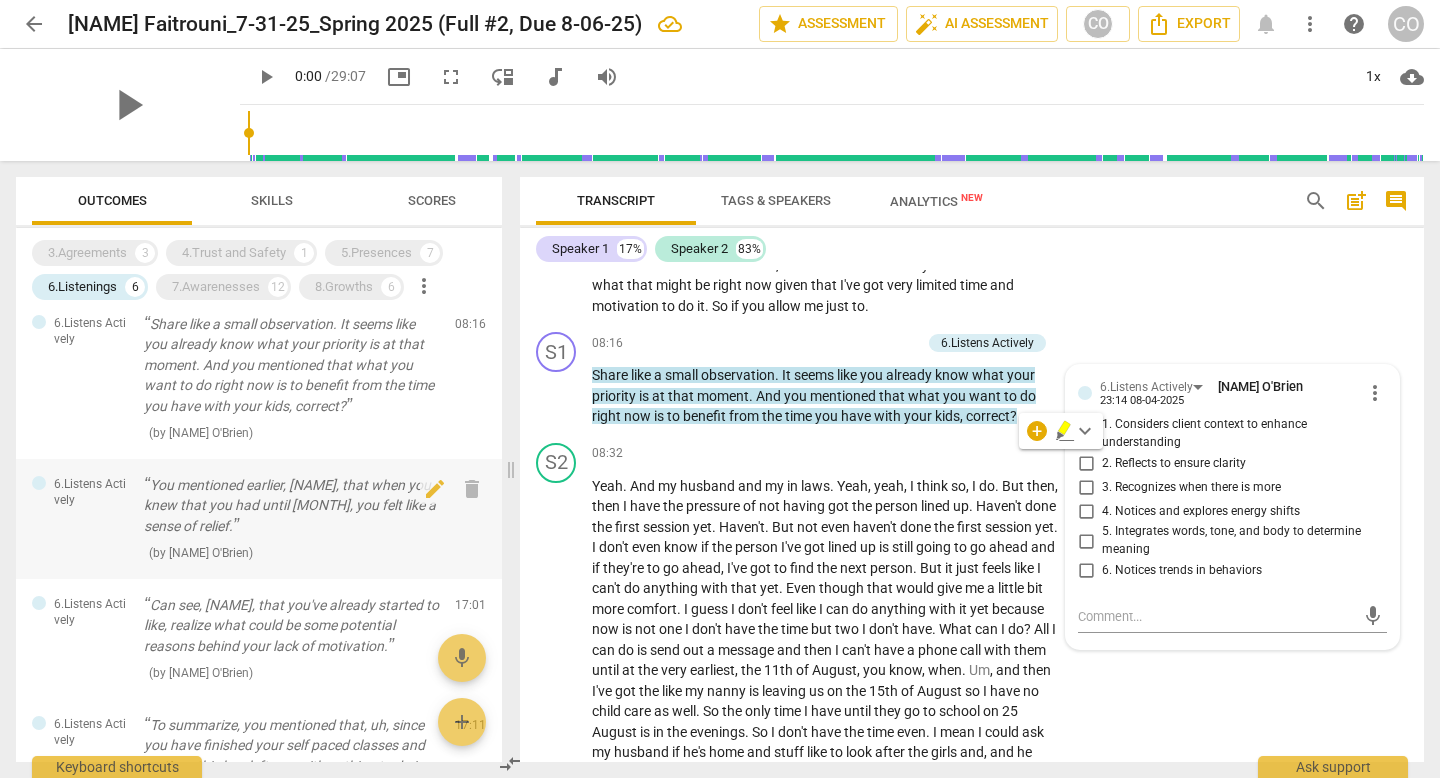 click on "You mentioned earlier, [NAME], that when you knew that you had until [MONTH], you felt like a sense of relief." at bounding box center (291, 506) 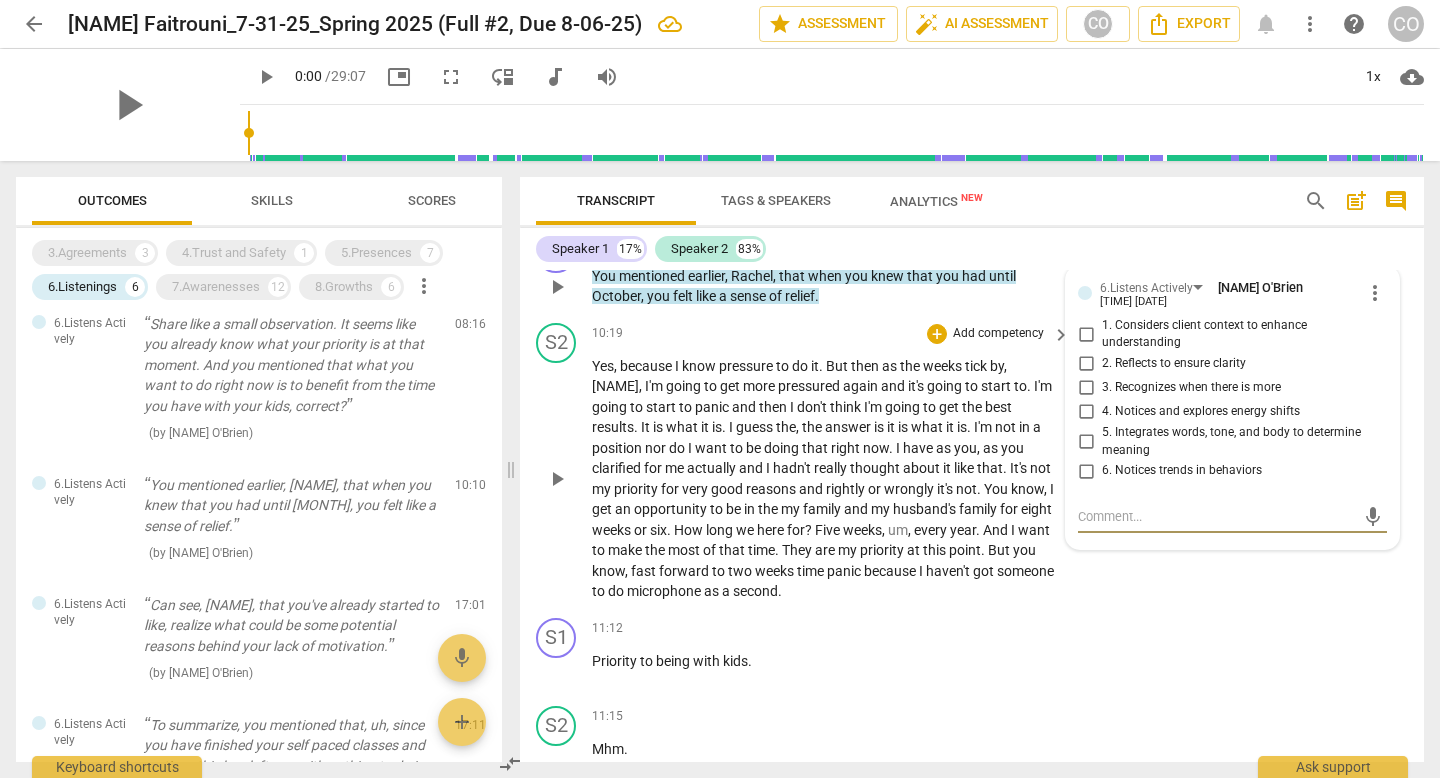 scroll, scrollTop: 3682, scrollLeft: 0, axis: vertical 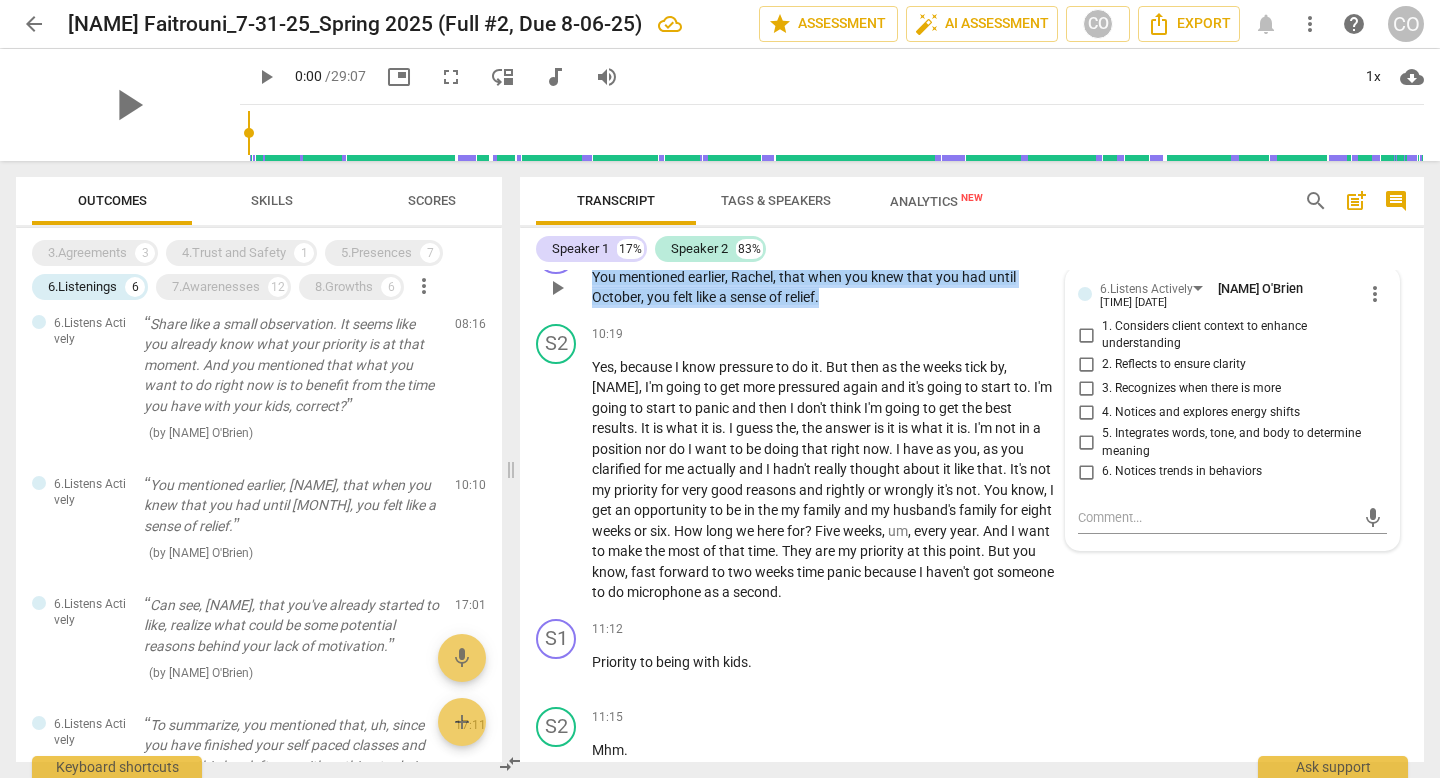 drag, startPoint x: 849, startPoint y: 363, endPoint x: 588, endPoint y: 341, distance: 261.92557 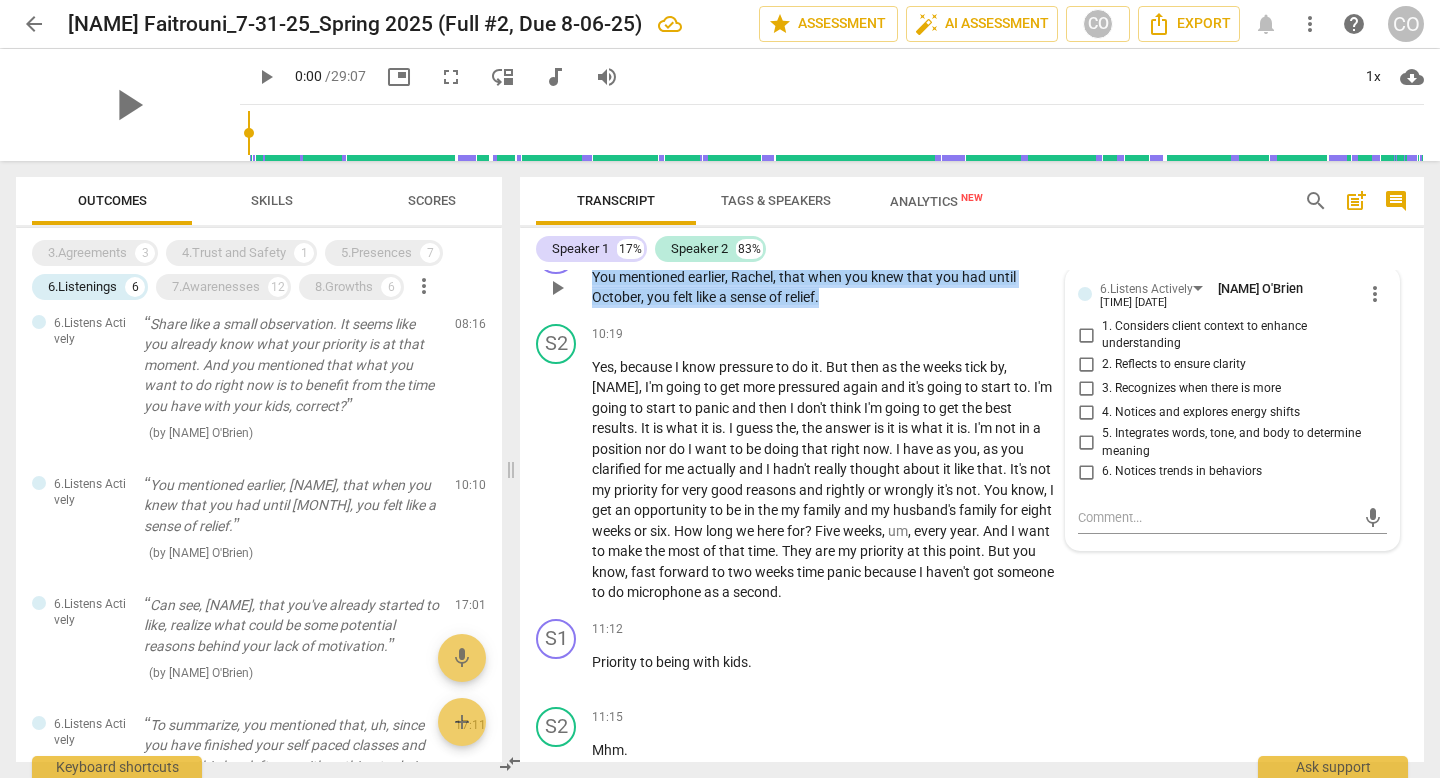 click on "S1 play_arrow pause [TIME] + Add competency 6.Listens Actively keyboard_arrow_right You mentioned earlier, [NAME], that when you knew that you had until [MONTH], you felt like a sense of relief. 6.Listens Actively [NAME] [LASTNAME] [TIME] [DATE] more_vert 1. Considers client context to enhance understanding 2. Reflects to ensure clarity 3. Recognizes when there is more 4. Notices and explores energy shifts 5. Integrates words, tone, and body to determine meaning 6. Notices trends in behaviors mic" at bounding box center [972, 271] 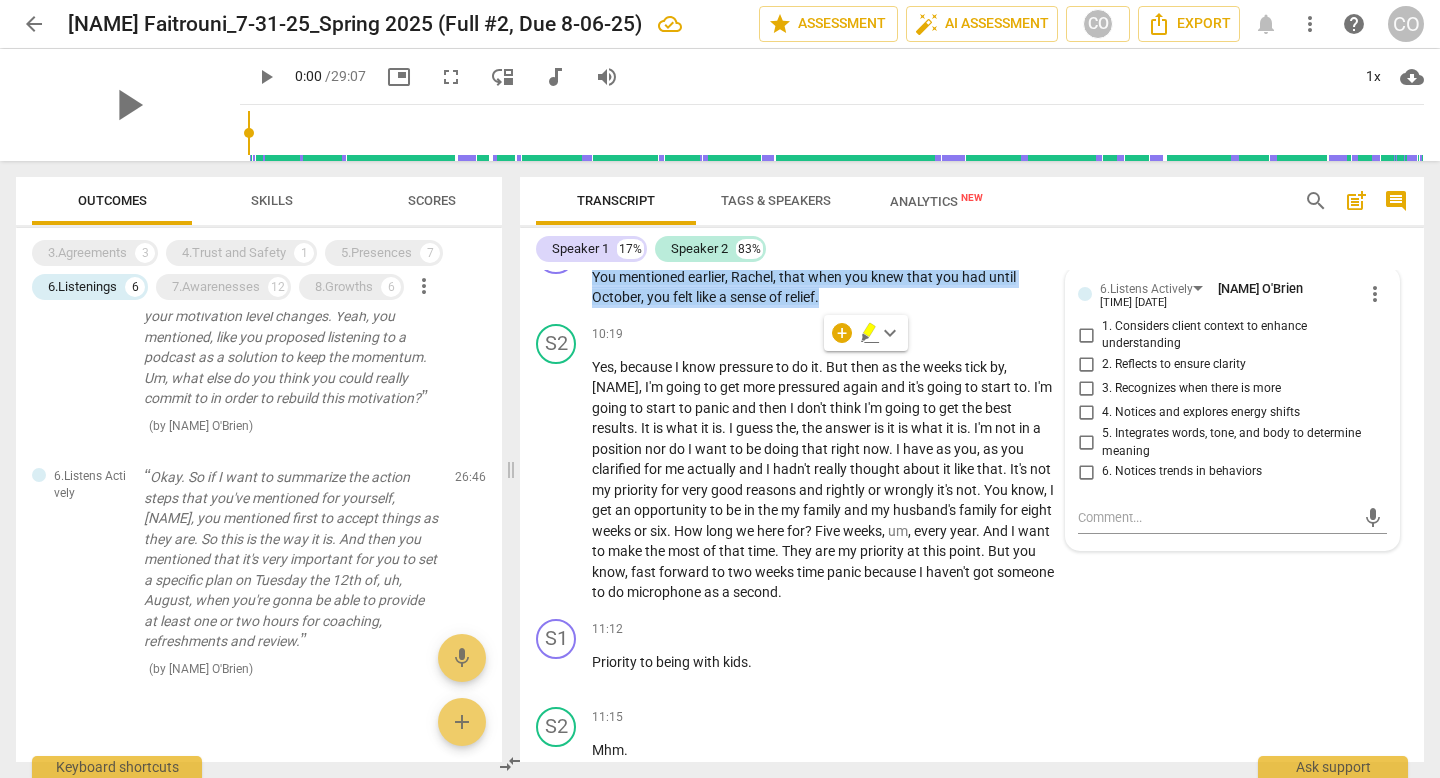 scroll, scrollTop: 627, scrollLeft: 0, axis: vertical 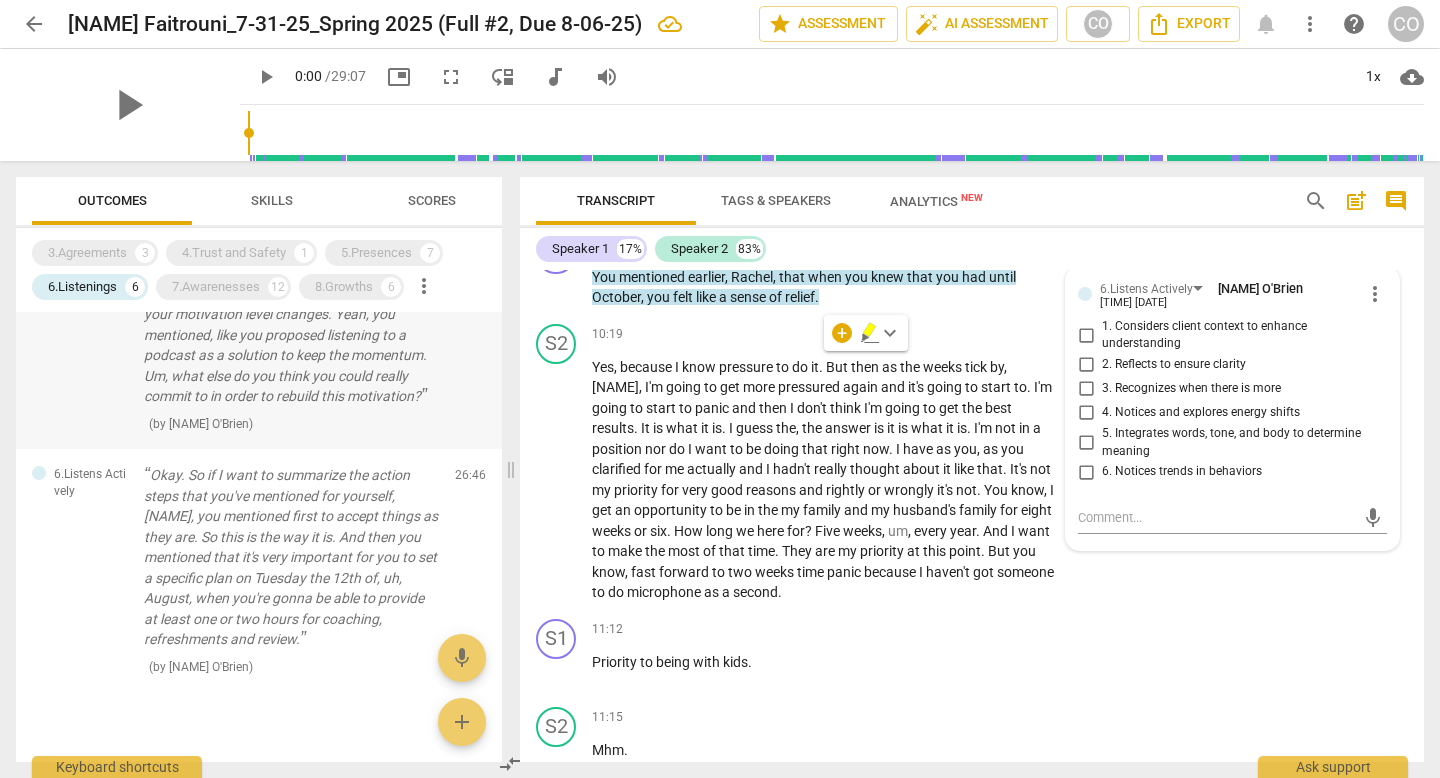 click on "To summarize, you mentioned that, uh, since you have finished your self paced classes and no time, this has left you with nothing to do in between sessions and it would just create this like, gap, uh, between every Thursday where your motivation level changes. Yeah, you mentioned, like you proposed listening to a podcast as a solution to keep the momentum. Um, what else do you think you could really commit to in order to rebuild this motivation?" at bounding box center (291, 304) 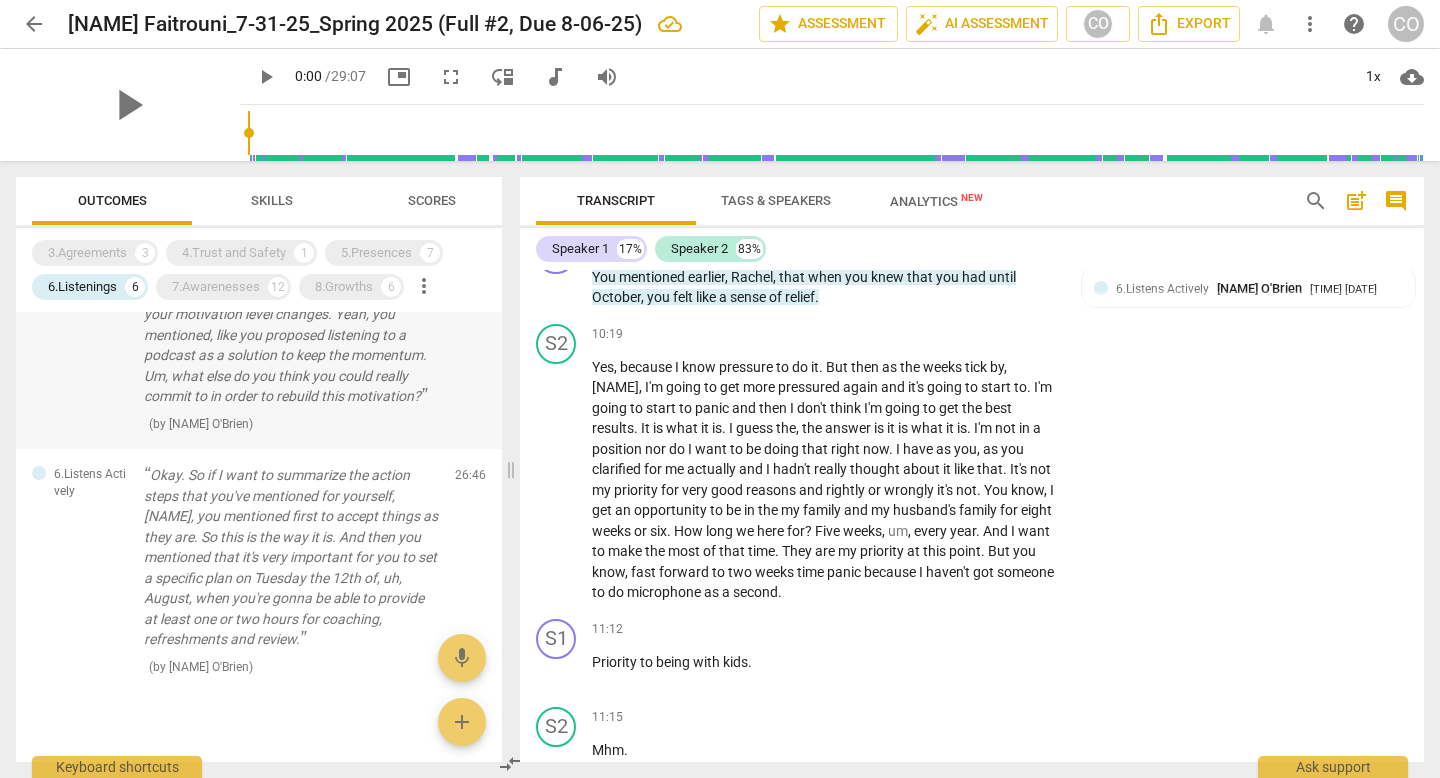 scroll, scrollTop: 6197, scrollLeft: 0, axis: vertical 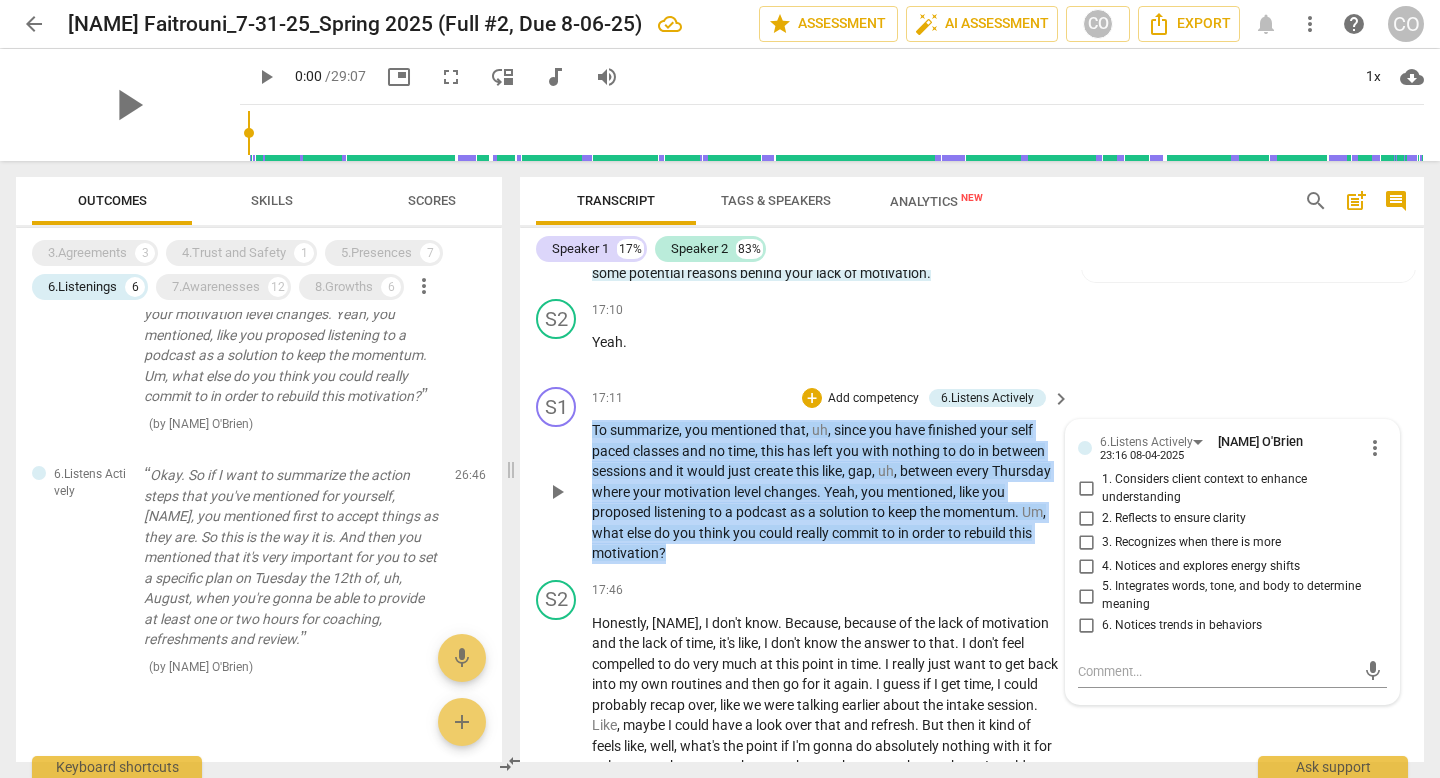 drag, startPoint x: 697, startPoint y: 404, endPoint x: 578, endPoint y: 515, distance: 162.73291 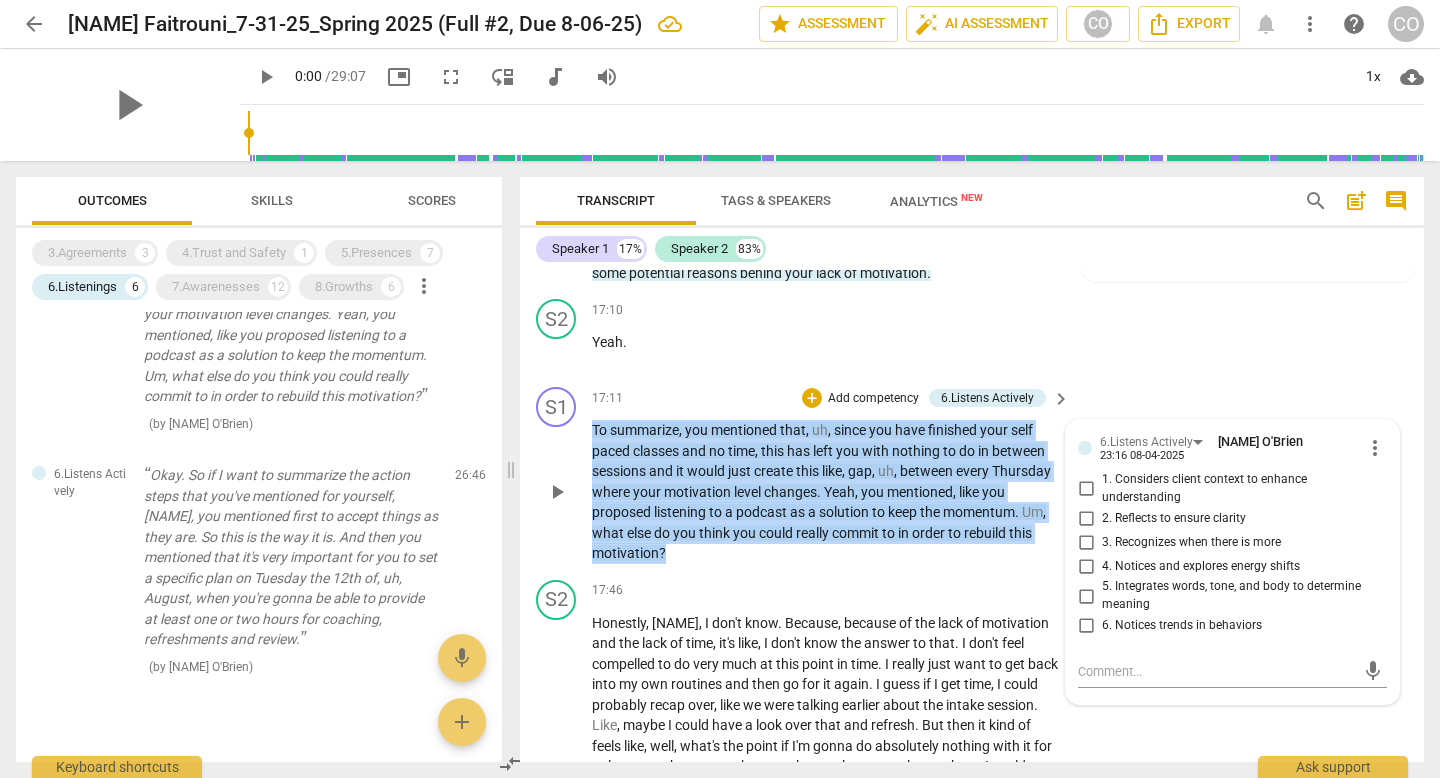click on "S1 play_arrow pause [TIME] + Add competency 6.Listens Actively keyboard_arrow_right To   summarize ,   you   mentioned   that ,   uh ,   since   you   have   finished   your   self   paced   classes   and   no   time ,   this   has   left   you   with   nothing   to   do   in   between   sessions   and   it   would   just   create   this   like ,   gap ,   uh ,   between   every   Thursday   where   your   motivation   level   changes .   Yeah ,   you   mentioned ,   like   you   proposed   listening   to   a   podcast   as   a   solution   to   keep   the   momentum .   Um ,   what   else   do   you   think   you   could   really   commit   to   in   order   to   rebuild   this   motivation ? 6.Listens Actively [NAME] [LASTNAME] [TIME] [DATE] more_vert 1. Considers client context to enhance understanding 2. Reflects to ensure clarity 3. Recognizes when there is more 4. Notices and explores energy shifts 5. Integrates words, tone, and body to determine meaning 6. Notices trends in behaviors mic" at bounding box center [972, 475] 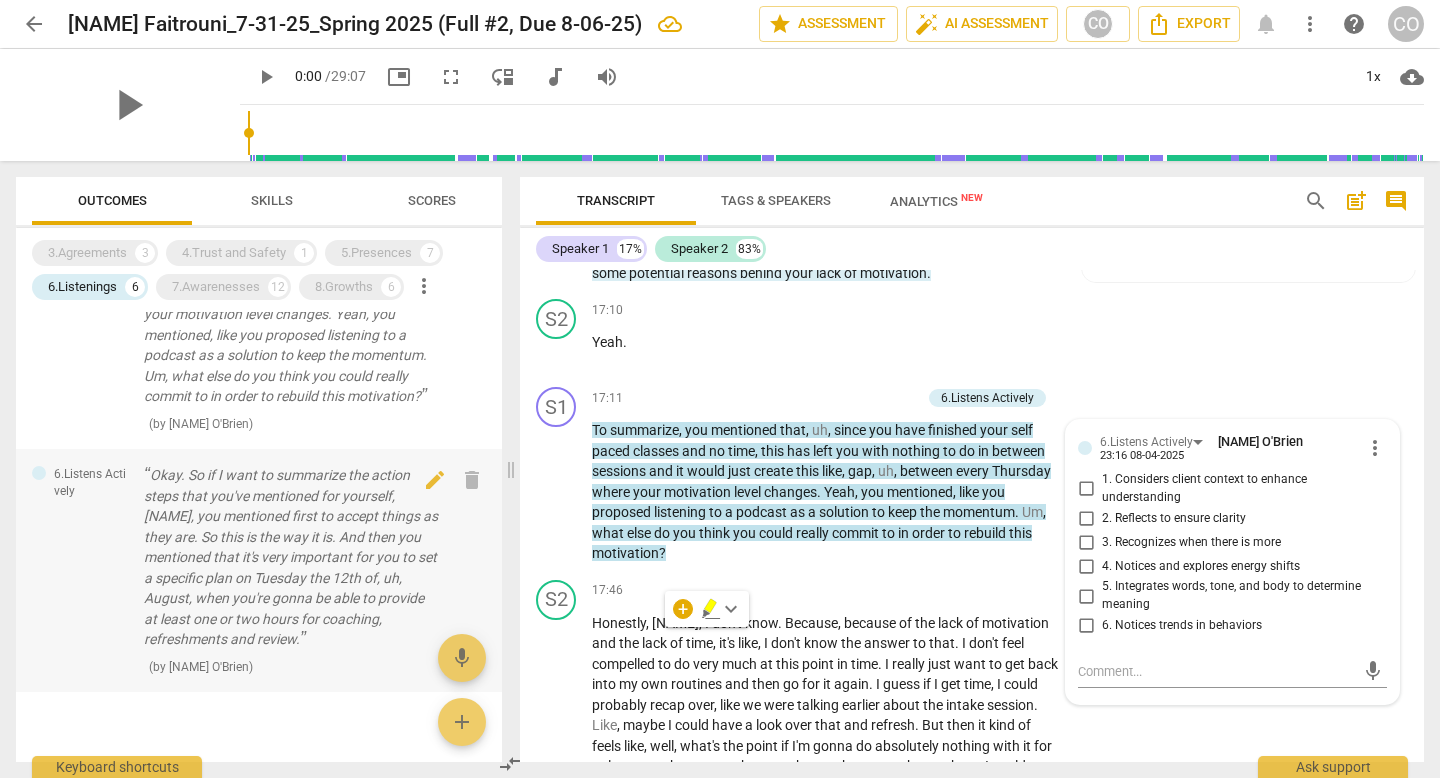 click on "Okay. So if I want to summarize the action steps that you've mentioned for yourself, [NAME], you mentioned first to accept things as they are. So this is the way it is. And then you mentioned that it's very important for you to set a specific plan on Tuesday the 12th of, uh, August, when you're gonna be able to provide at least one or two hours for coaching, refreshments and review." at bounding box center [291, 557] 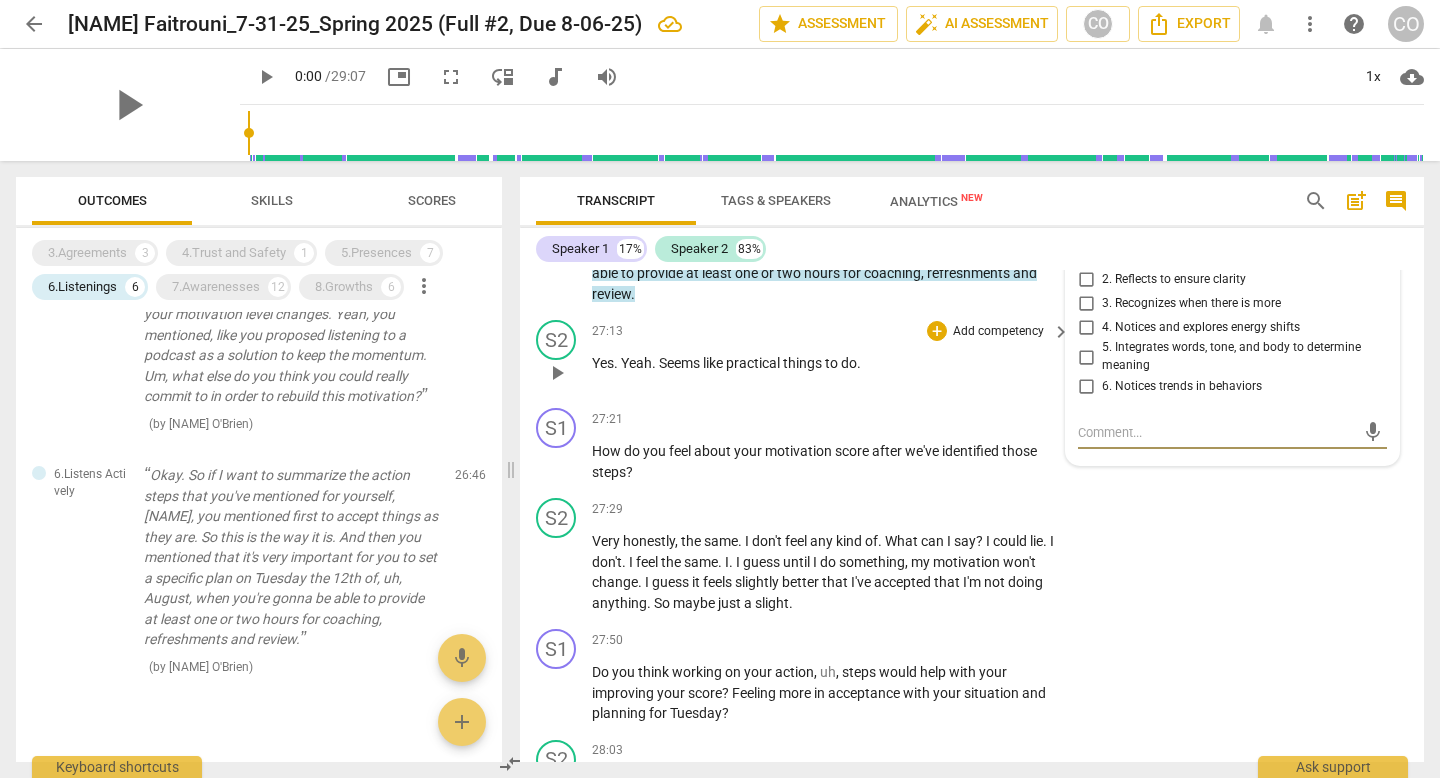 scroll, scrollTop: 9231, scrollLeft: 0, axis: vertical 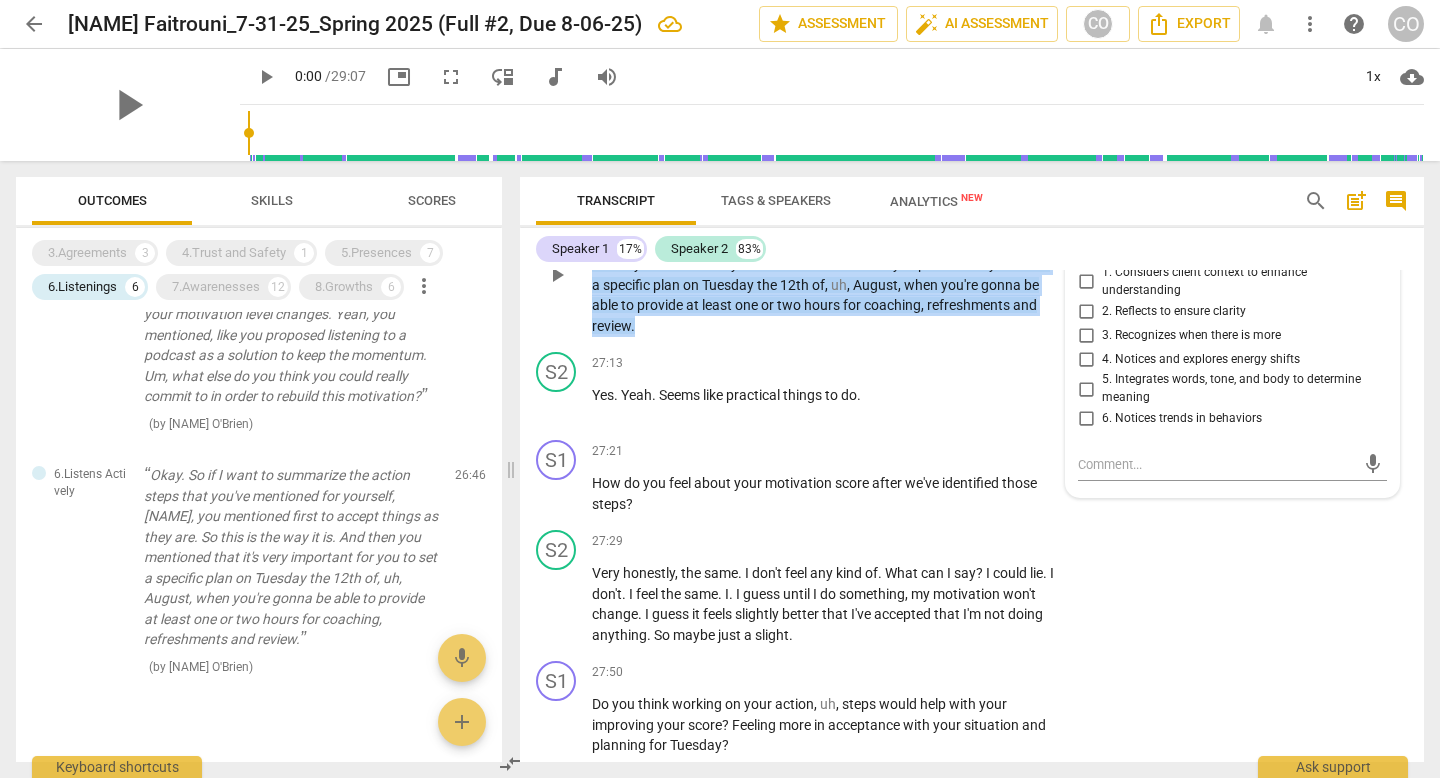drag, startPoint x: 675, startPoint y: 458, endPoint x: 596, endPoint y: 342, distance: 140.34601 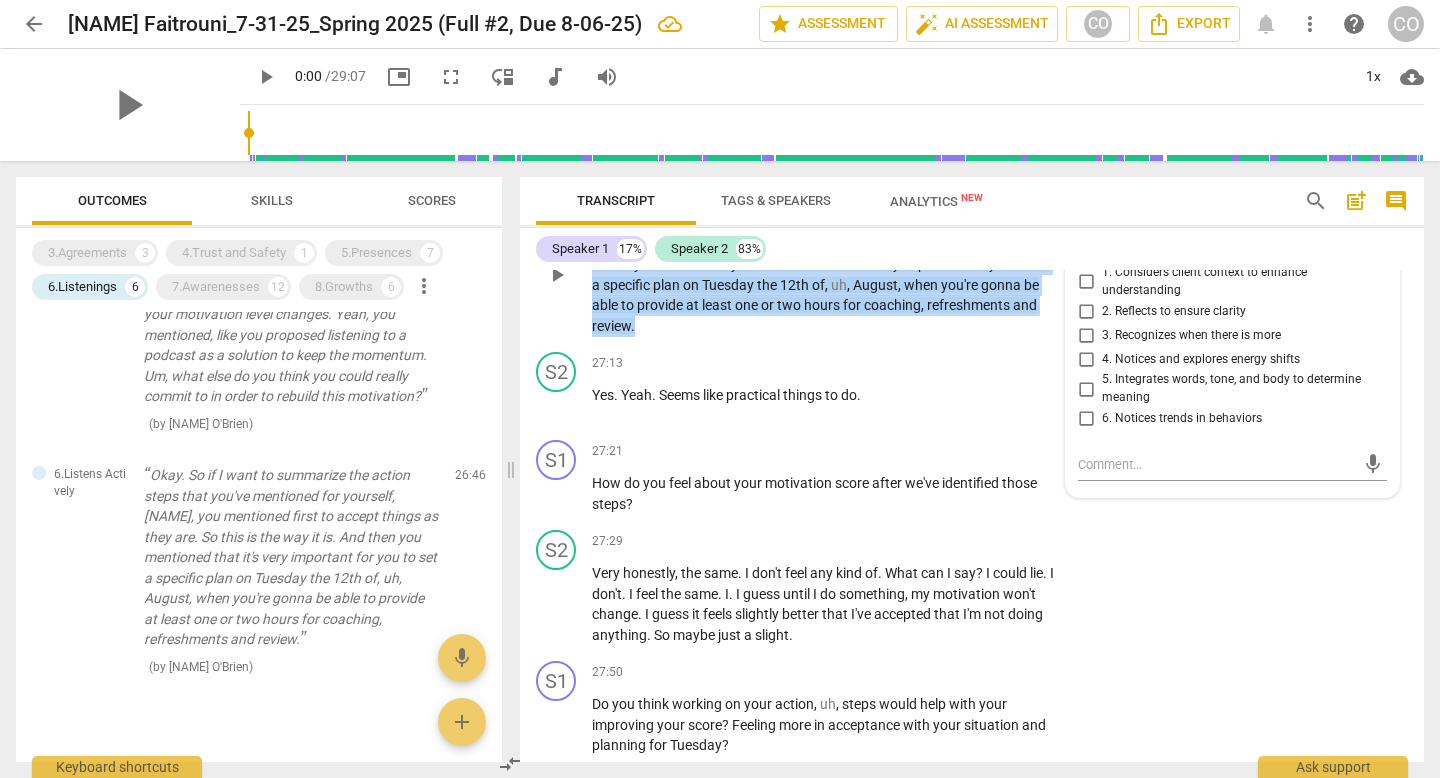 click on "Okay .   So   if   I   want   to   summarize   the   action   steps   that   you've   mentioned   for   yourself ,   [NAME] ,   you   mentioned   first   to   accept   things   as   they   are .   So   this   is   the   way   it   is .   And   then   you   mentioned   that   it's   very   important   for   you   to   set   a   specific   plan   on   Tuesday   the   12th   of ,   uh ,   August ,   when   you're   gonna   be   able   to   provide   at   least   one   or   two   hours   for   coaching ,   refreshments   and   review ." at bounding box center (826, 274) 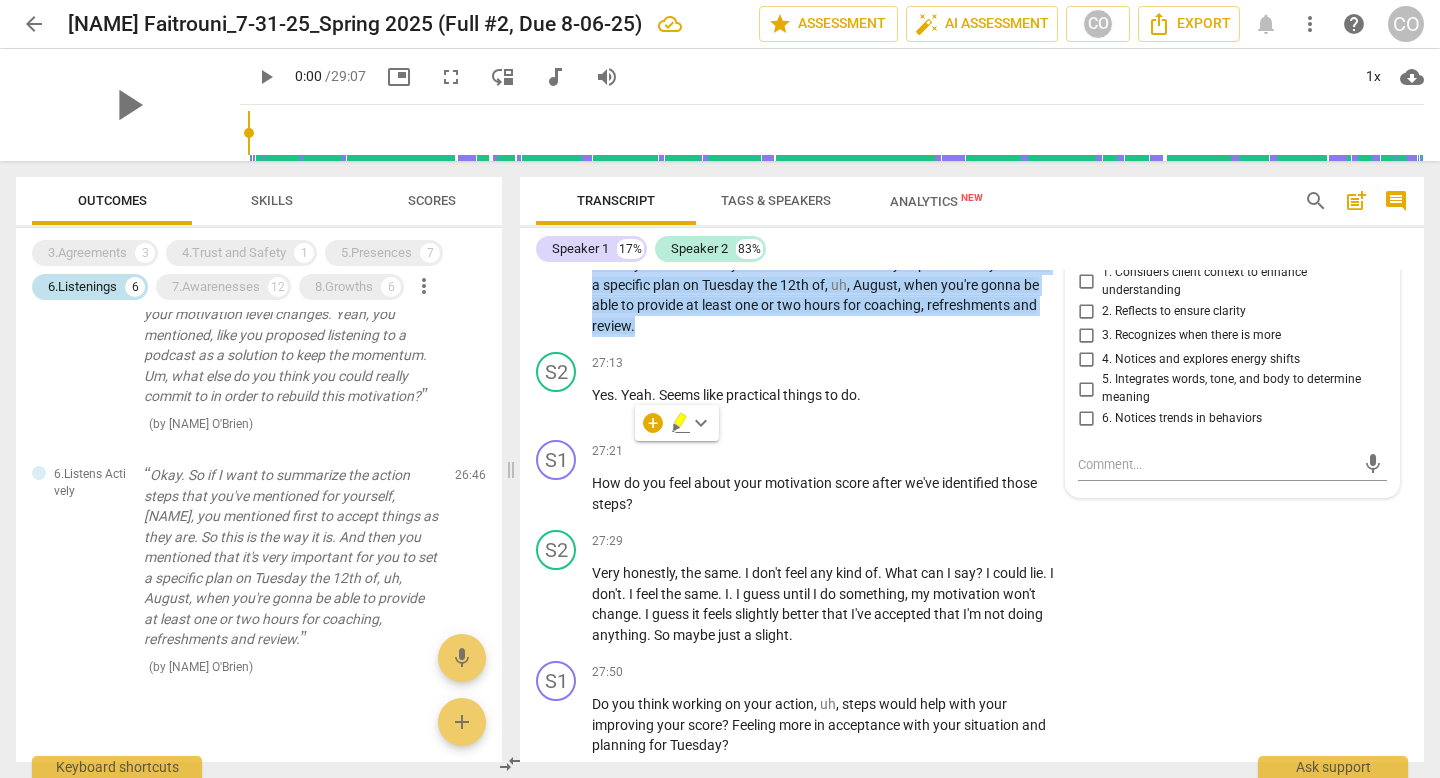 click on "6.Listenings 6" at bounding box center (90, 287) 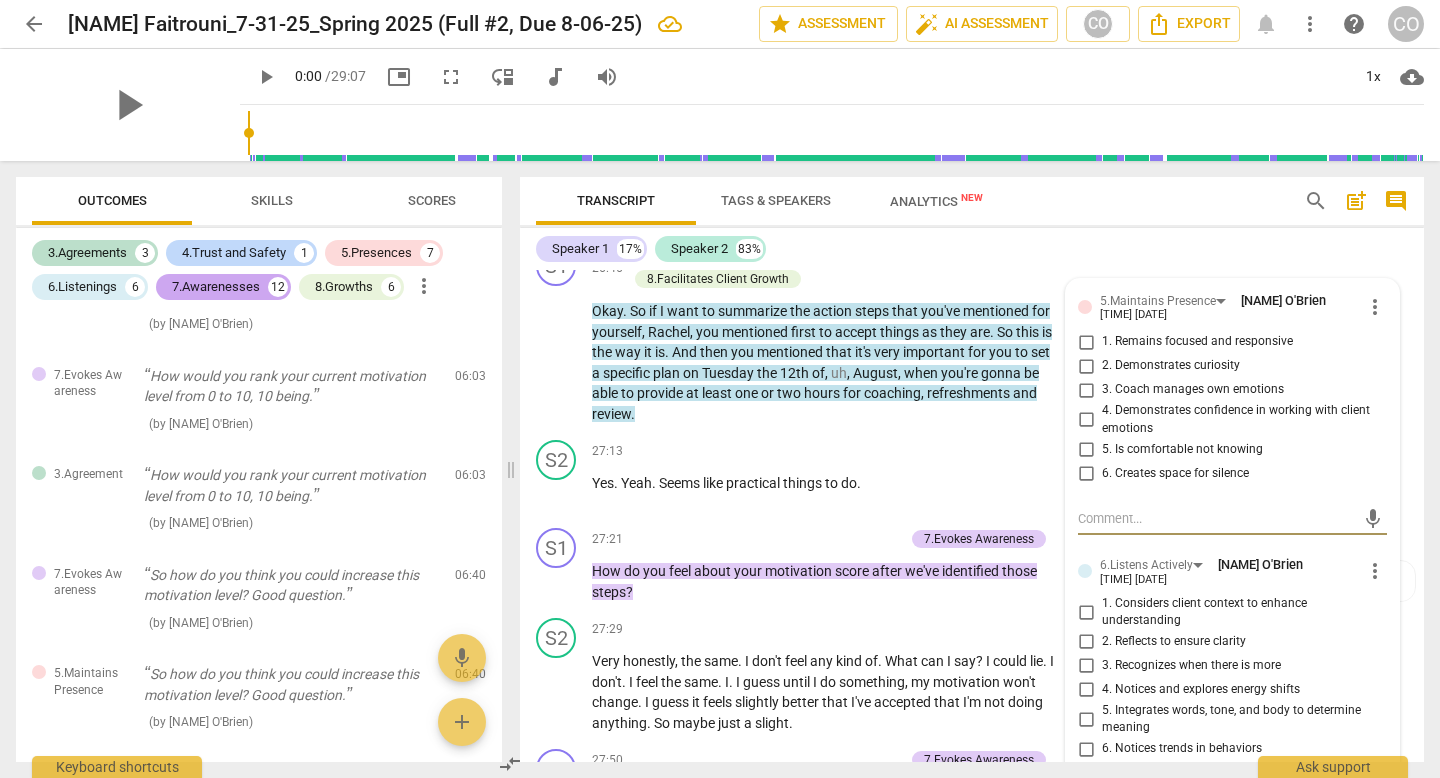 scroll, scrollTop: 2676, scrollLeft: 0, axis: vertical 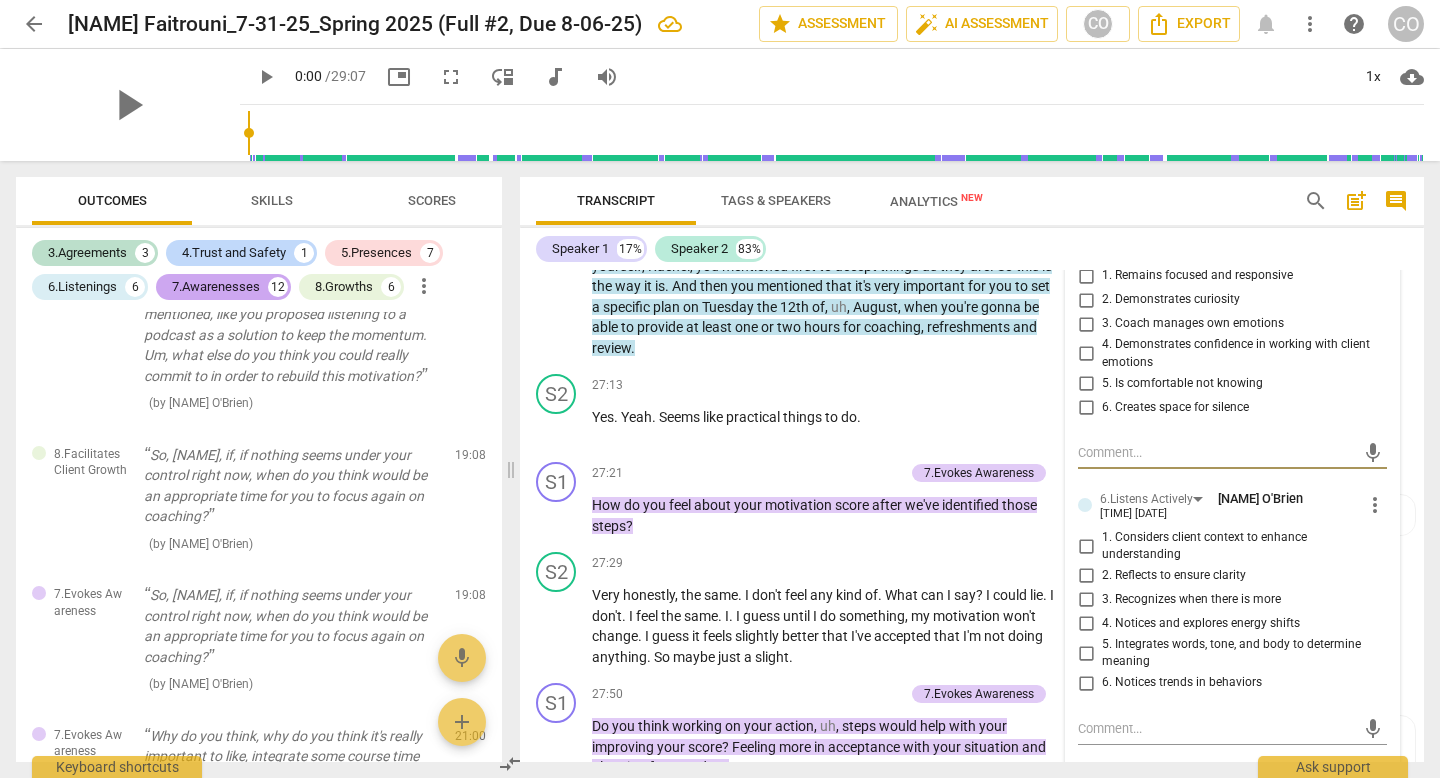 click on "7.Awarenesses" at bounding box center [216, 287] 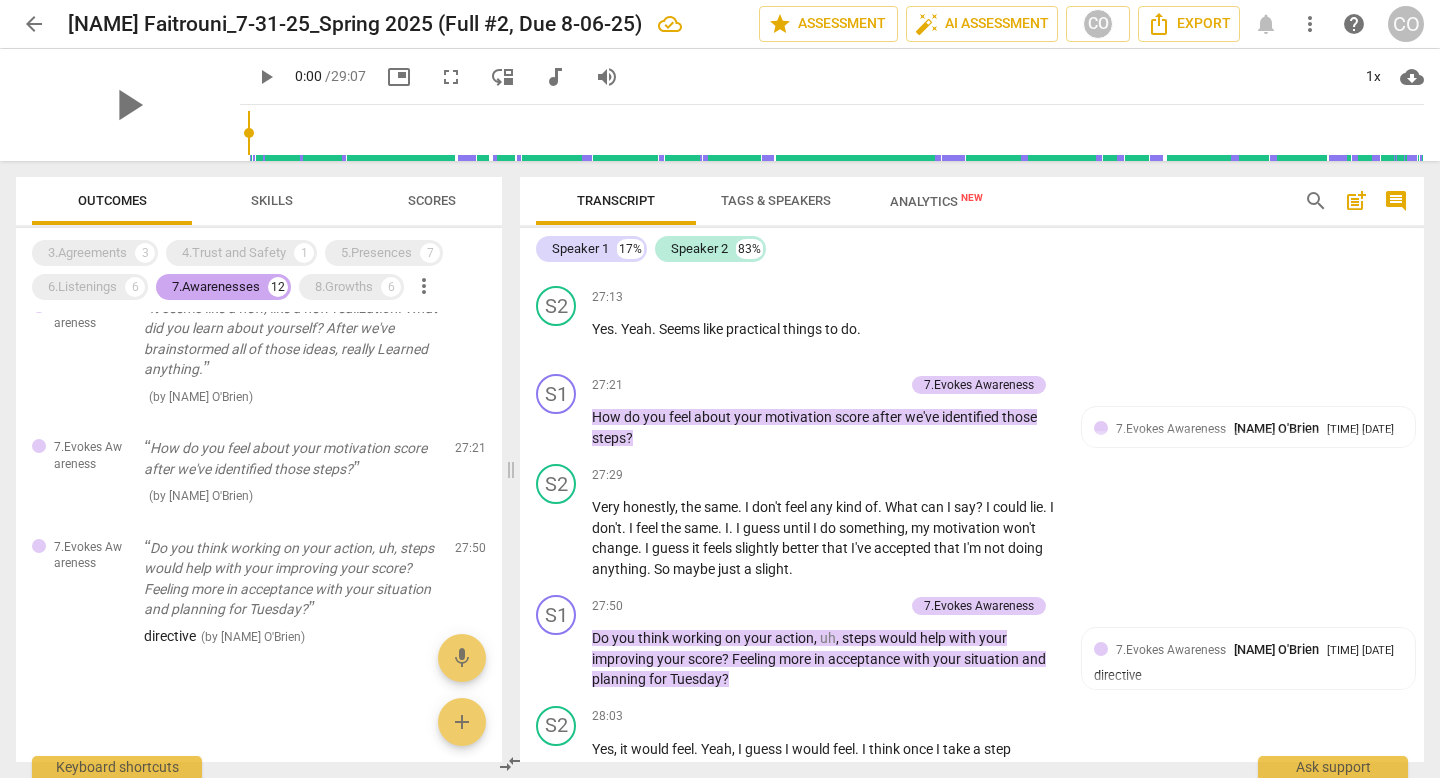 scroll, scrollTop: 343, scrollLeft: 0, axis: vertical 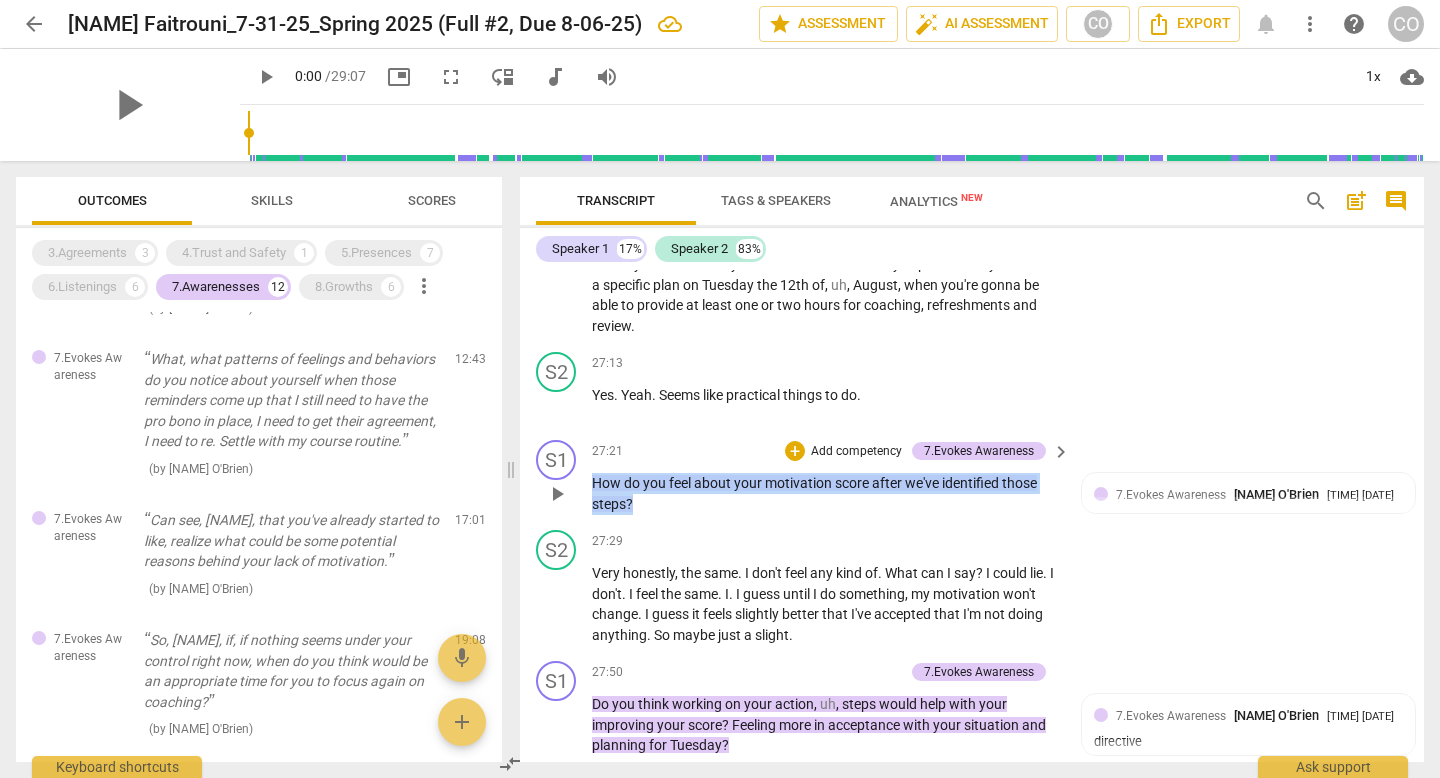 drag, startPoint x: 647, startPoint y: 622, endPoint x: 587, endPoint y: 606, distance: 62.0967 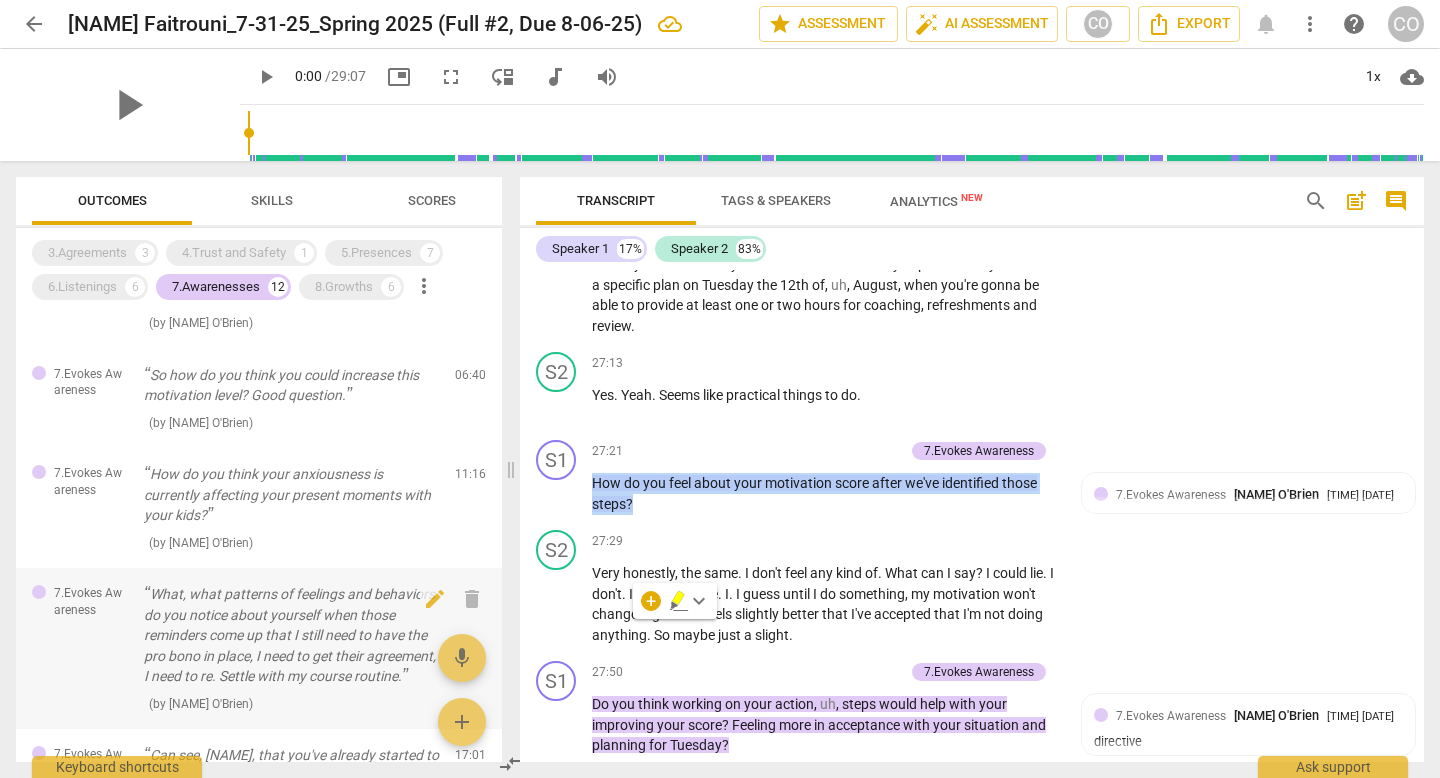 scroll, scrollTop: 0, scrollLeft: 0, axis: both 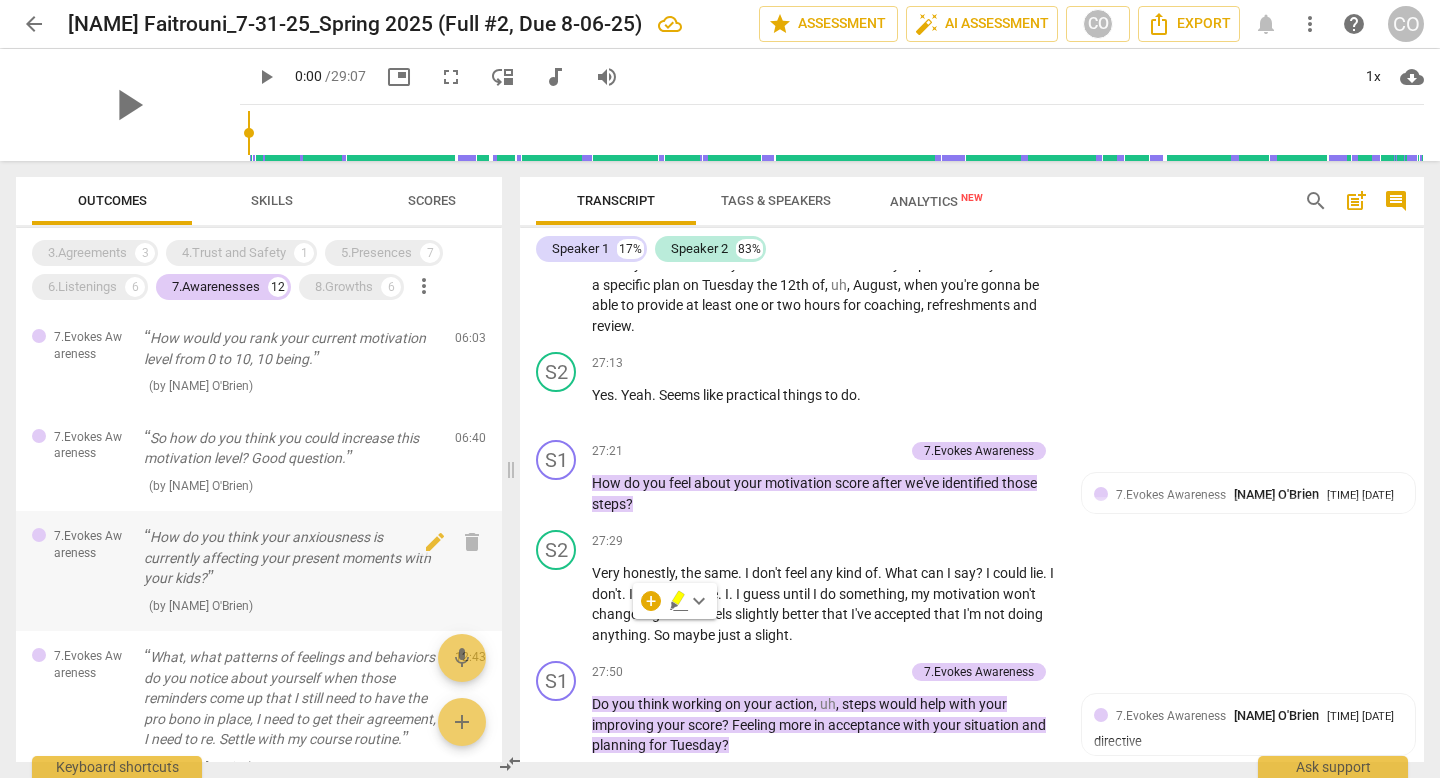 click on "How do you think your anxiousness is currently affecting your present moments with your kids?" at bounding box center [291, 558] 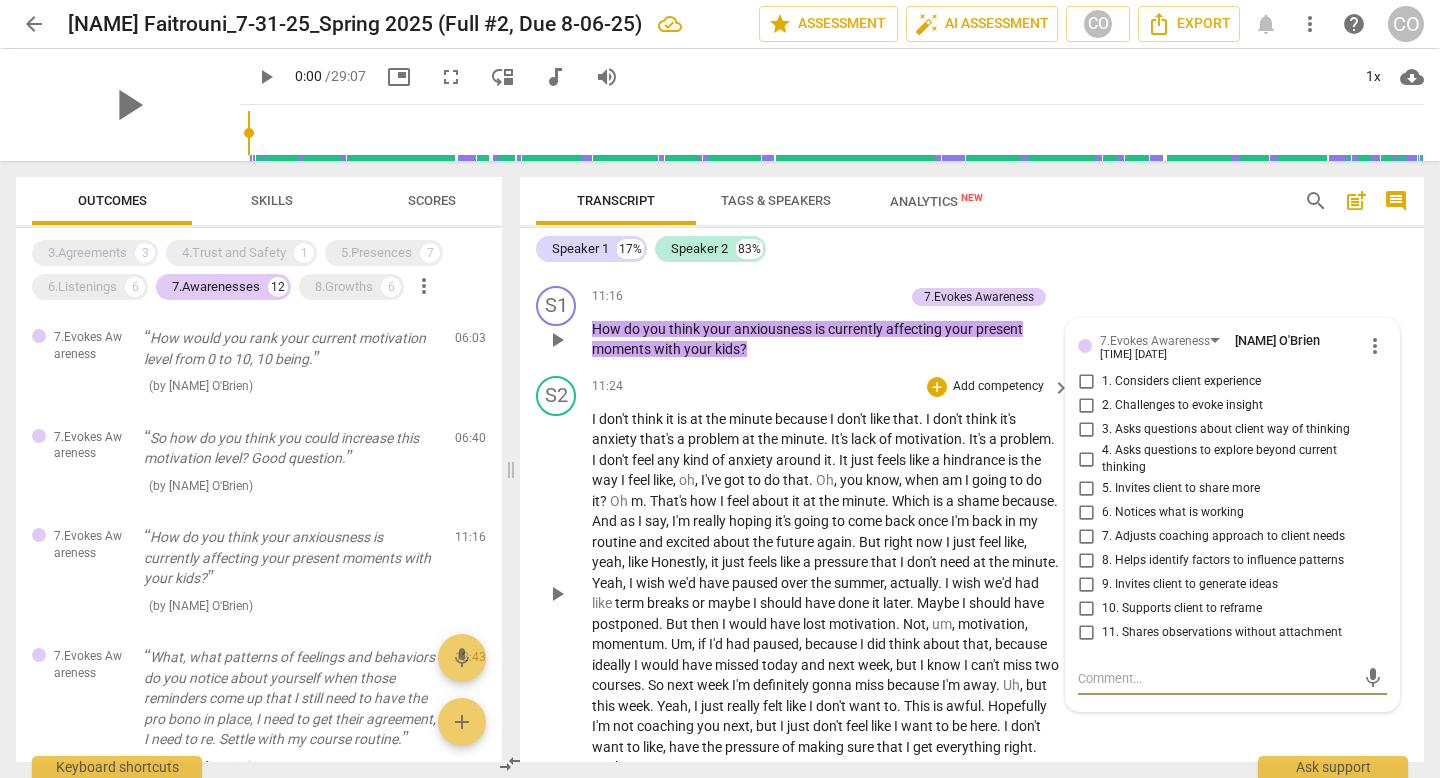 scroll, scrollTop: 4179, scrollLeft: 0, axis: vertical 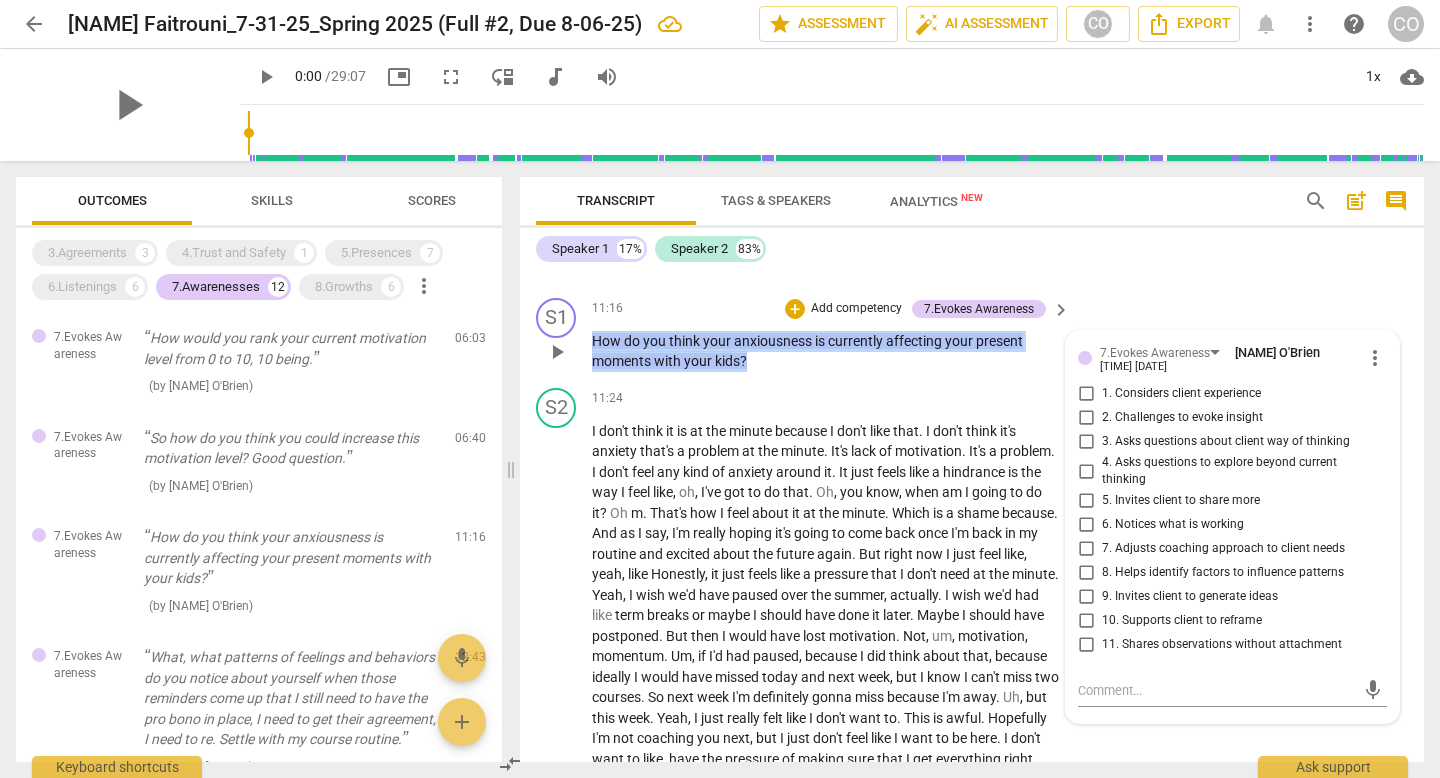 drag, startPoint x: 758, startPoint y: 429, endPoint x: 571, endPoint y: 407, distance: 188.28967 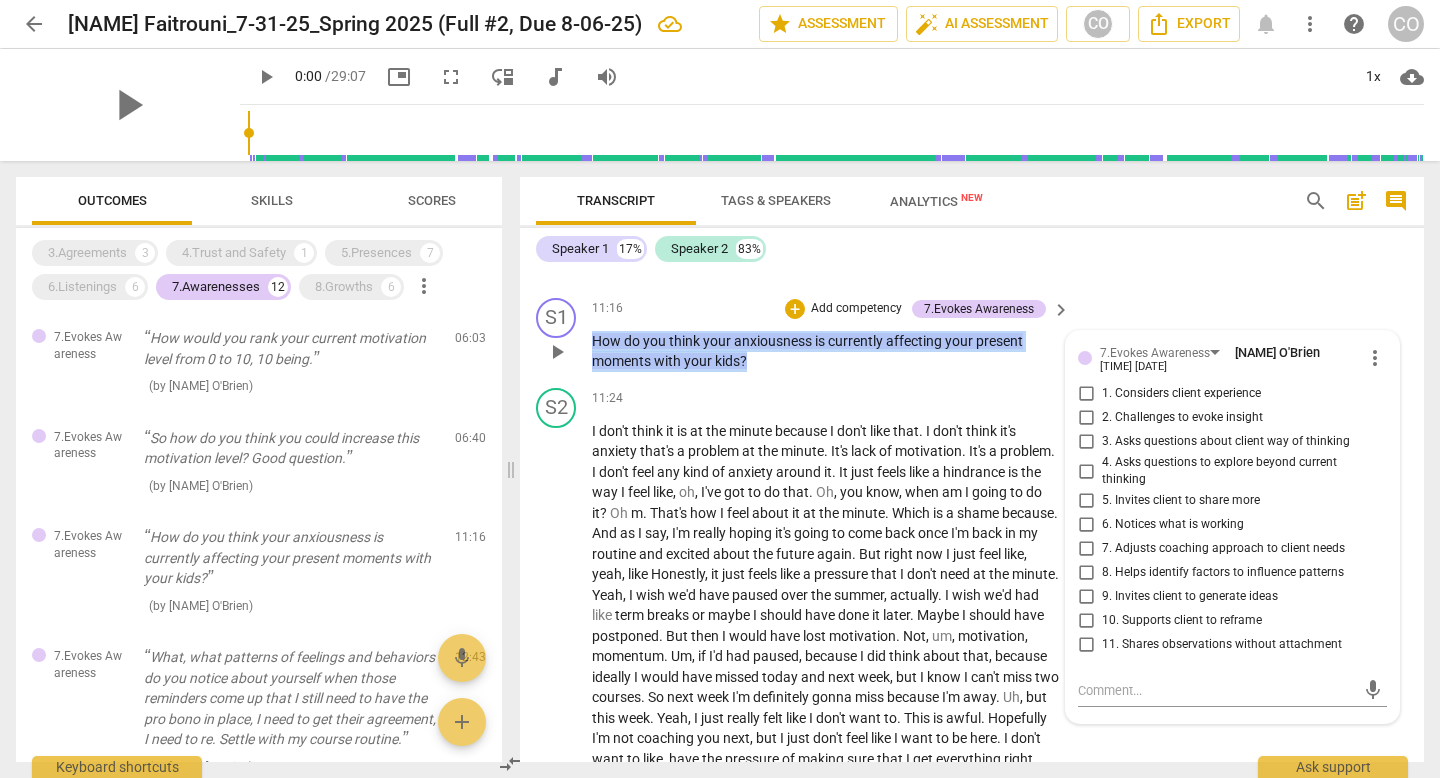 click on "S1 play_arrow pause 11:16 + Add competency 7.Evokes Awareness keyboard_arrow_right How   do   you   think   your   anxiousness   is   currently   affecting   your   present   moments   with   your   kids ? 7.Evokes Awareness [NAME] O'Brien 23:15 08-04-2025 more_vert 1. Considers client experience 2. Challenges to evoke insight 3. Asks questions about client way of thinking 4. Asks questions to explore beyond current thinking 5. Invites client to share more 6. Notices what is working 7. Adjusts coaching approach to client needs 8. Helps identify factors to influence patterns 9. Invites client to generate ideas 10. Supports client to reframe 11. Shares observations without attachment mic" at bounding box center (972, 335) 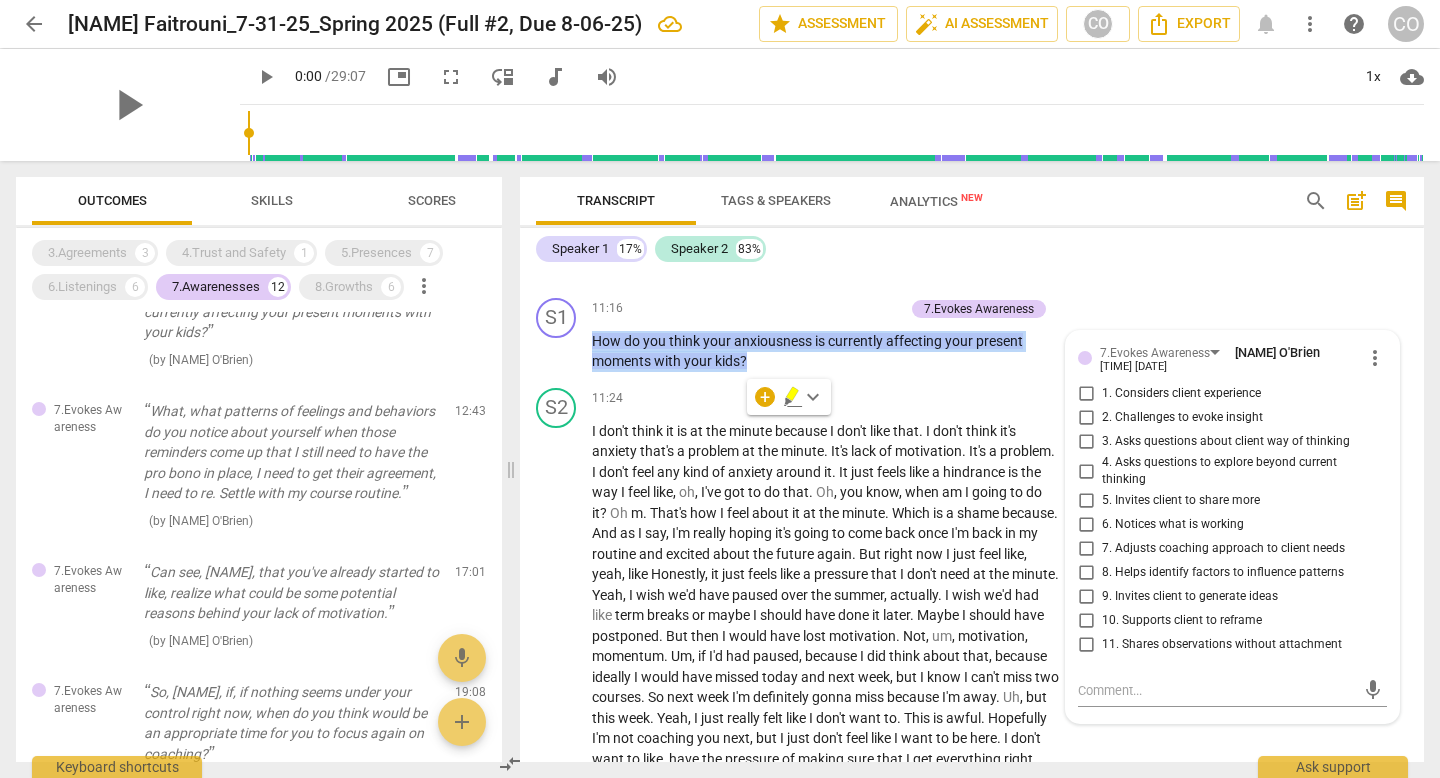 scroll, scrollTop: 250, scrollLeft: 0, axis: vertical 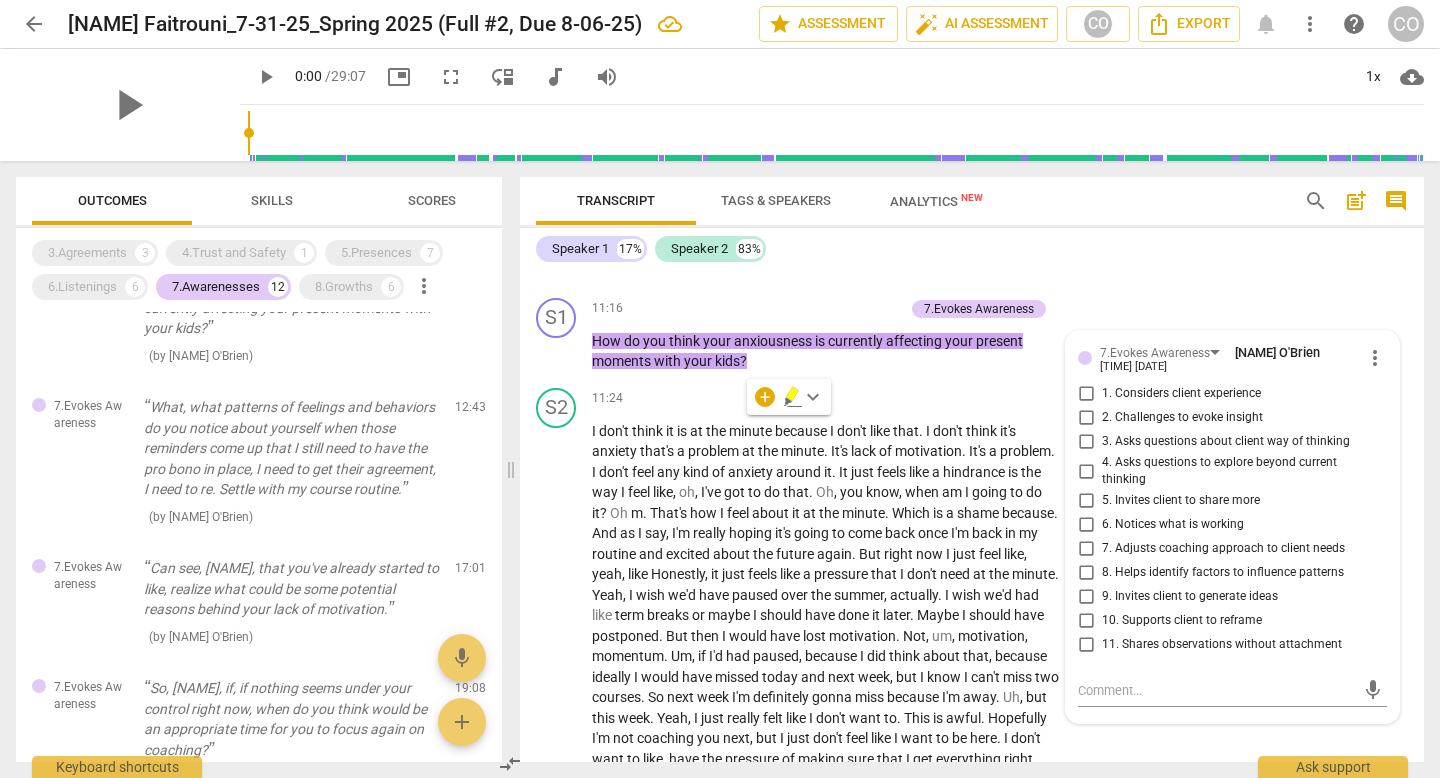 click on "What, what patterns of feelings and behaviors do you notice about yourself when those reminders come up that I still need to have the pro bono in place, I need to get their agreement, I need to re. Settle with my course routine." at bounding box center [291, 448] 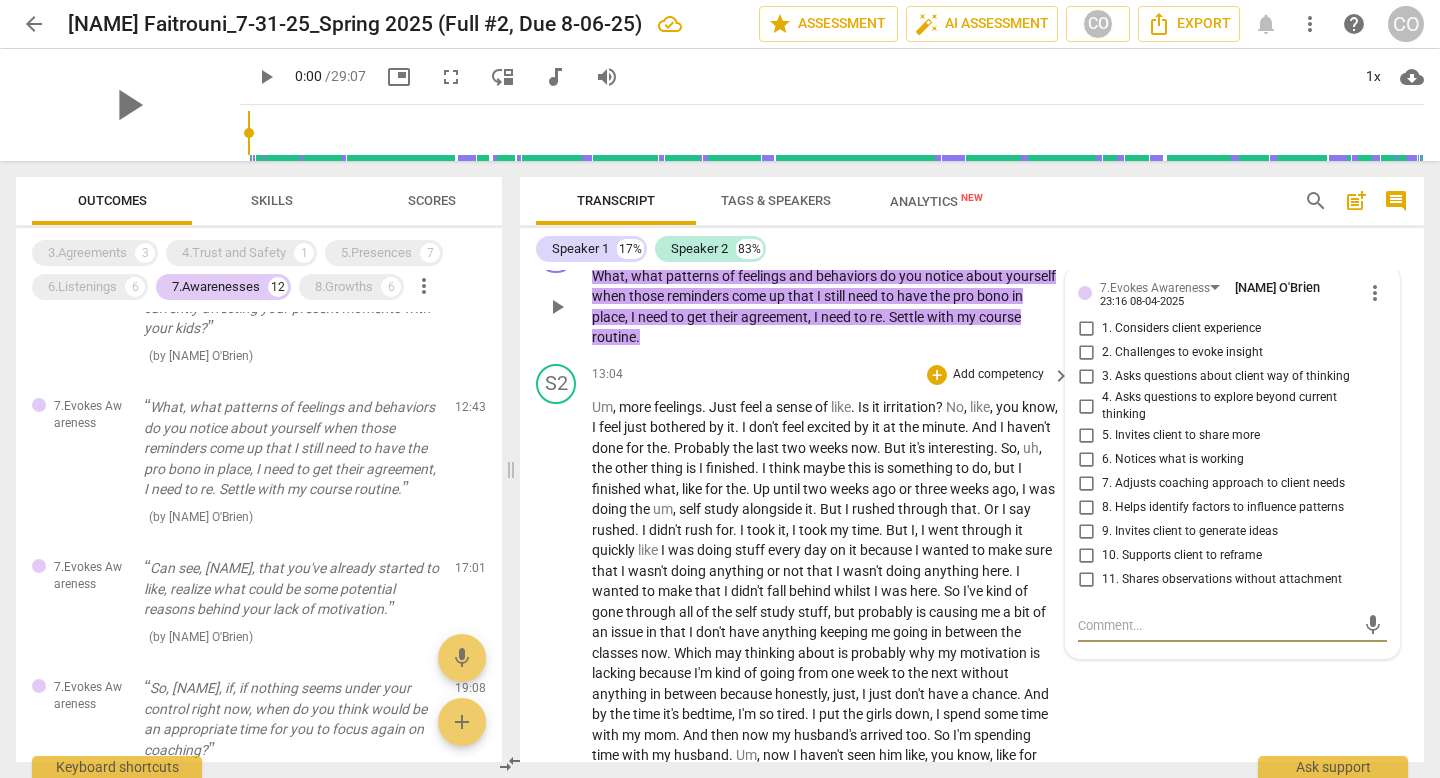 scroll, scrollTop: 4704, scrollLeft: 0, axis: vertical 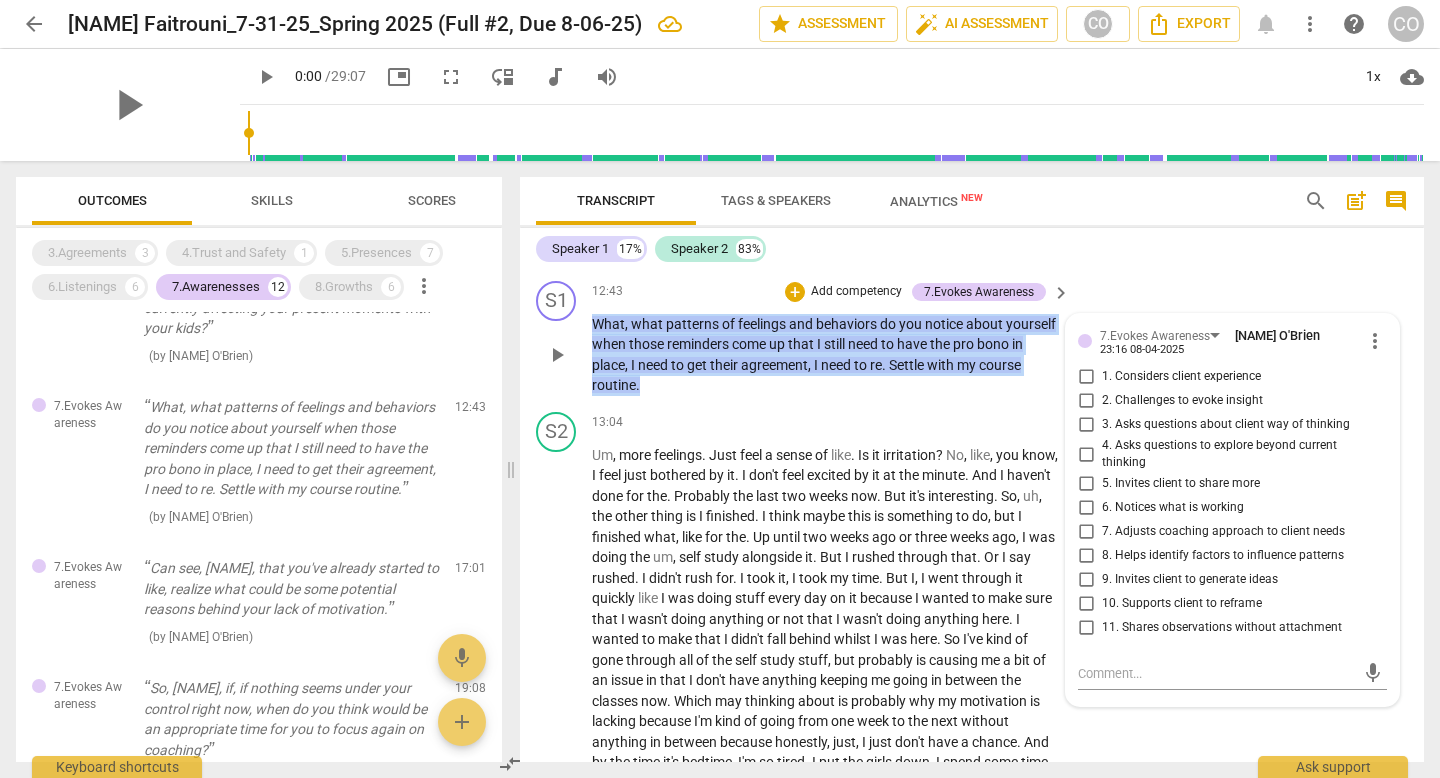 drag, startPoint x: 688, startPoint y: 455, endPoint x: 593, endPoint y: 376, distance: 123.55566 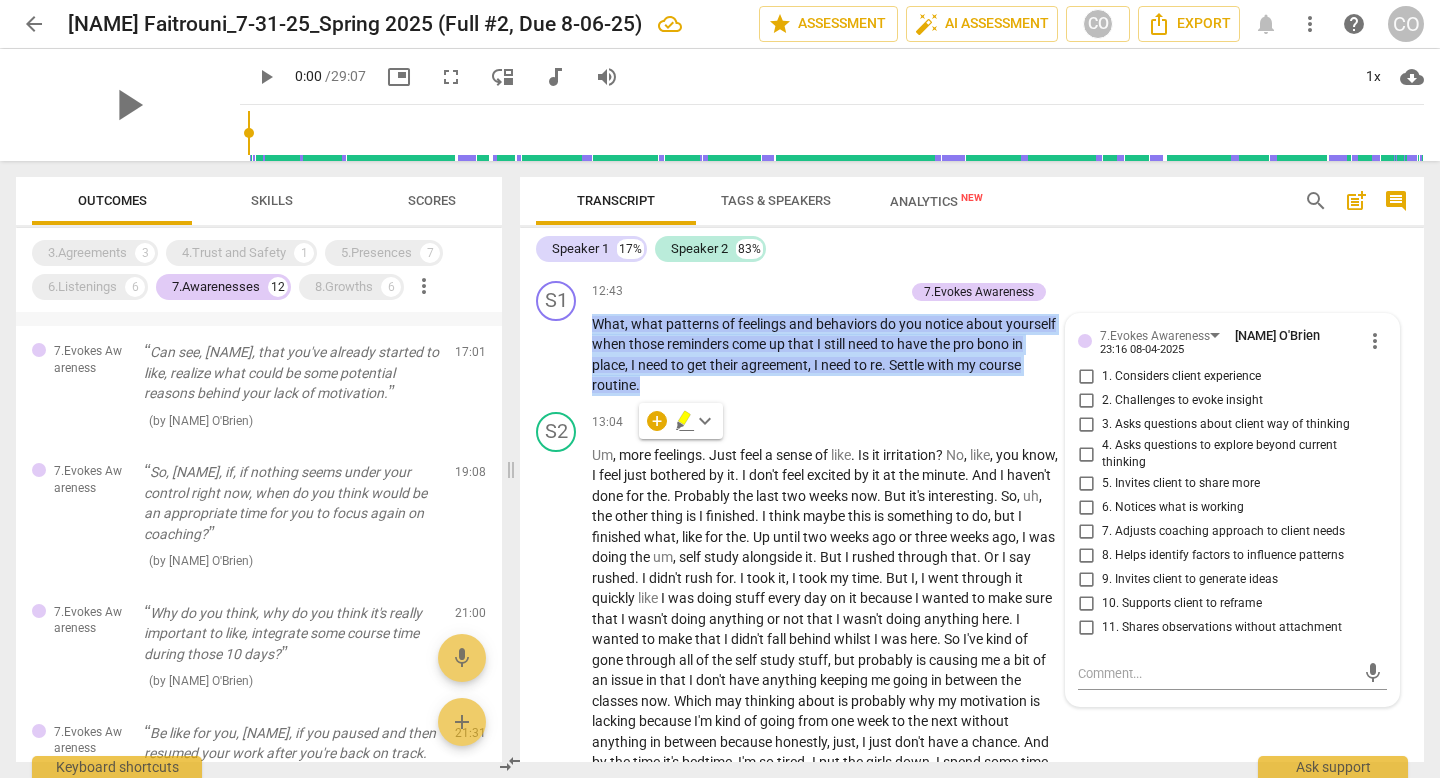 scroll, scrollTop: 473, scrollLeft: 0, axis: vertical 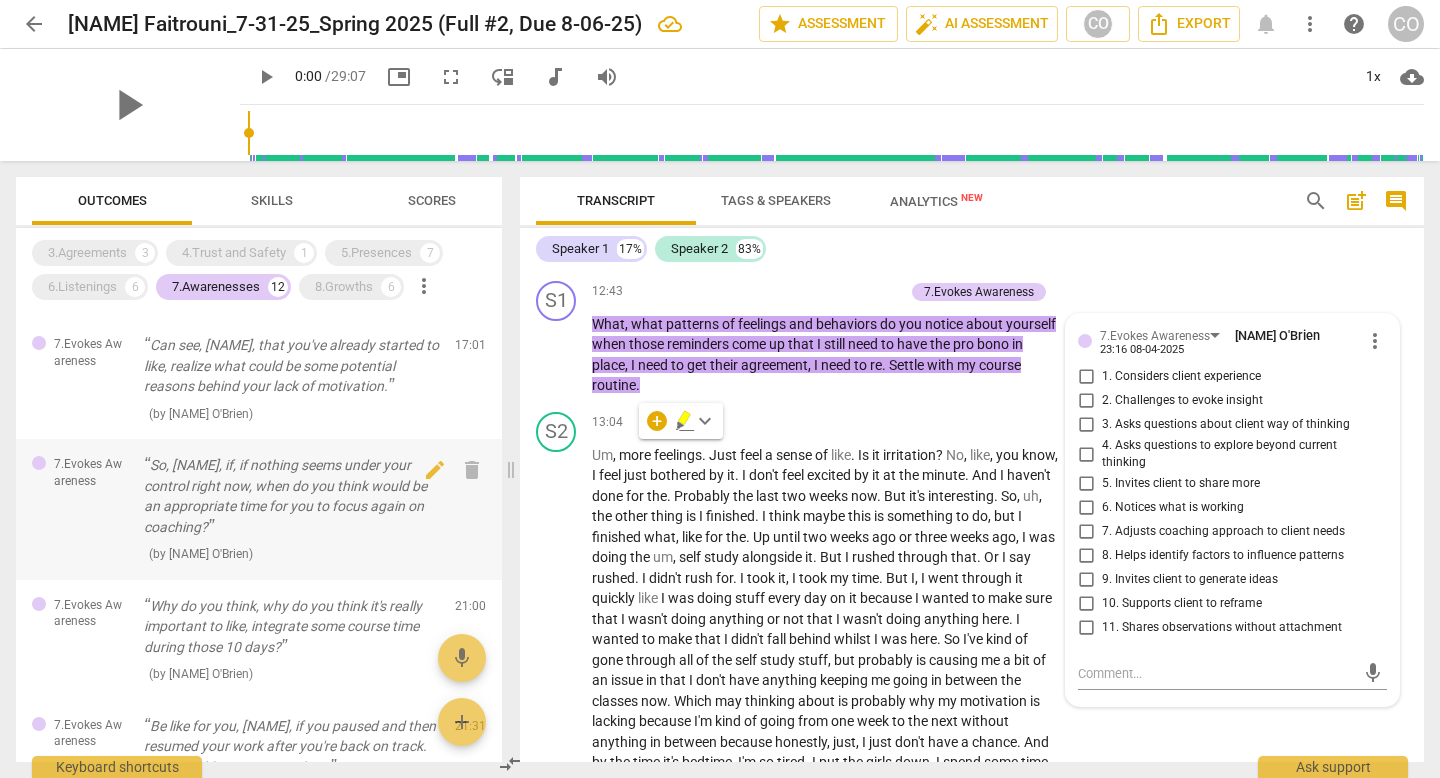 click on "So, [NAME], if, if nothing seems under your control right now, when do you think would be an appropriate time for you to focus again on coaching?" at bounding box center (291, 496) 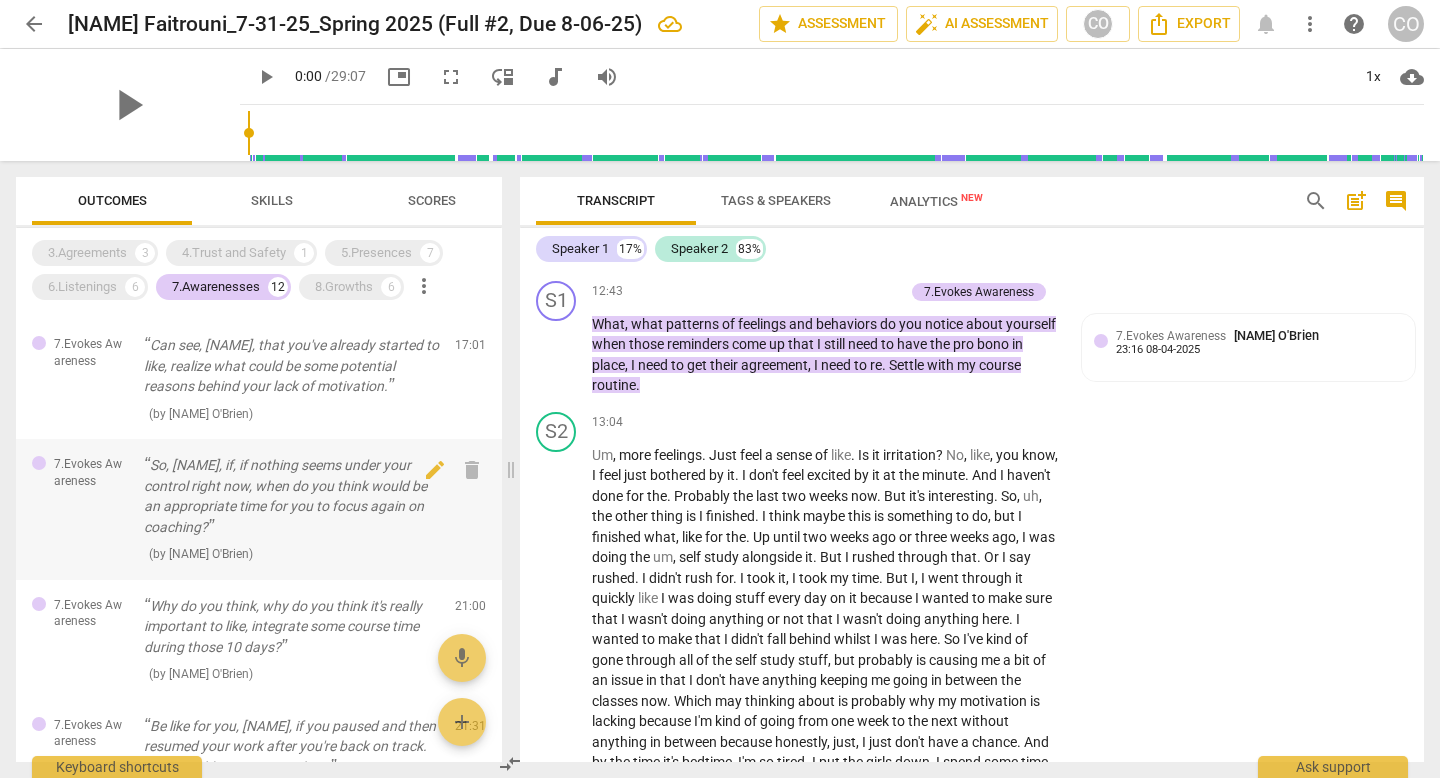 scroll, scrollTop: 6957, scrollLeft: 0, axis: vertical 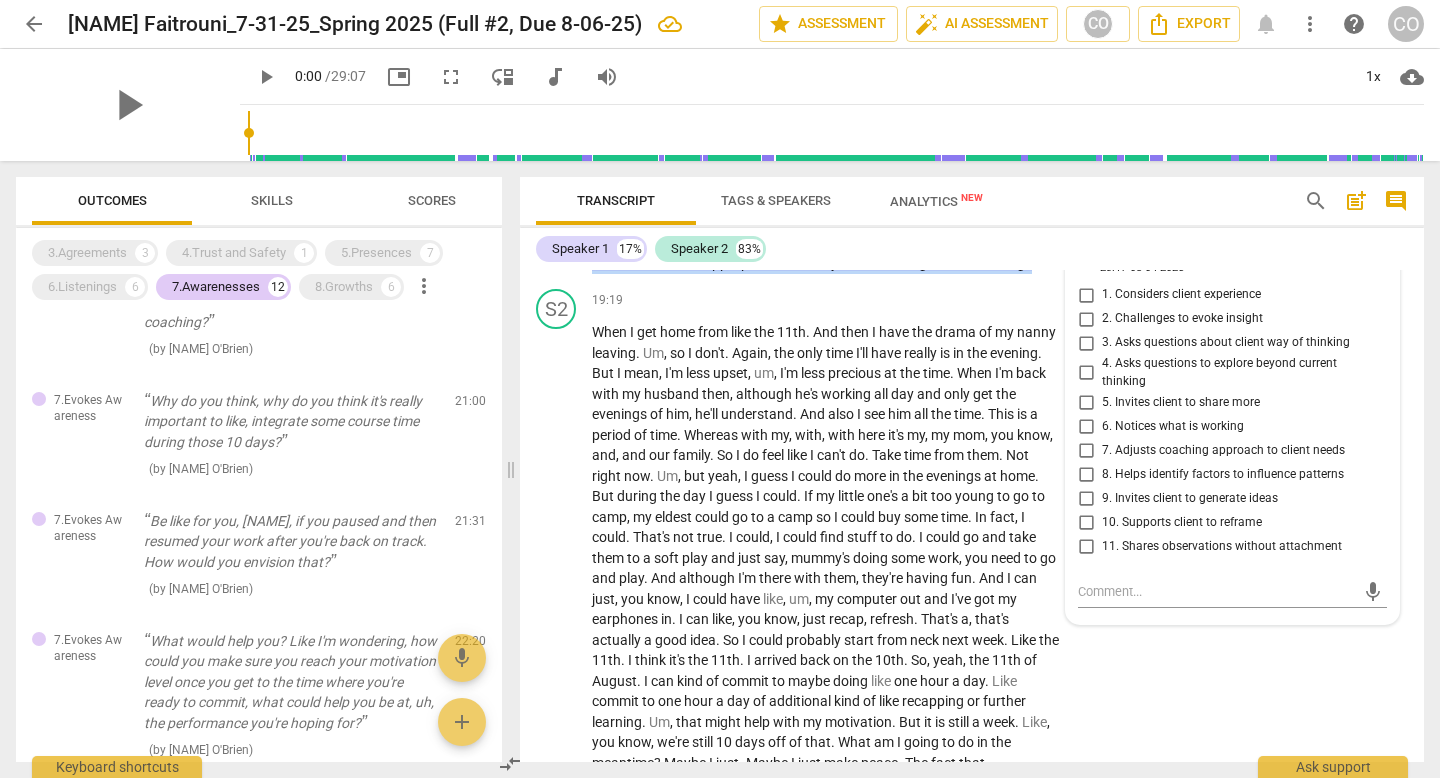 drag, startPoint x: 1036, startPoint y: 371, endPoint x: 545, endPoint y: 339, distance: 492.04166 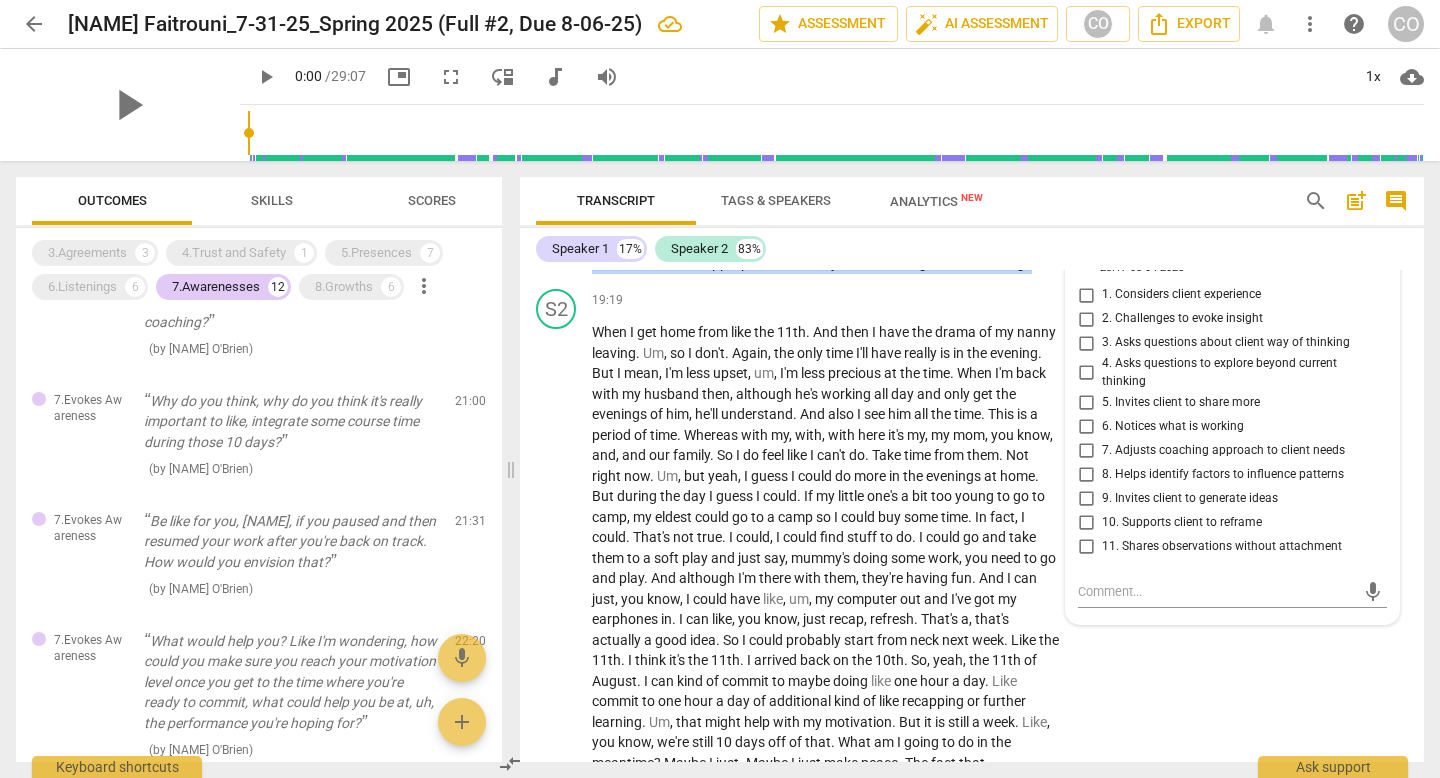 click on "S1 play_arrow pause 19:08 + Add competency 7.Evokes Awareness keyboard_arrow_right So ,   [NAME] ,   if ,   if   nothing   seems   under   your   control   right   now ,   when   do   you   think   would   be   an   appropriate   time   for   you   to   focus   again   on   coaching ? 7.Evokes Awareness [NAME] O'Brien 23:17 08-04-2025 more_vert 1. Considers client experience 2. Challenges to evoke insight 3. Asks questions about client way of thinking 4. Asks questions to explore beyond current thinking 5. Invites client to share more 6. Notices what is working 7. Adjusts coaching approach to client needs 8. Helps identify factors to influence patterns 9. Invites client to generate ideas 10. Supports client to reframe 11. Shares observations without attachment mic" at bounding box center [972, 236] 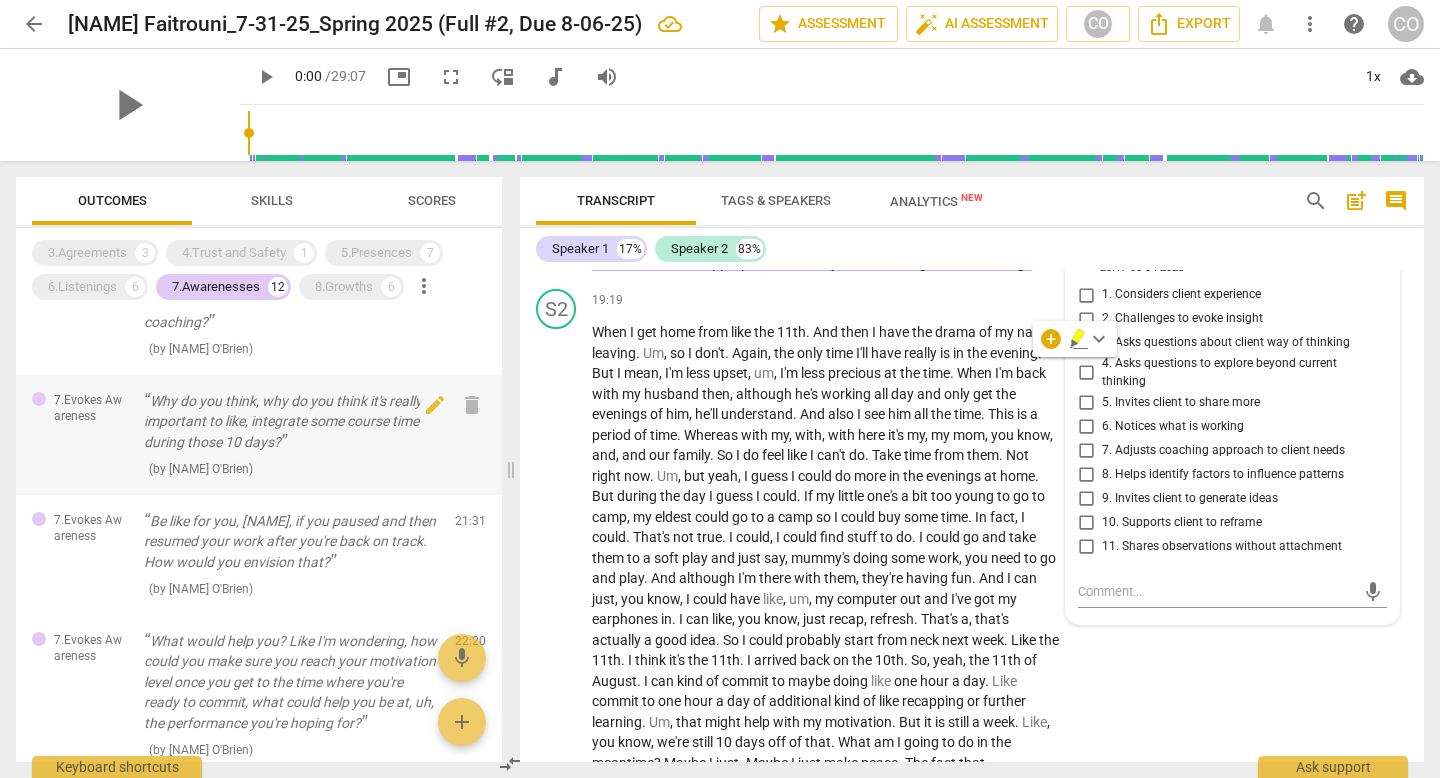 click on "Why do you think, why do you think it's really important to like, integrate some course time during those 10 days?" at bounding box center (291, 422) 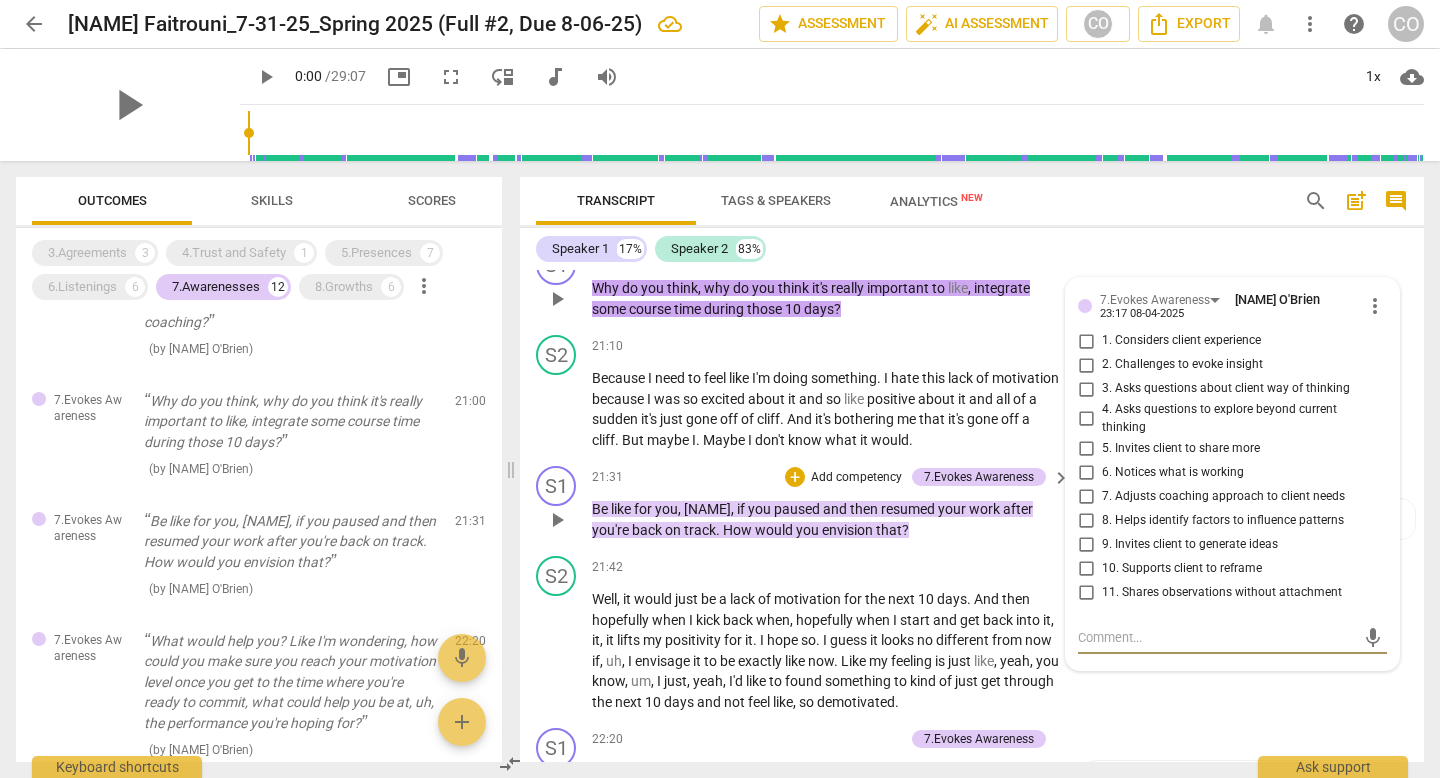 scroll, scrollTop: 7322, scrollLeft: 0, axis: vertical 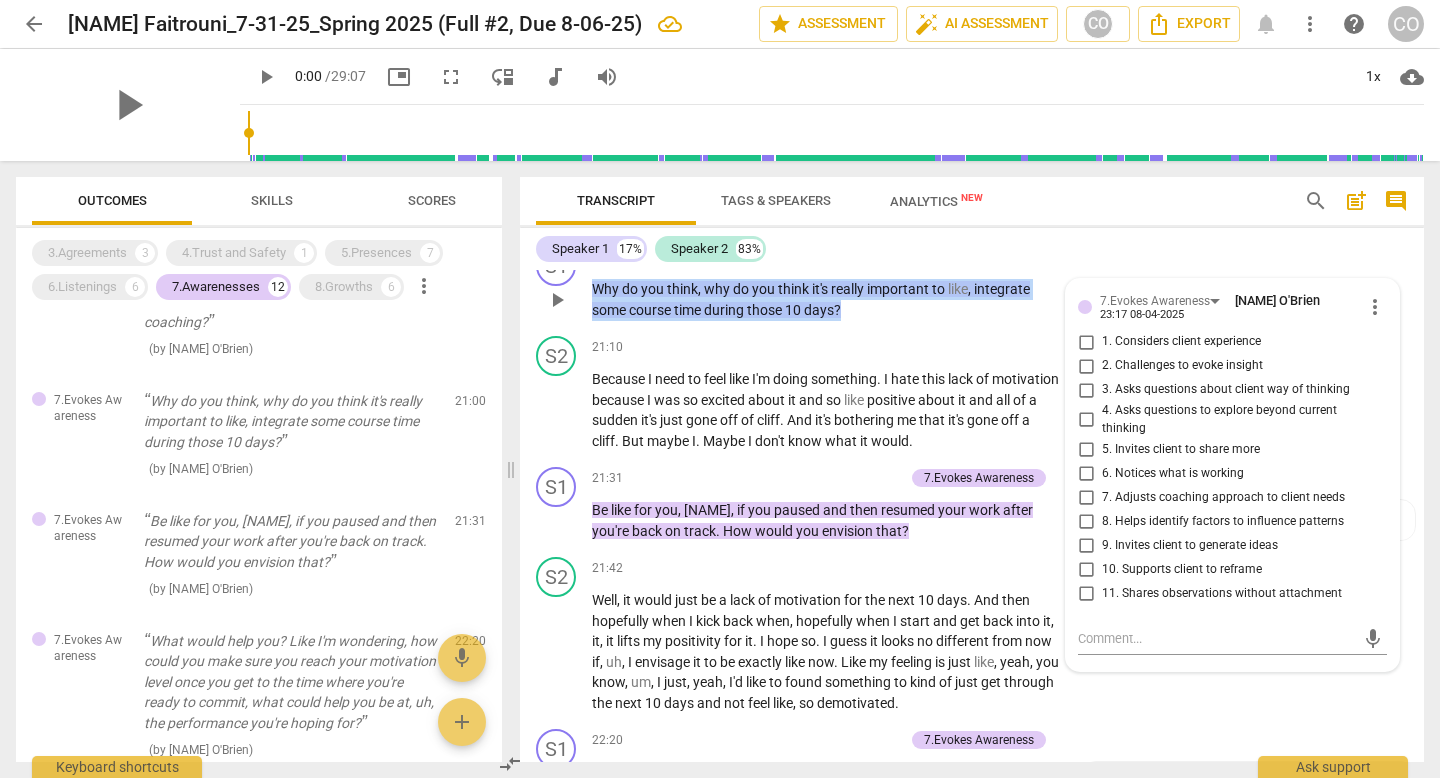drag, startPoint x: 879, startPoint y: 414, endPoint x: 583, endPoint y: 396, distance: 296.54678 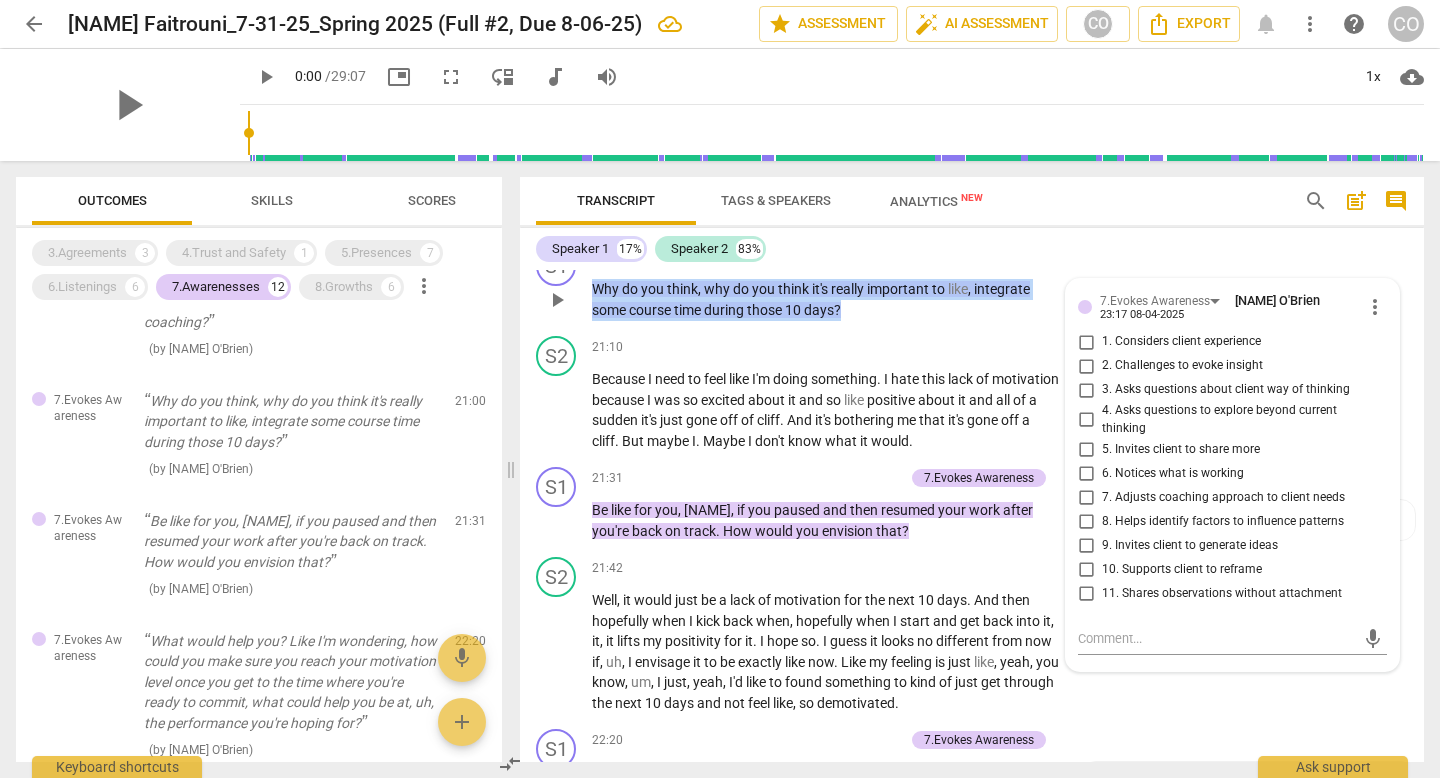 click on "S1 play_arrow pause [TIME] + Add competency 7.Evokes Awareness keyboard_arrow_right Why   do   you   think ,   why   do   you   think   it's   really   important   to   like ,   integrate   some   course   time   during   those   10   days ? 7.Evokes Awareness [NAME] [LASTNAME] [TIME] [DATE] more_vert 1. Considers client experience 2. Challenges to evoke insight 3. Asks questions about client way of thinking 4. Asks questions to explore beyond current thinking 5. Invites client to share more 6. Notices what is working 7. Adjusts coaching approach to client needs 8. Helps identify factors to influence patterns 9. Invites client to generate ideas 10. Supports client to reframe 11. Shares observations without attachment mic" at bounding box center (972, 283) 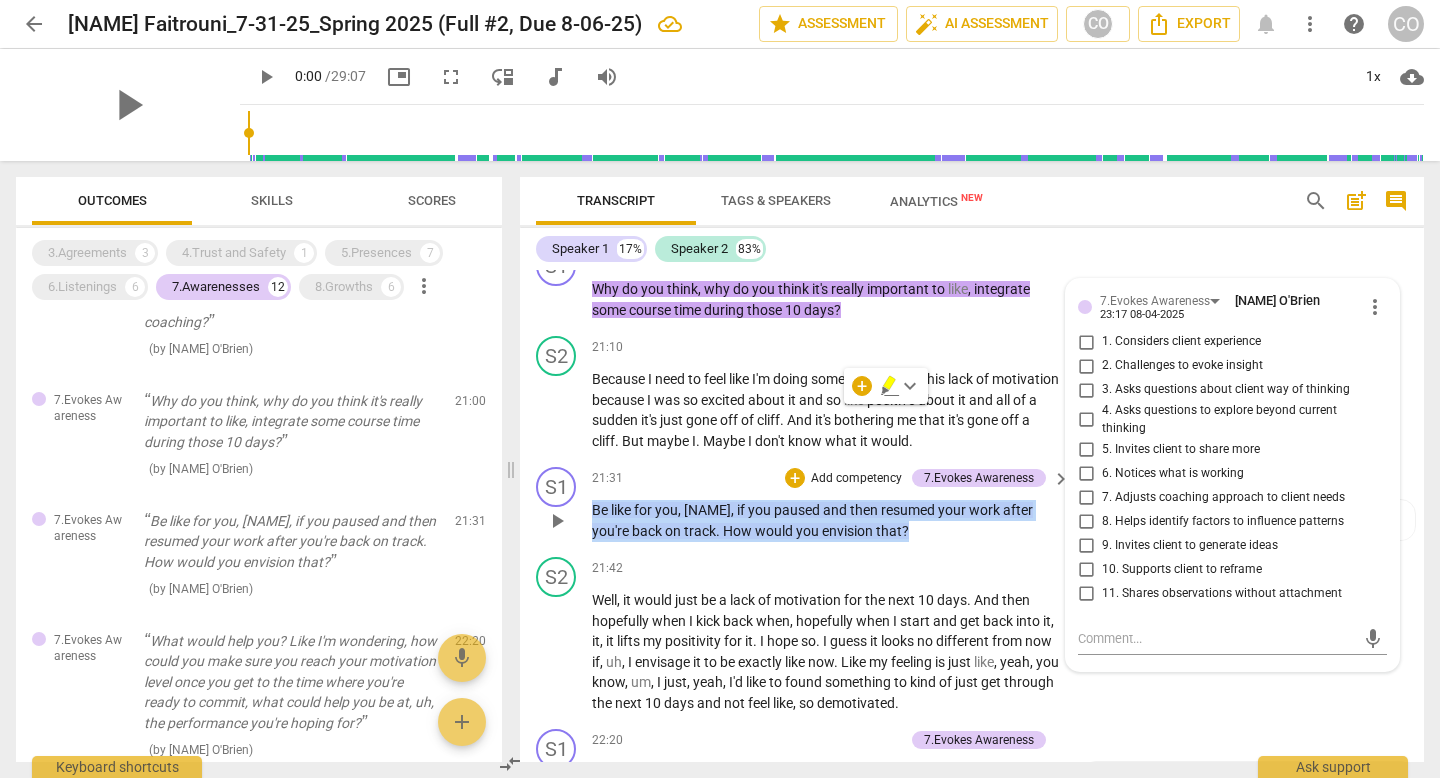 drag, startPoint x: 940, startPoint y: 636, endPoint x: 580, endPoint y: 617, distance: 360.50104 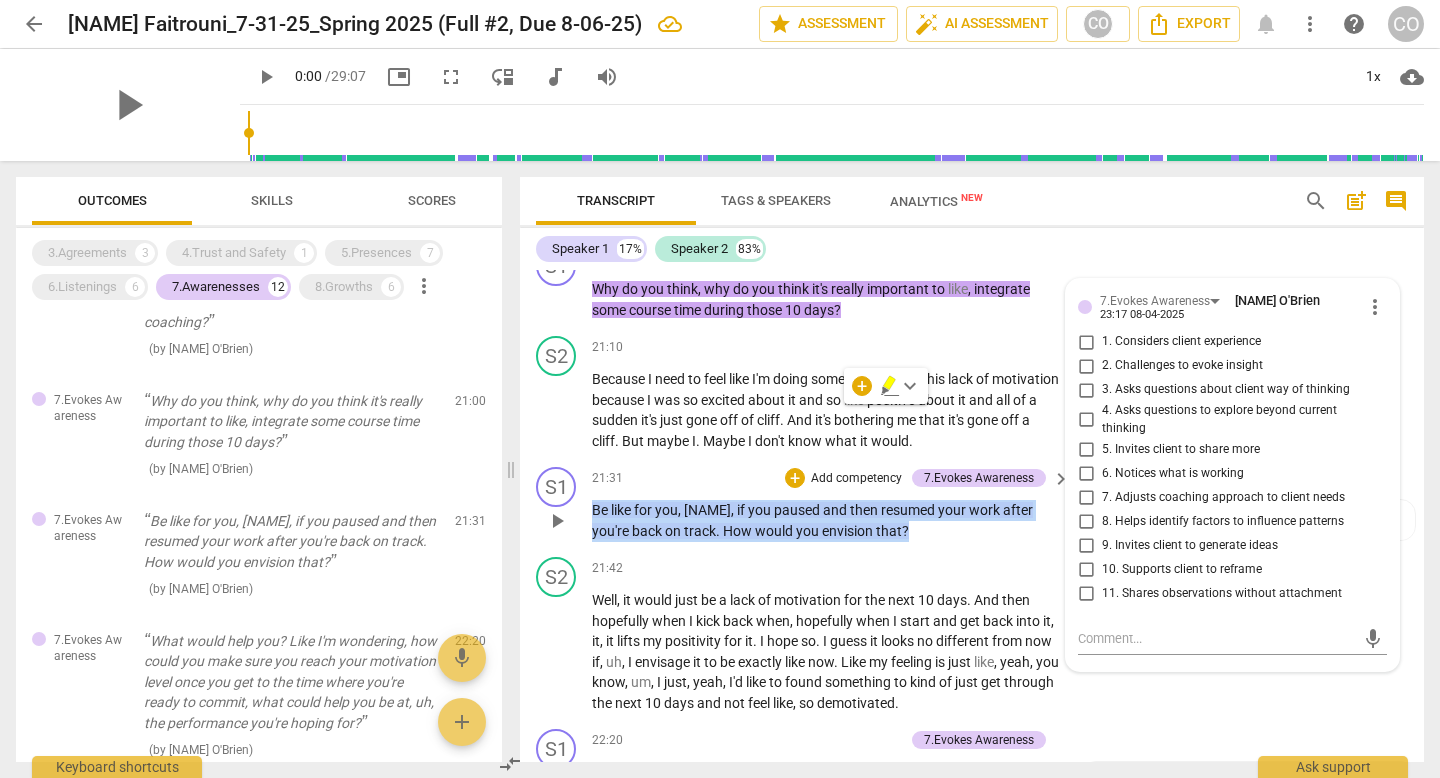 click on "S1 play_arrow pause 21:31 + Add competency 7.Evokes Awareness keyboard_arrow_right Be   like   for   you ,   [NAME] ,   if   you   paused   and   then   resumed   your   work   after   you're   back   on   track .   How   would   you   envision   that ? 7.Evokes Awareness [NAME] O'Brien 23:17 08-04-2025" at bounding box center (972, 504) 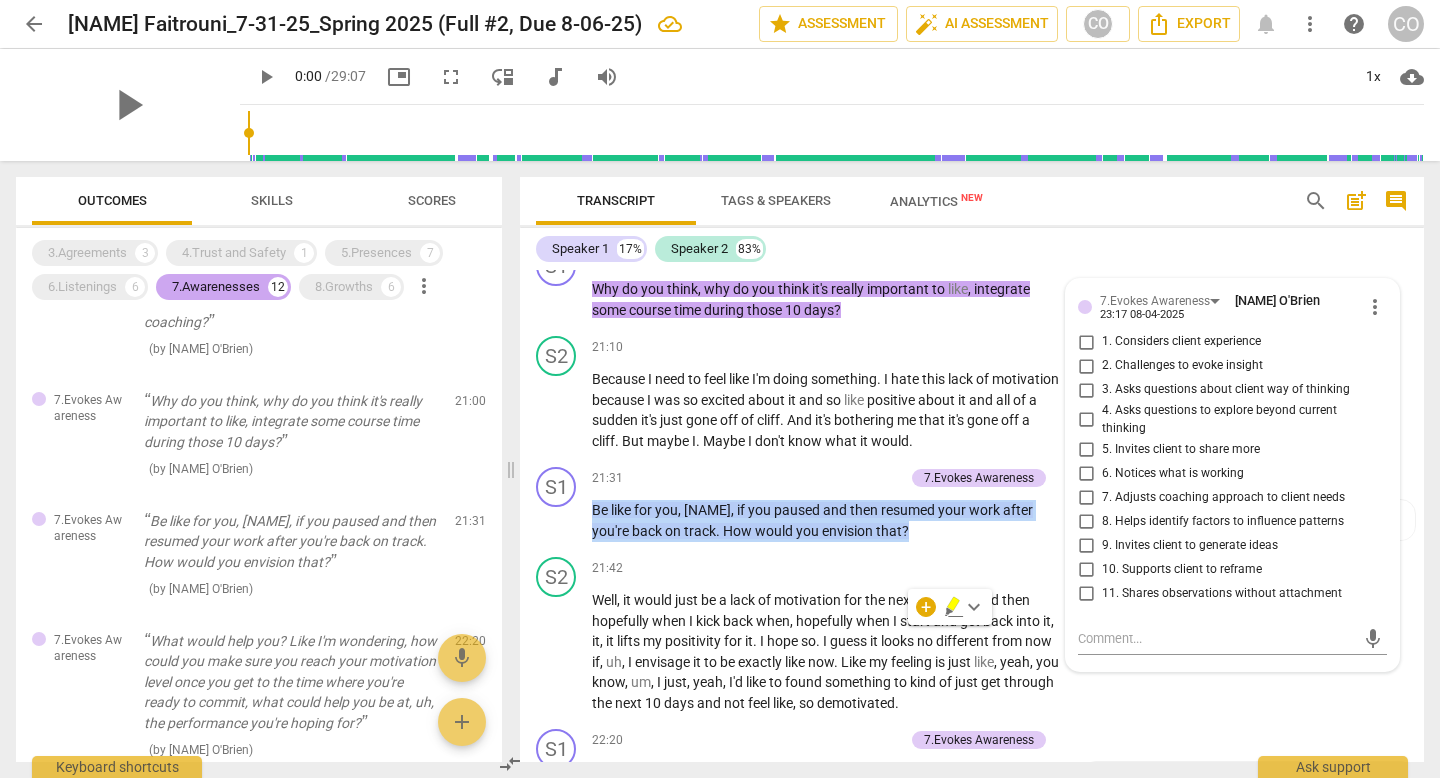 click on "7.Awarenesses" at bounding box center [216, 287] 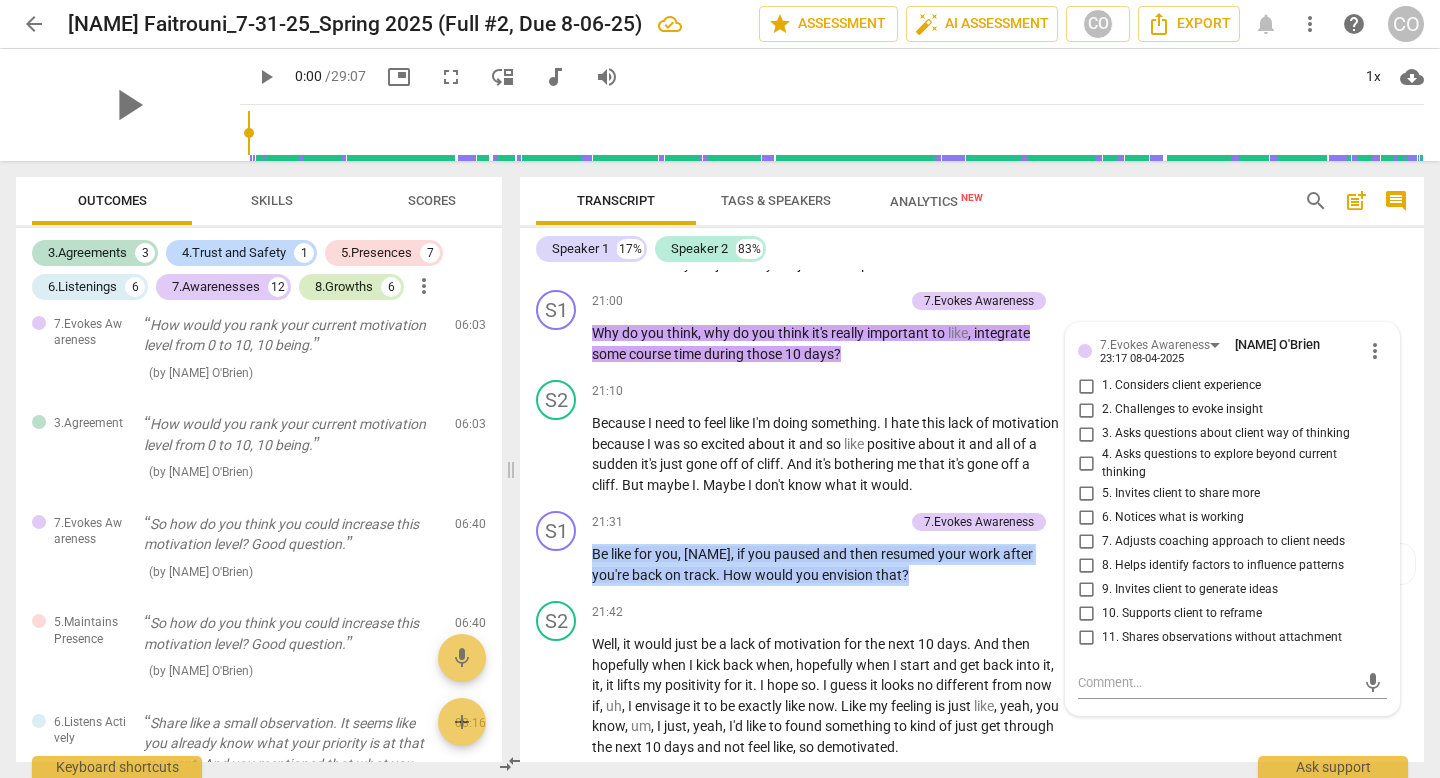 scroll, scrollTop: 3011, scrollLeft: 0, axis: vertical 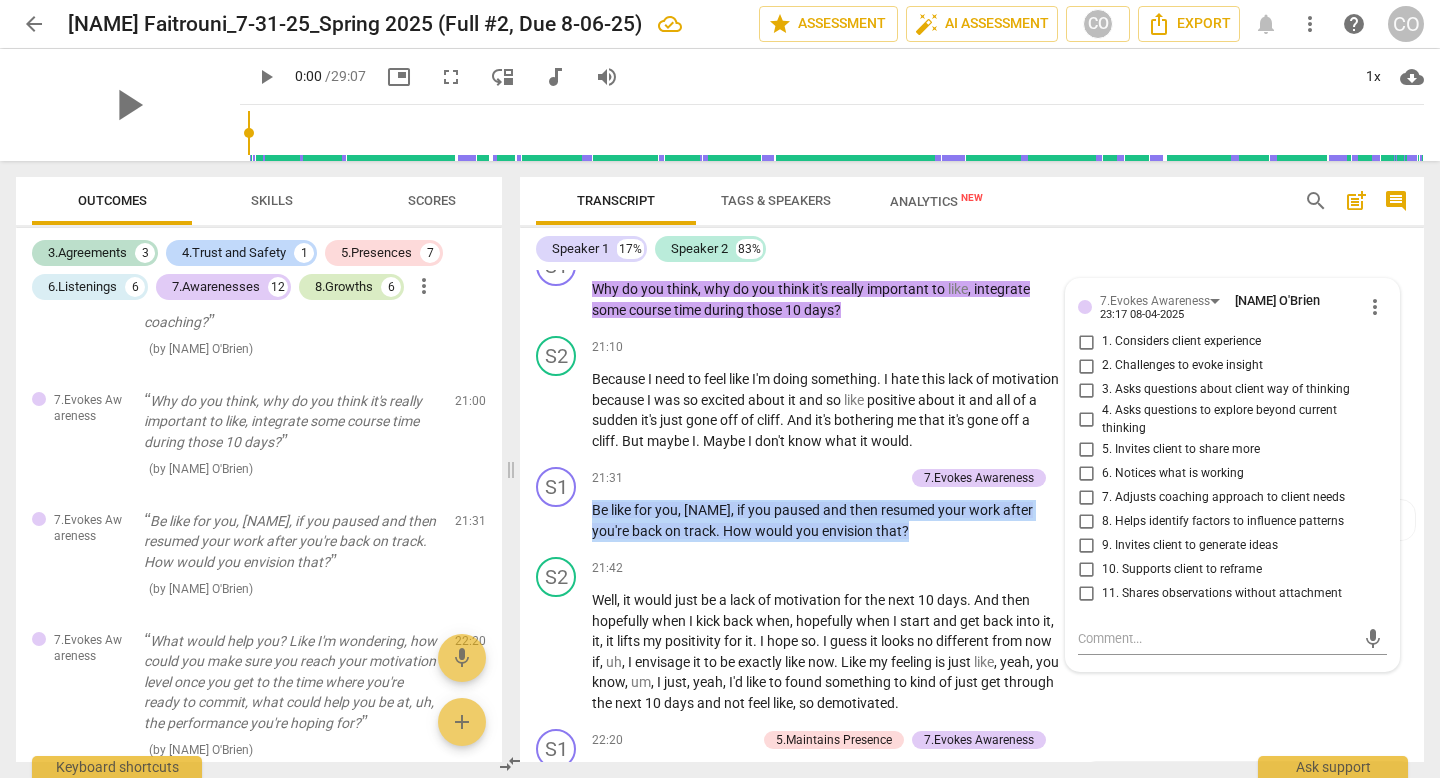 click on "8.Growths" at bounding box center (344, 287) 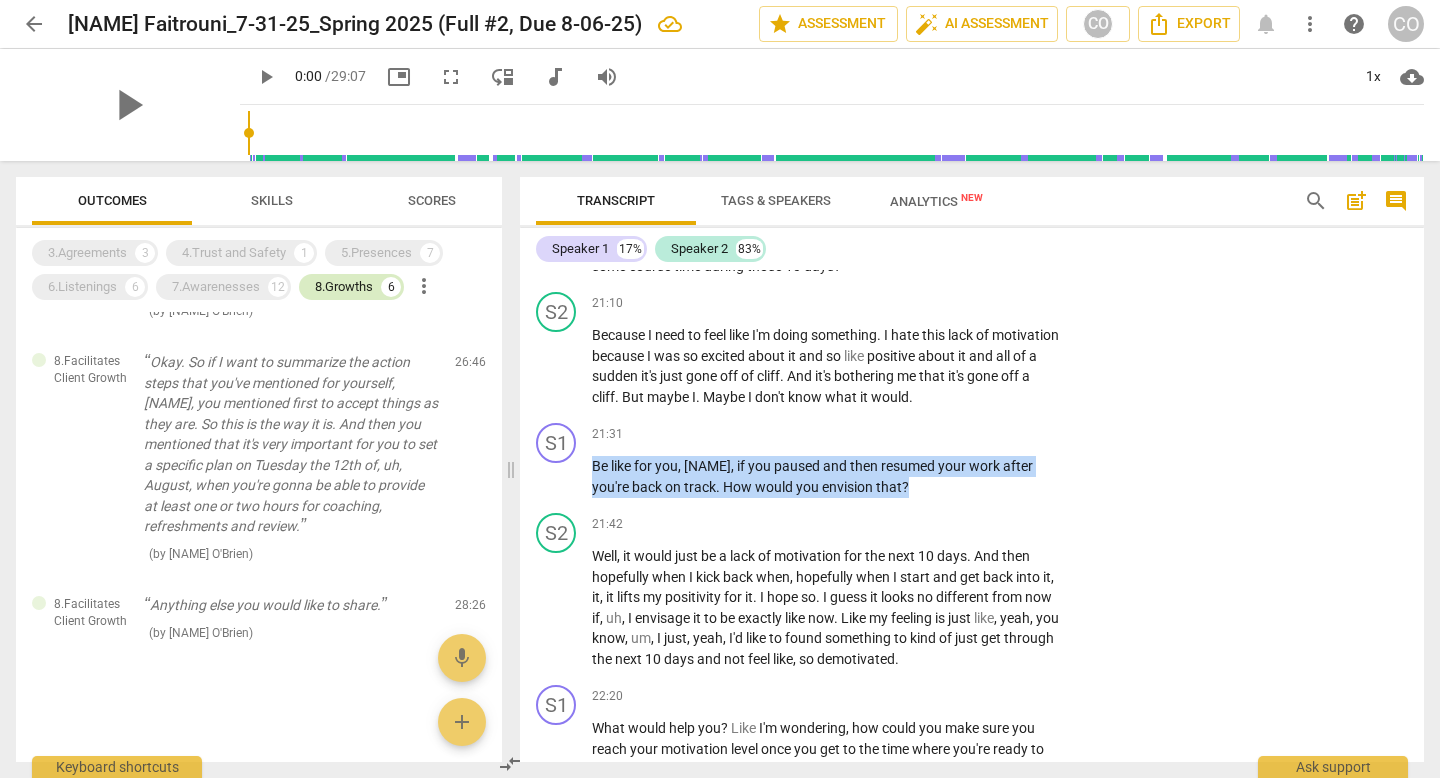 scroll, scrollTop: 660, scrollLeft: 0, axis: vertical 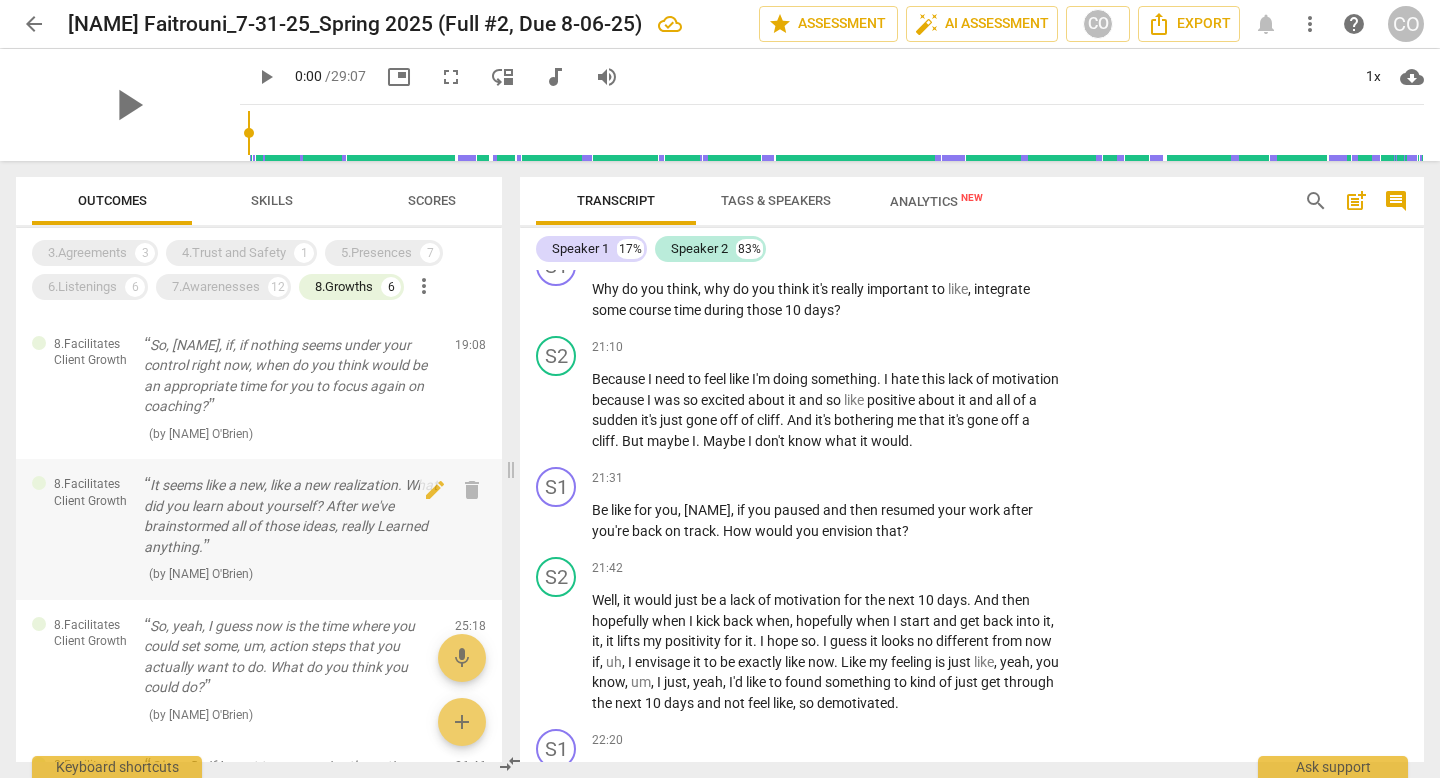 click on "It seems like a new, like a new realization. What did you learn about yourself? After we've brainstormed all of those ideas, really Learned anything." at bounding box center (291, 516) 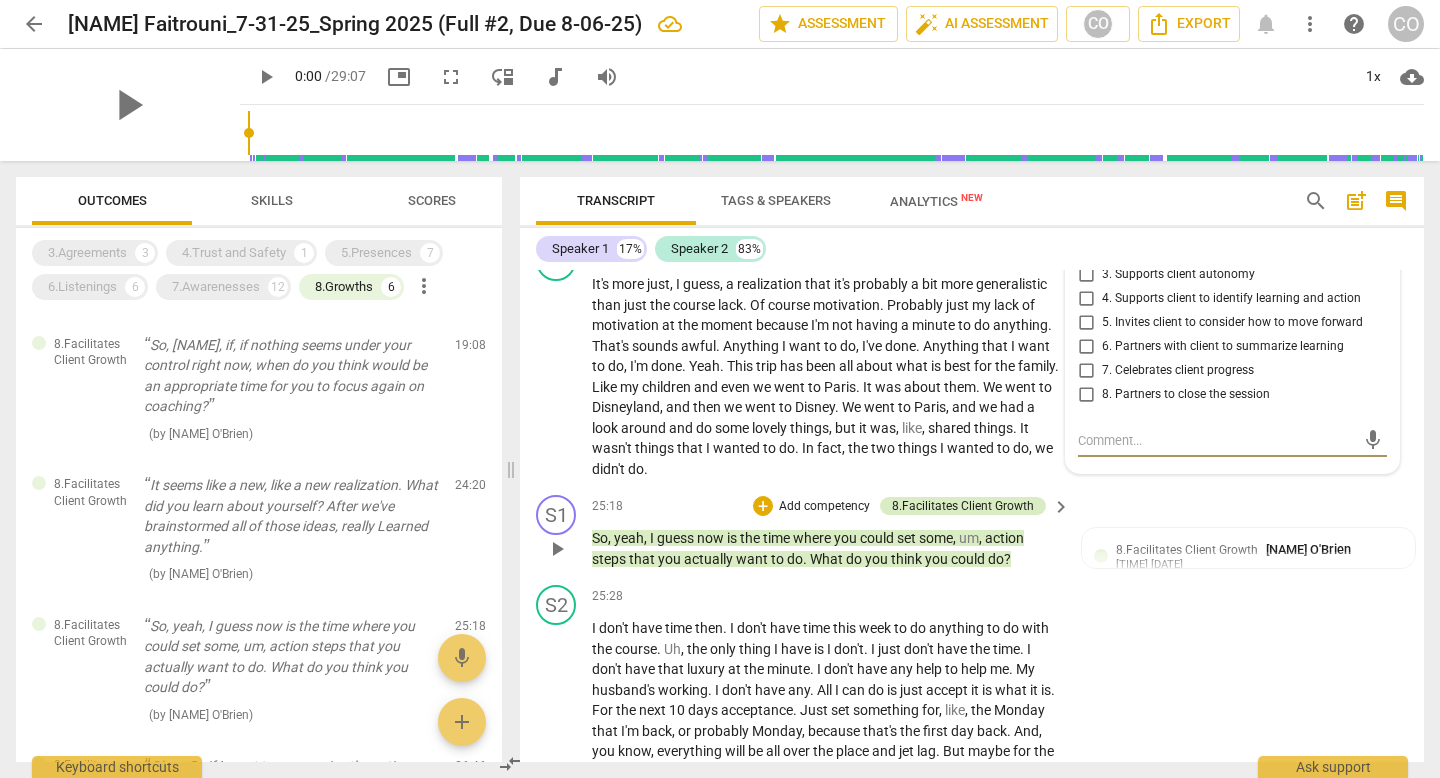 scroll, scrollTop: 8483, scrollLeft: 0, axis: vertical 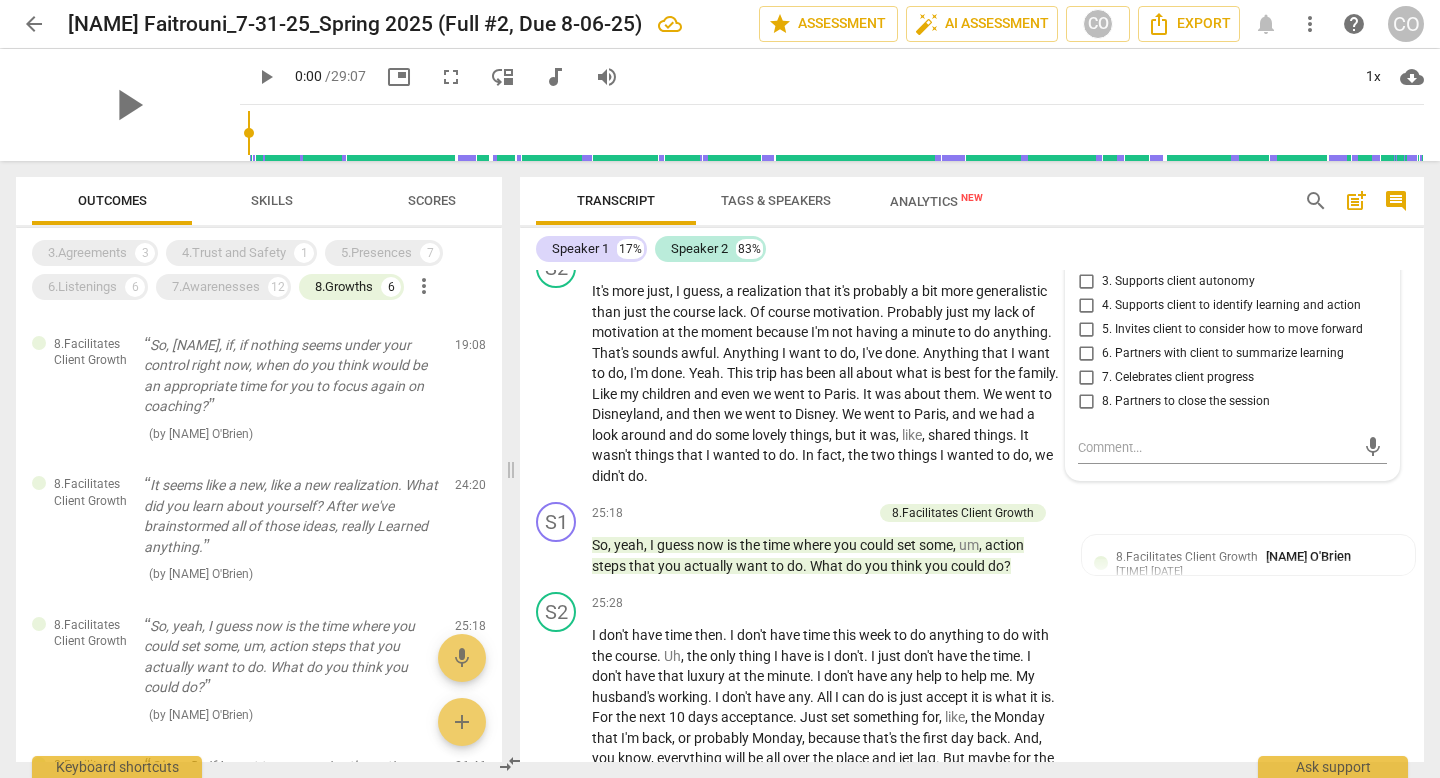 drag, startPoint x: 685, startPoint y: 348, endPoint x: 581, endPoint y: 307, distance: 111.78998 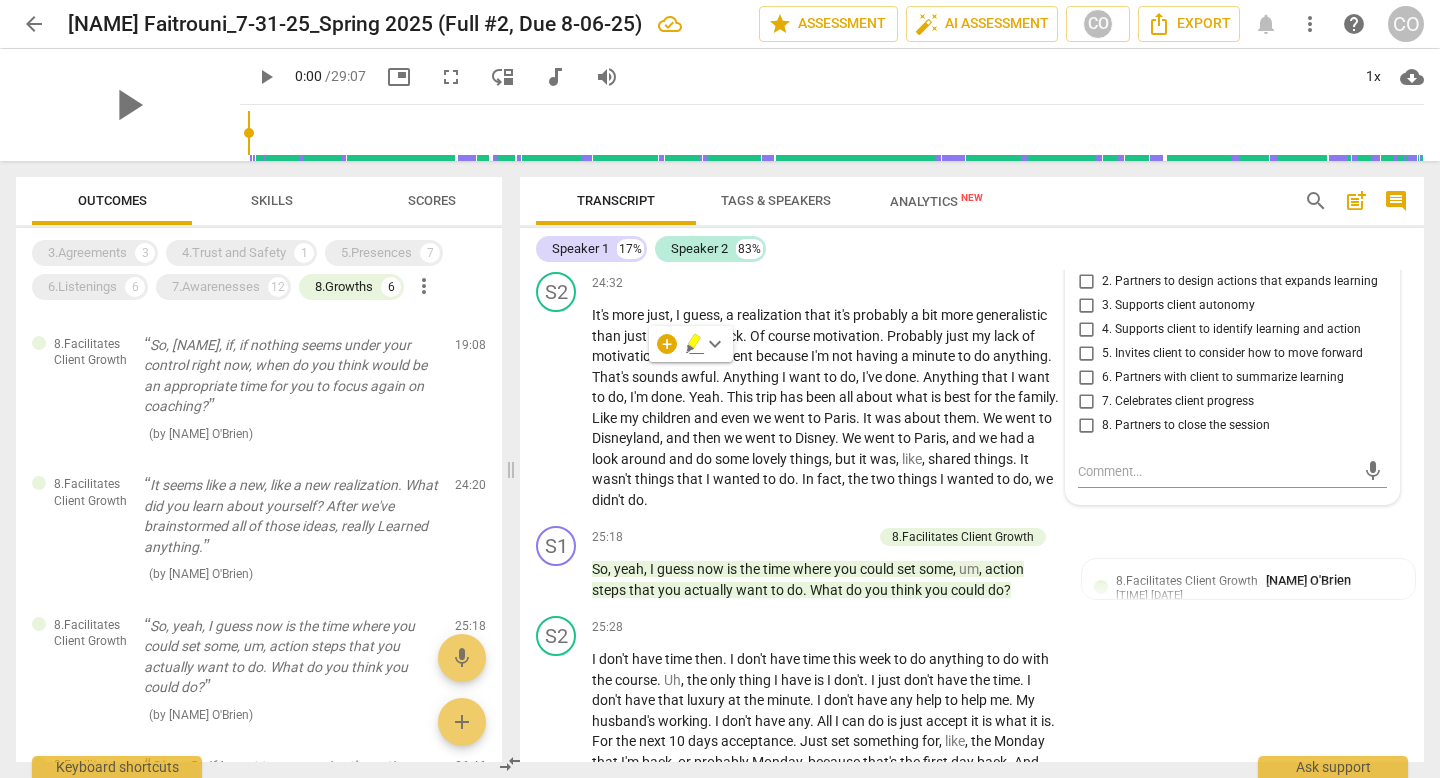 scroll, scrollTop: 8458, scrollLeft: 0, axis: vertical 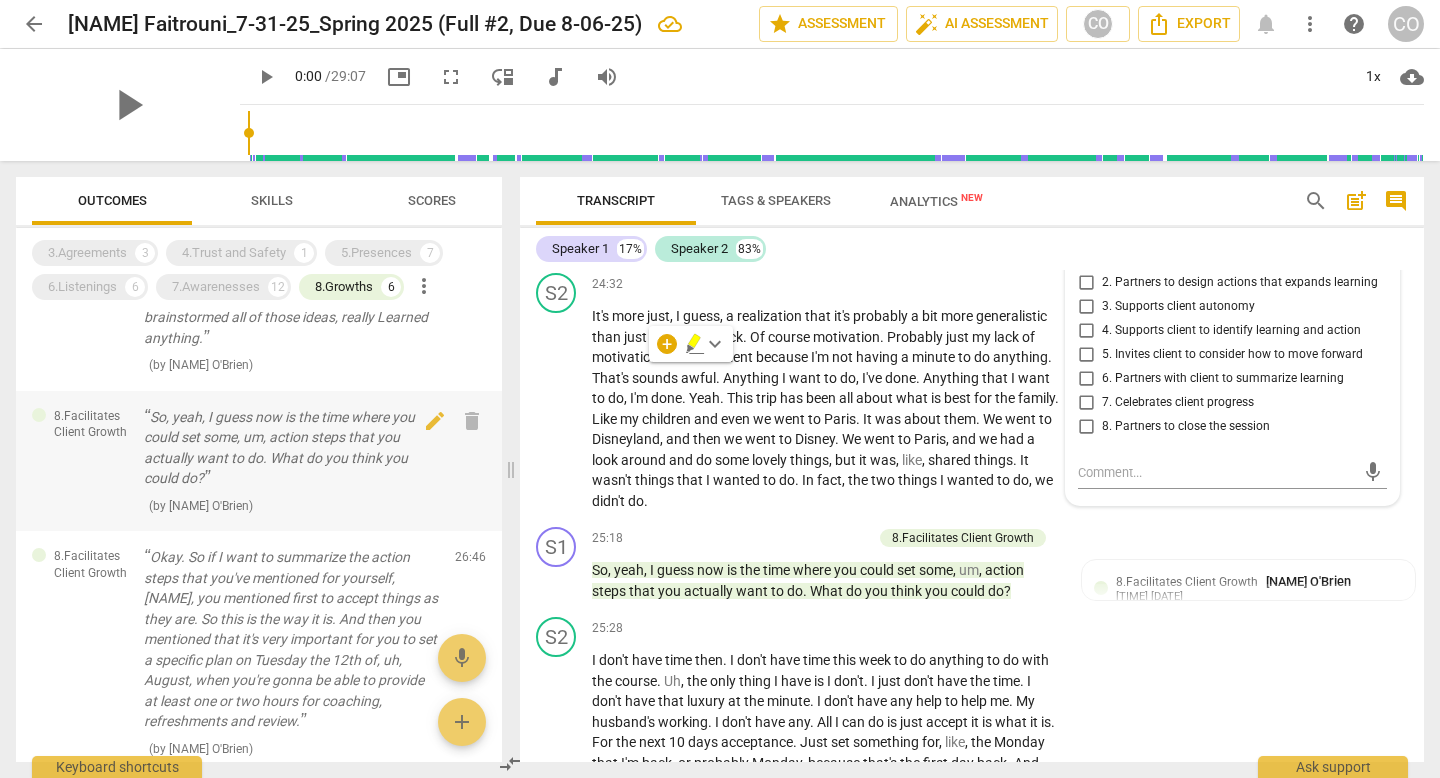 click on "So, yeah, I guess now is the time where you could set some, um, action steps that you actually want to do. What do you think you could do?" at bounding box center [291, 448] 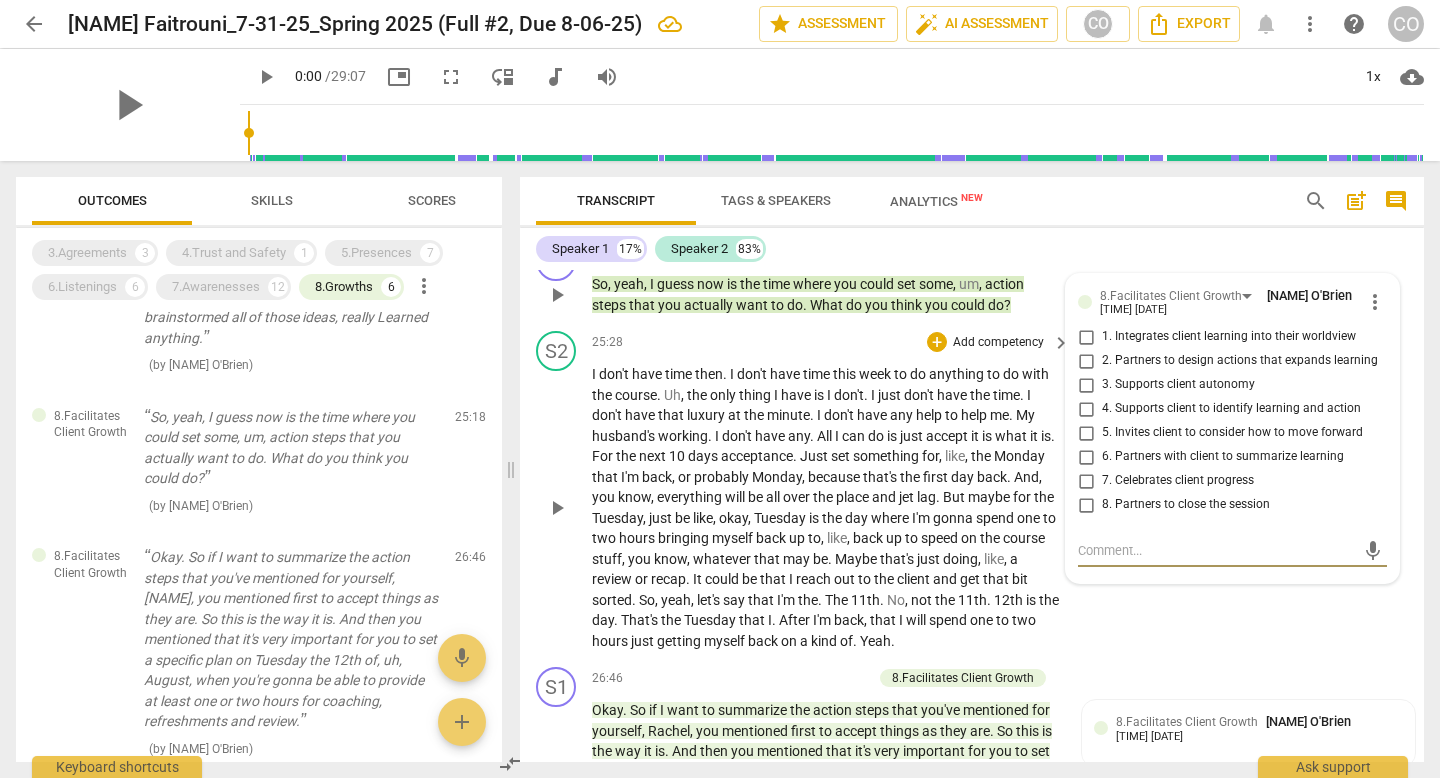 scroll, scrollTop: 8740, scrollLeft: 0, axis: vertical 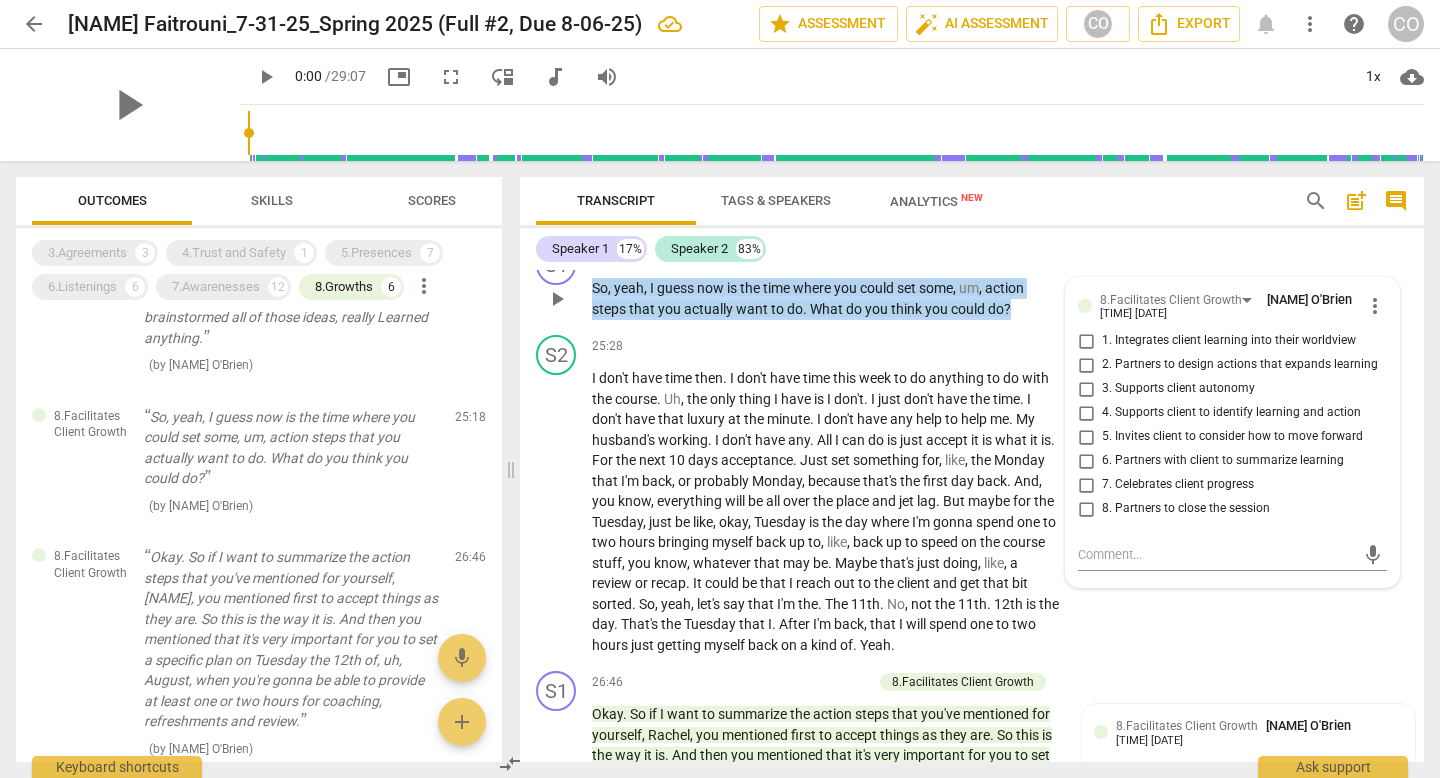 drag, startPoint x: 1023, startPoint y: 434, endPoint x: 580, endPoint y: 403, distance: 444.0833 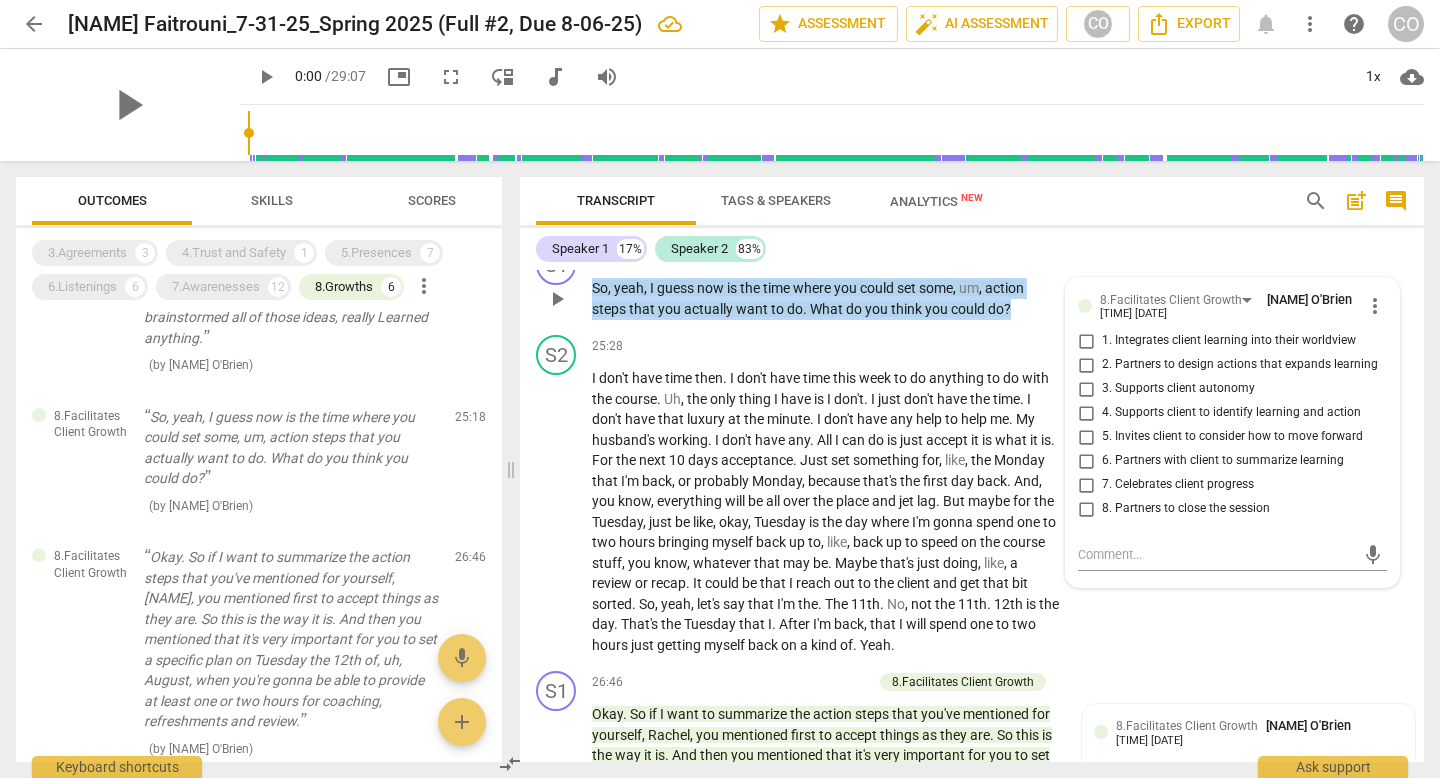 click on "S1 play_arrow pause [TIME] + Add competency 8.Facilitates Client Growth keyboard_arrow_right So ,   yeah ,   I   guess   now   is   the   time   where   you   could   set   some ,   um ,   action   steps   that   you   actually   want   to   do .   What   do   you   think   you   could   do ? 8.Facilitates Client Growth [NAME] [LASTNAME] [TIME] [DATE] more_vert 1. Integrates client learning into their worldview 2. Partners to design actions that expands learning 3. Supports client autonomy 4. Supports client to identify learning and action 5. Invites client to consider how to move forward 6. Partners with client to summarize learning 7. Celebrates client progress 8. Partners to close the session mic" at bounding box center [972, 282] 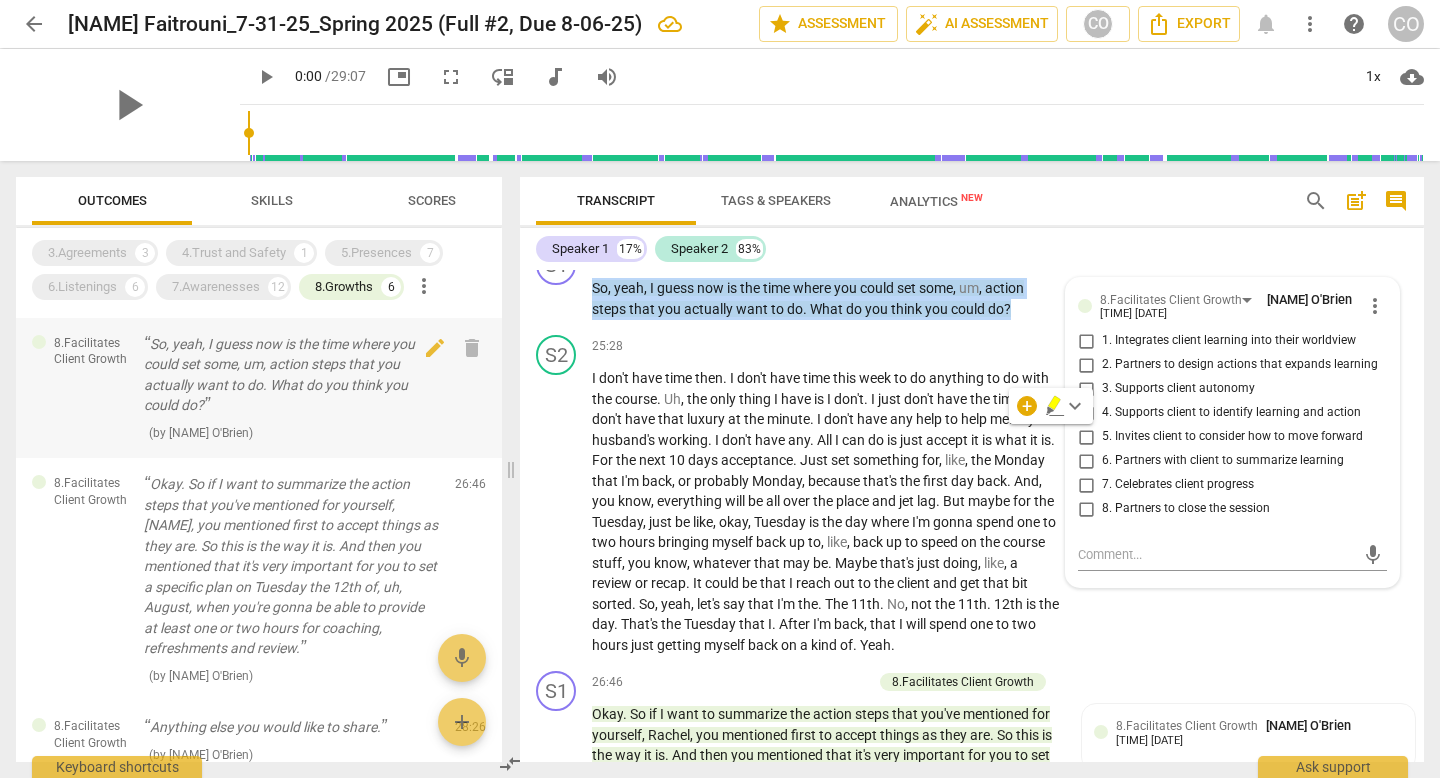 scroll, scrollTop: 542, scrollLeft: 0, axis: vertical 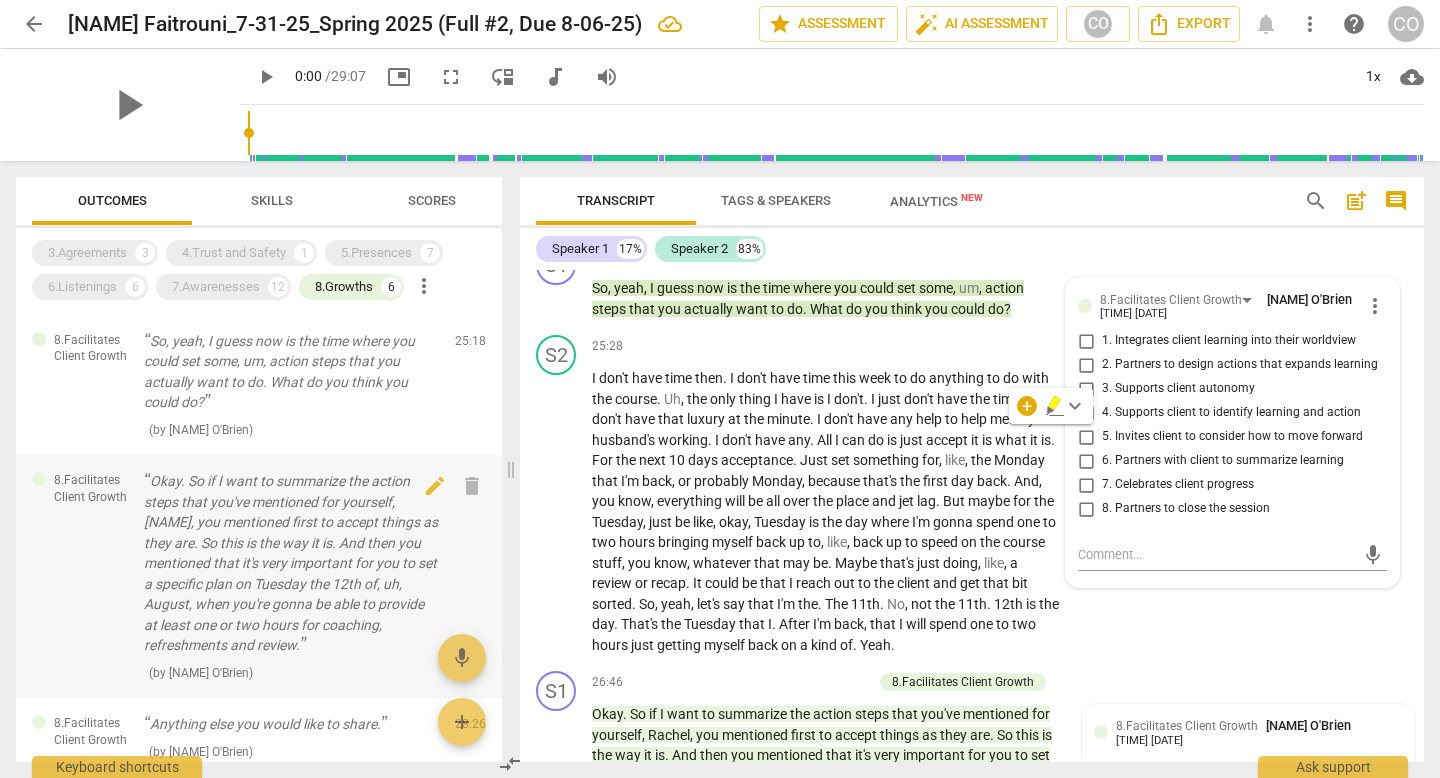 click on "Okay. So if I want to summarize the action steps that you've mentioned for yourself, [NAME], you mentioned first to accept things as they are. So this is the way it is. And then you mentioned that it's very important for you to set a specific plan on Tuesday the 12th of, uh, August, when you're gonna be able to provide at least one or two hours for coaching, refreshments and review." at bounding box center [291, 563] 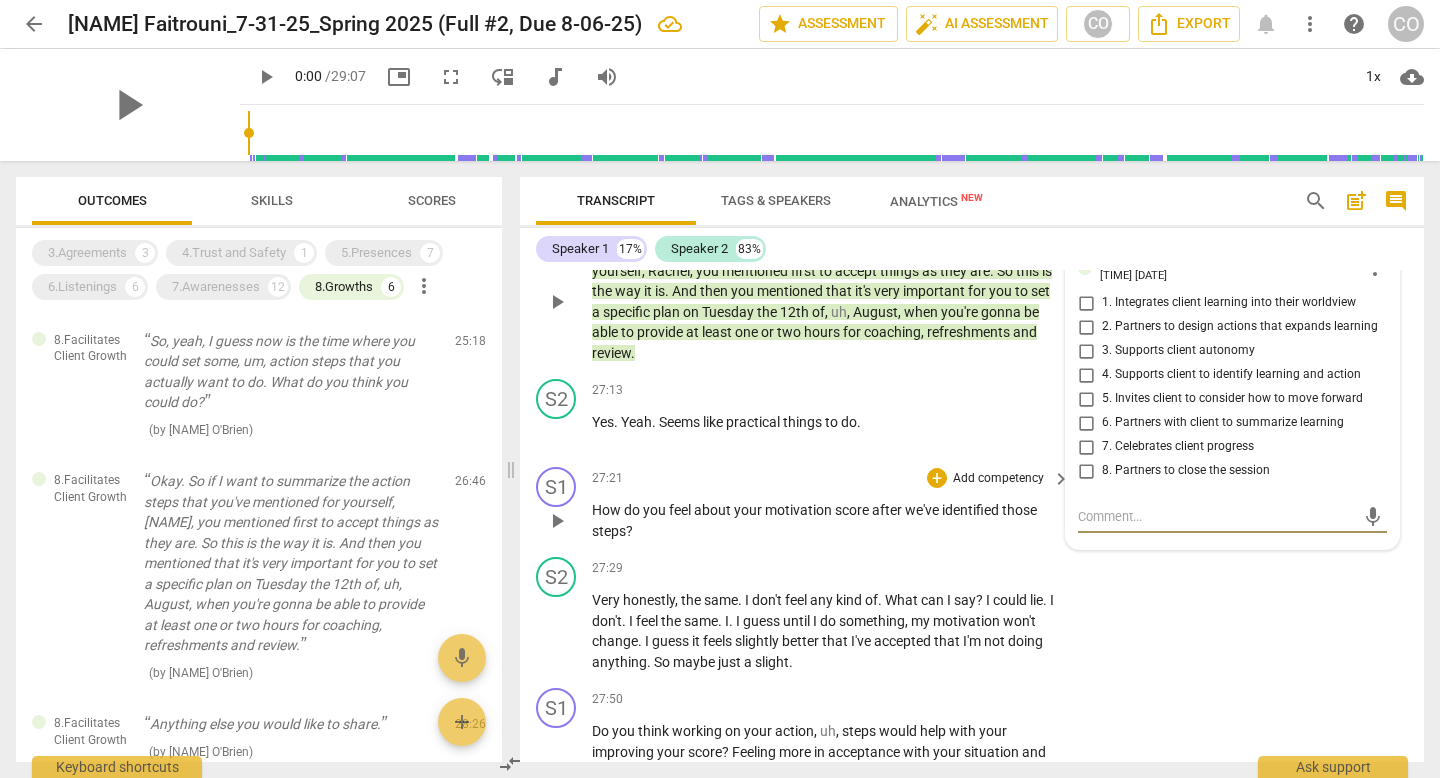 scroll, scrollTop: 9195, scrollLeft: 0, axis: vertical 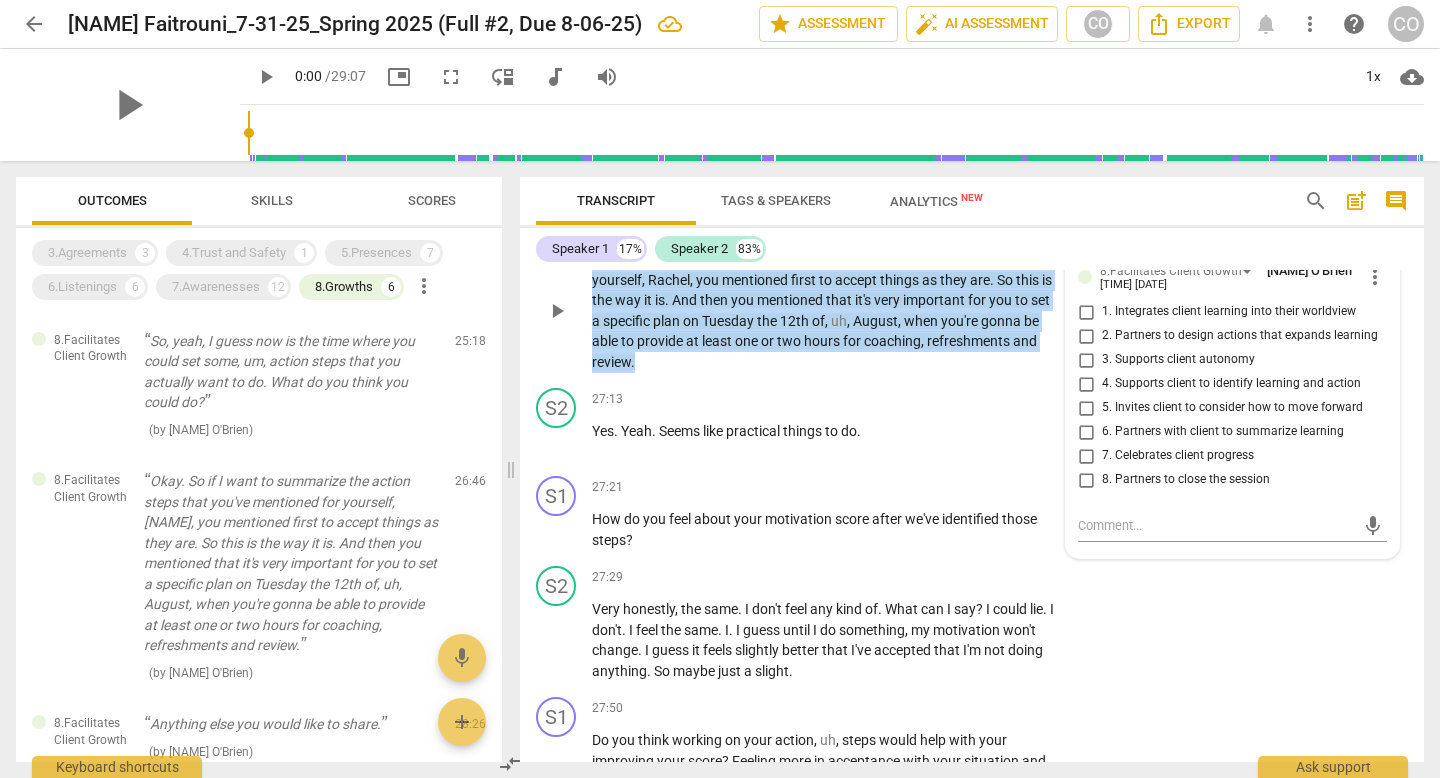 drag, startPoint x: 681, startPoint y: 483, endPoint x: 592, endPoint y: 380, distance: 136.12494 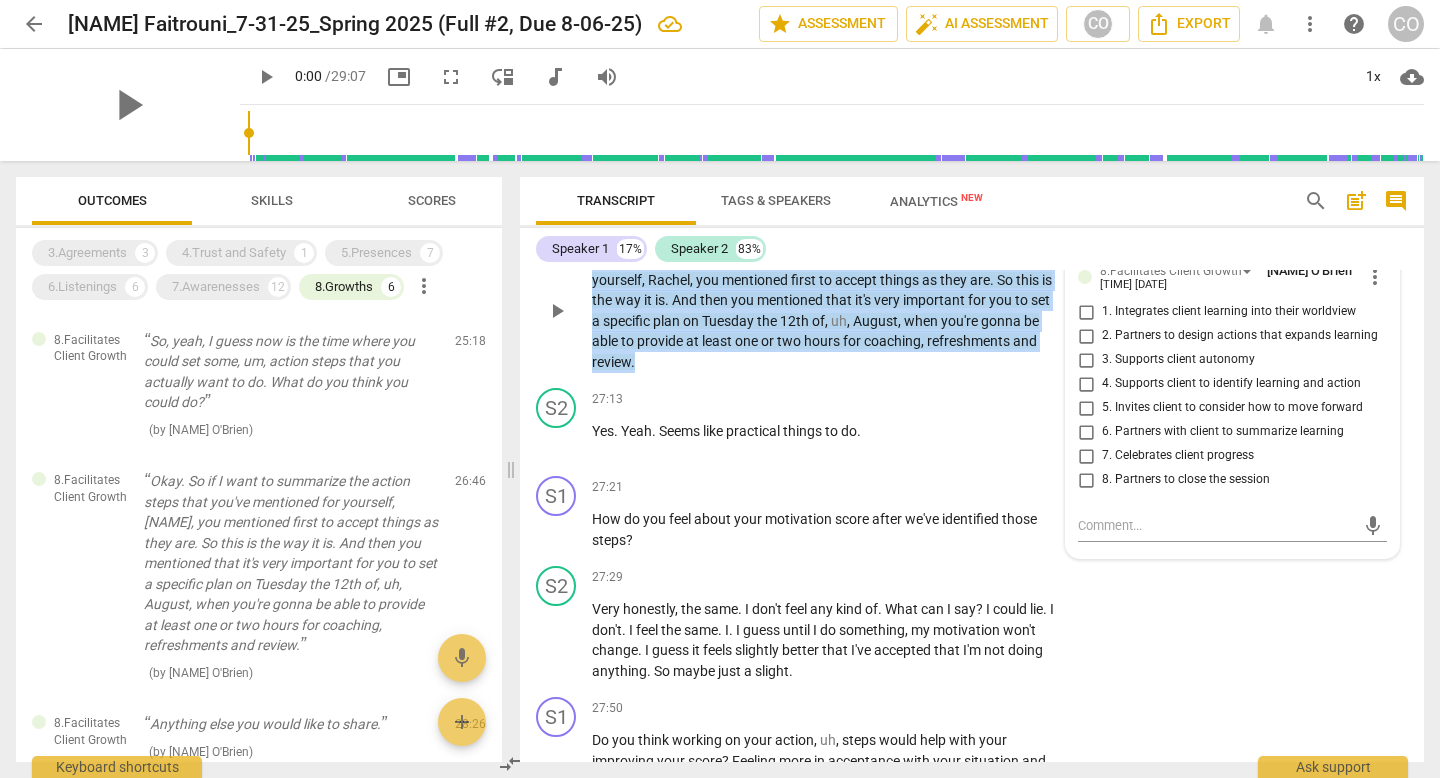 click on "Okay .   So   if   I   want   to   summarize   the   action   steps   that   you've   mentioned   for   yourself ,   [NAME] ,   you   mentioned   first   to   accept   things   as   they   are .   So   this   is   the   way   it   is .   And   then   you   mentioned   that   it's   very   important   for   you   to   set   a   specific   plan   on   Tuesday   the   12th   of ,   uh ,   August ,   when   you're   gonna   be   able   to   provide   at   least   one   or   two   hours   for   coaching ,   refreshments   and   review ." at bounding box center [826, 310] 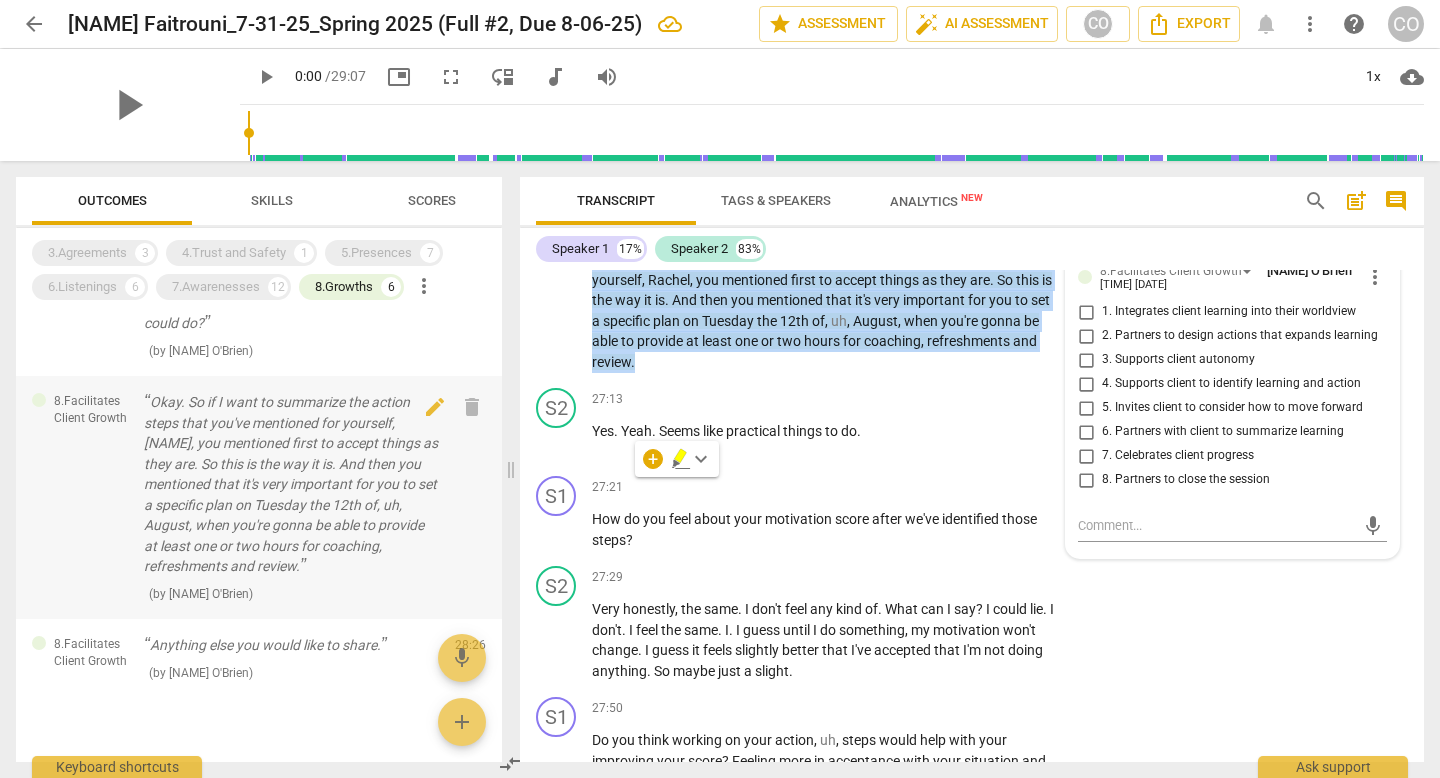 scroll, scrollTop: 633, scrollLeft: 0, axis: vertical 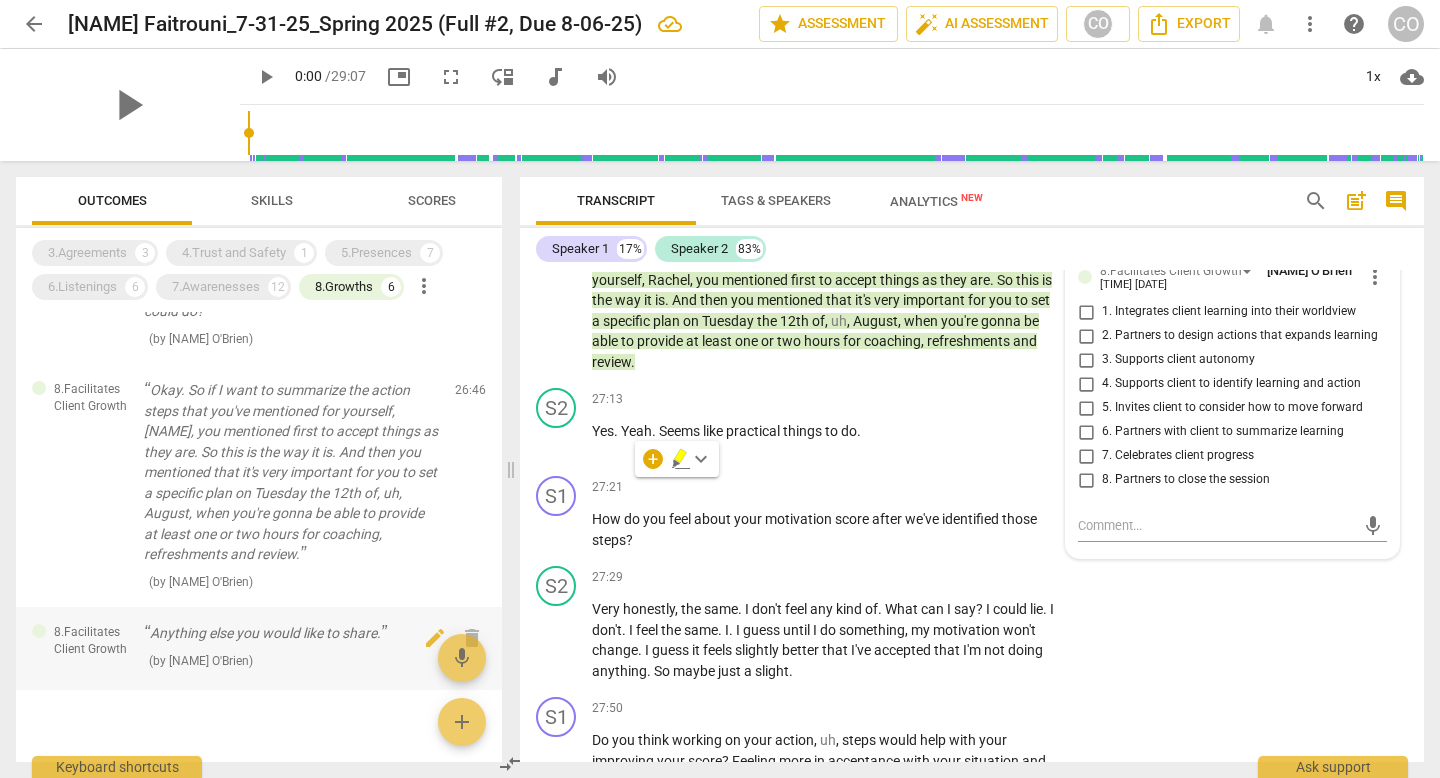click on "Anything else you would like to share." at bounding box center [291, 633] 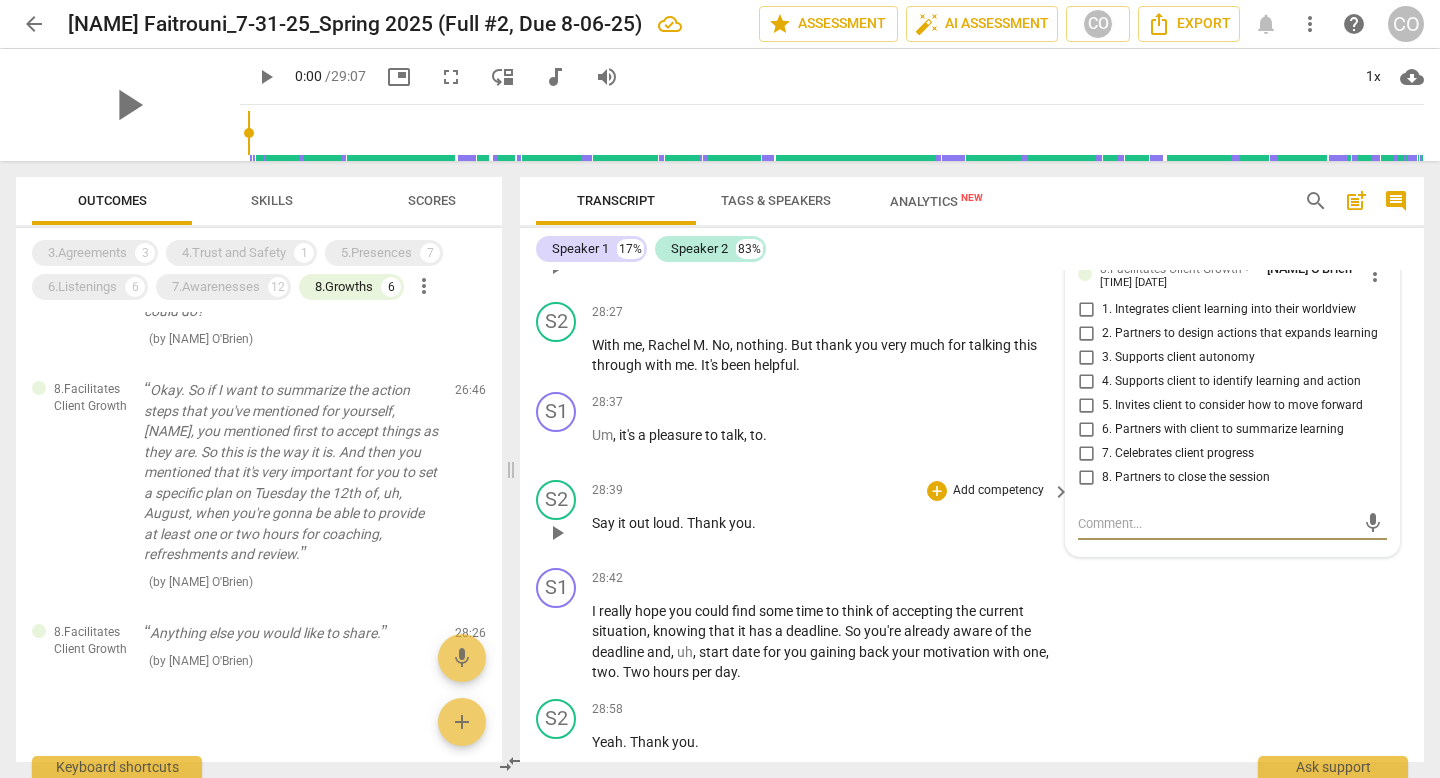 scroll, scrollTop: 9972, scrollLeft: 0, axis: vertical 